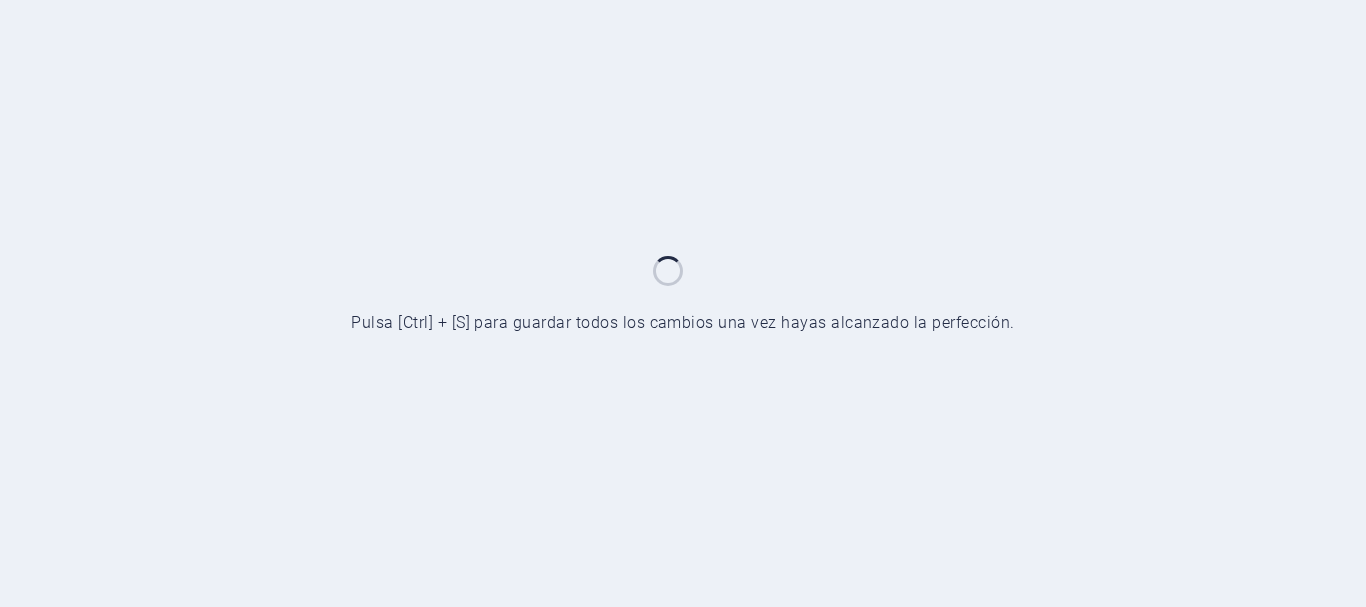 scroll, scrollTop: 0, scrollLeft: 0, axis: both 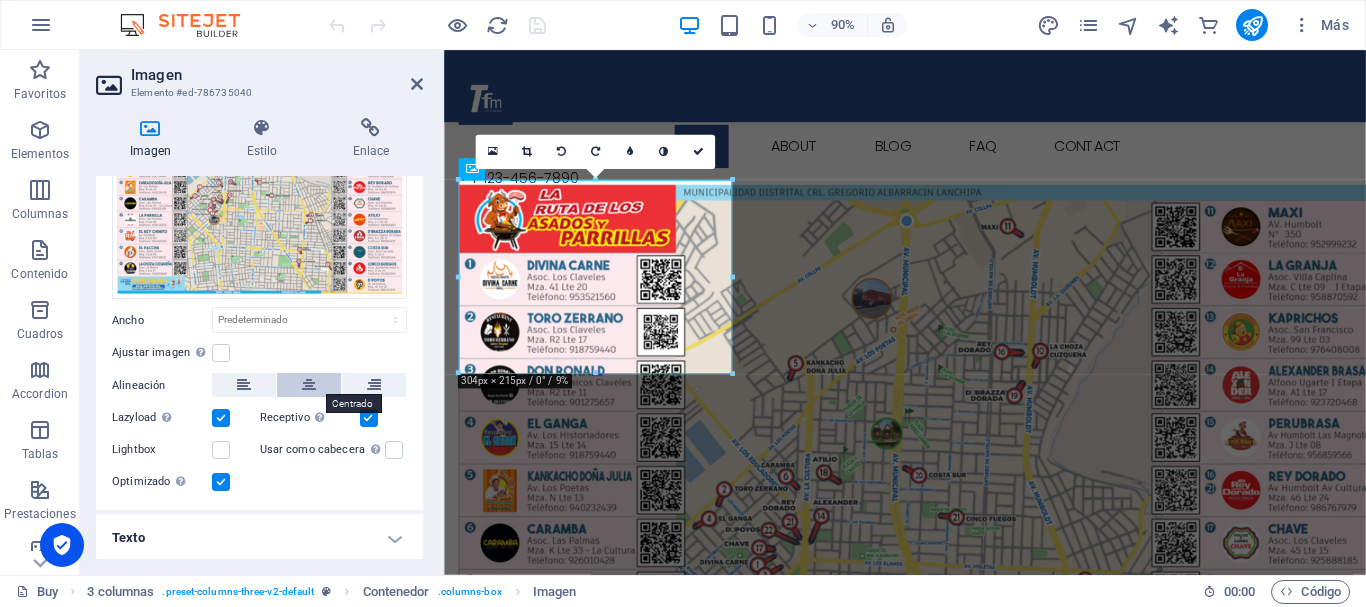 click at bounding box center (309, 385) 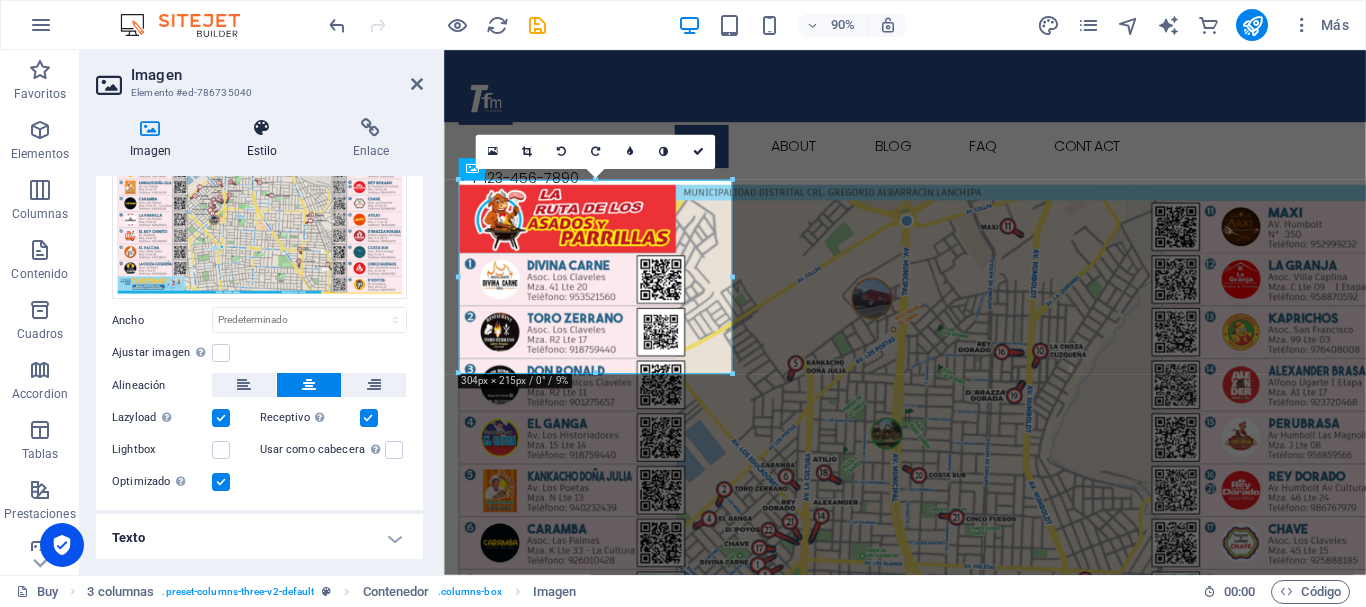 click at bounding box center [262, 128] 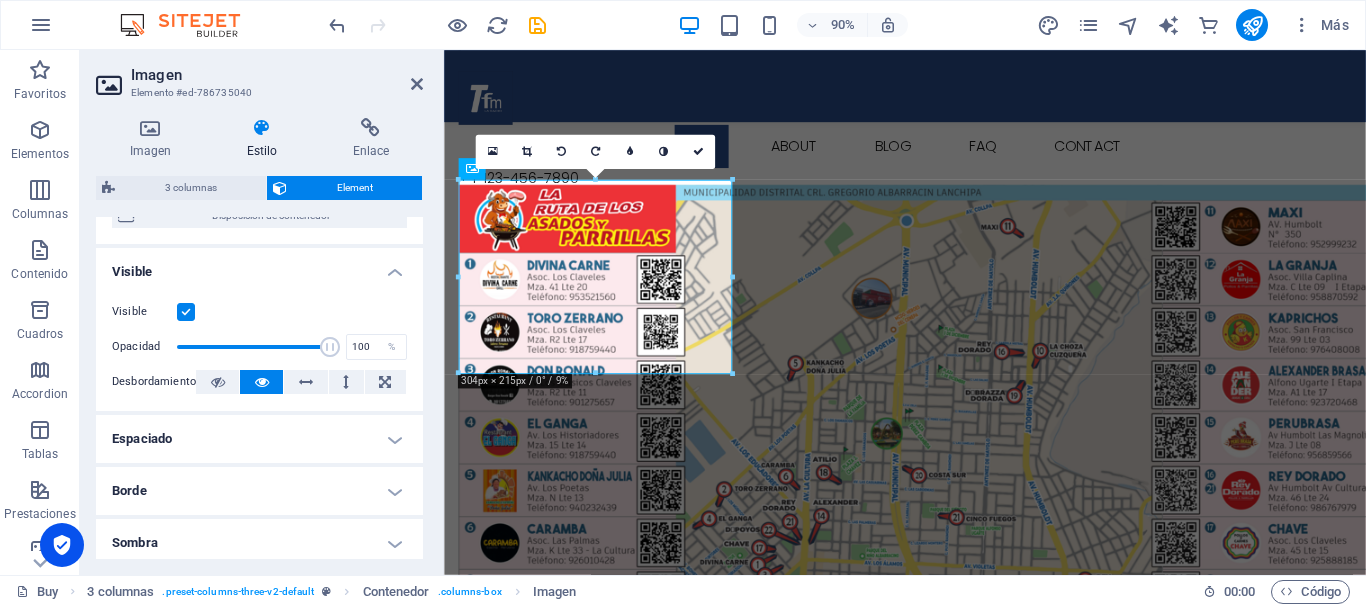 scroll, scrollTop: 100, scrollLeft: 0, axis: vertical 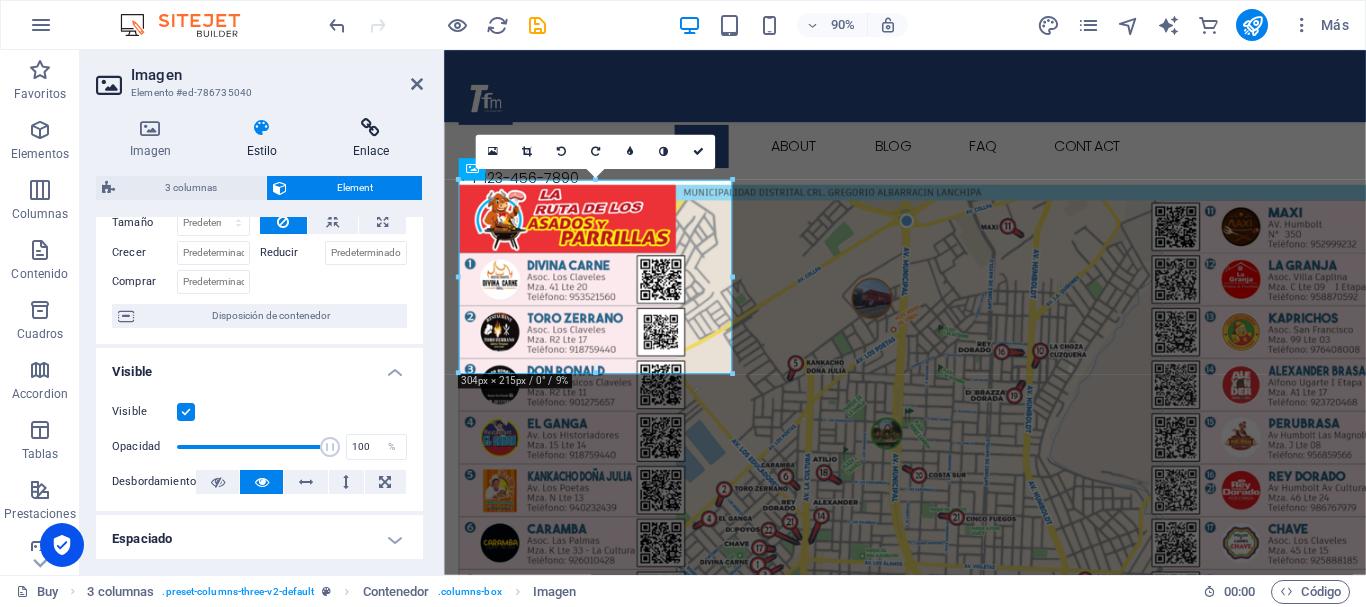 click at bounding box center (371, 128) 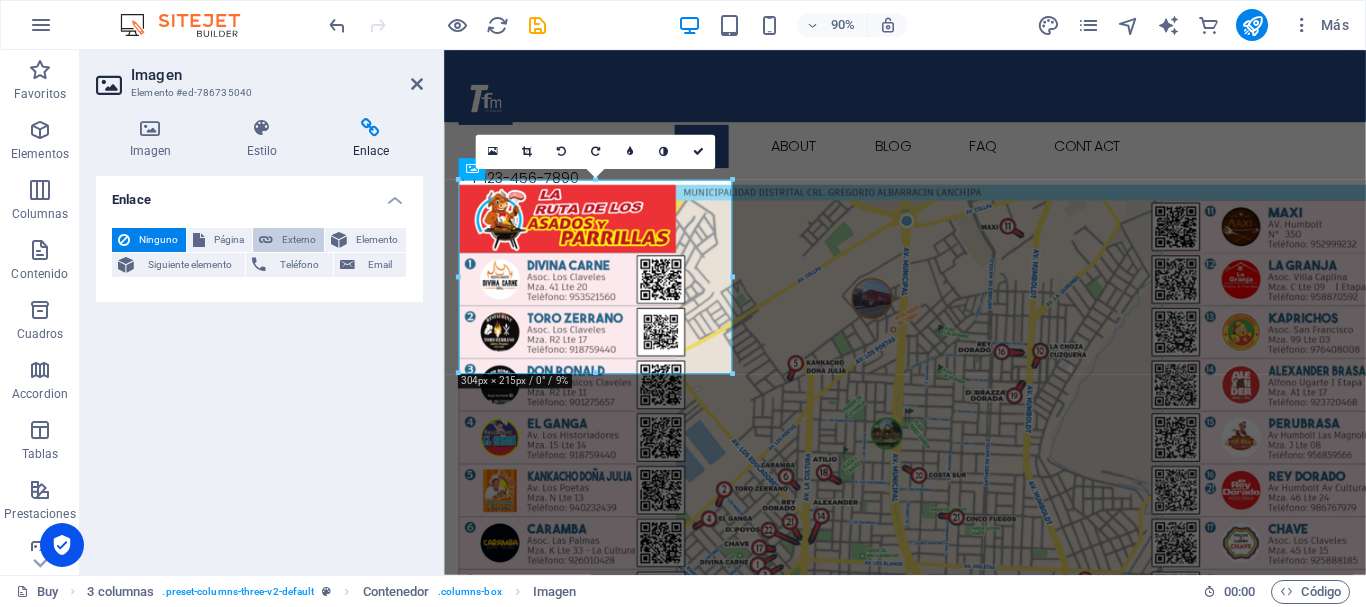 click on "Externo" at bounding box center [298, 240] 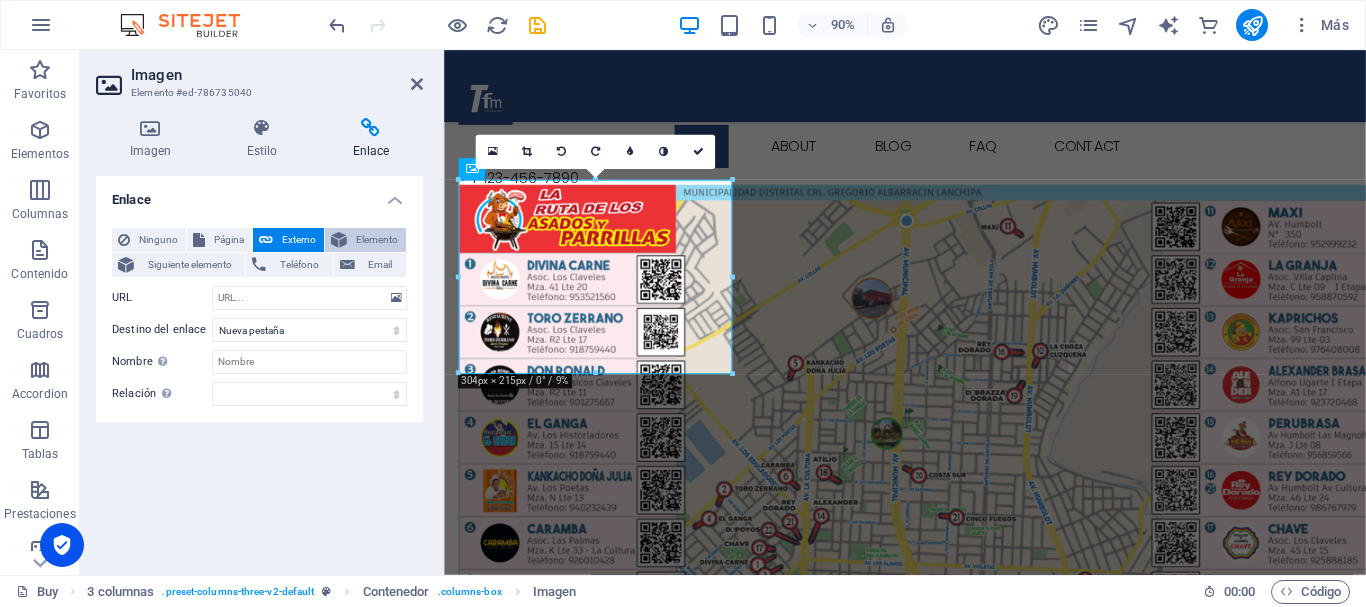 click on "Elemento" at bounding box center [376, 240] 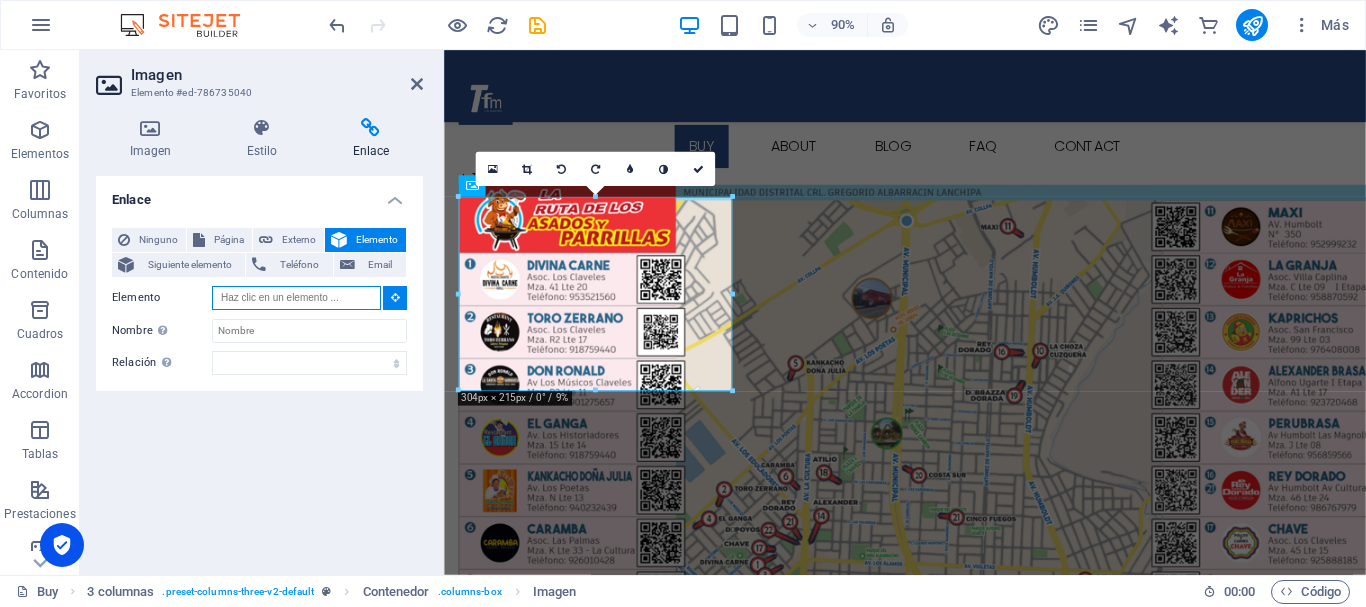 scroll, scrollTop: 473, scrollLeft: 0, axis: vertical 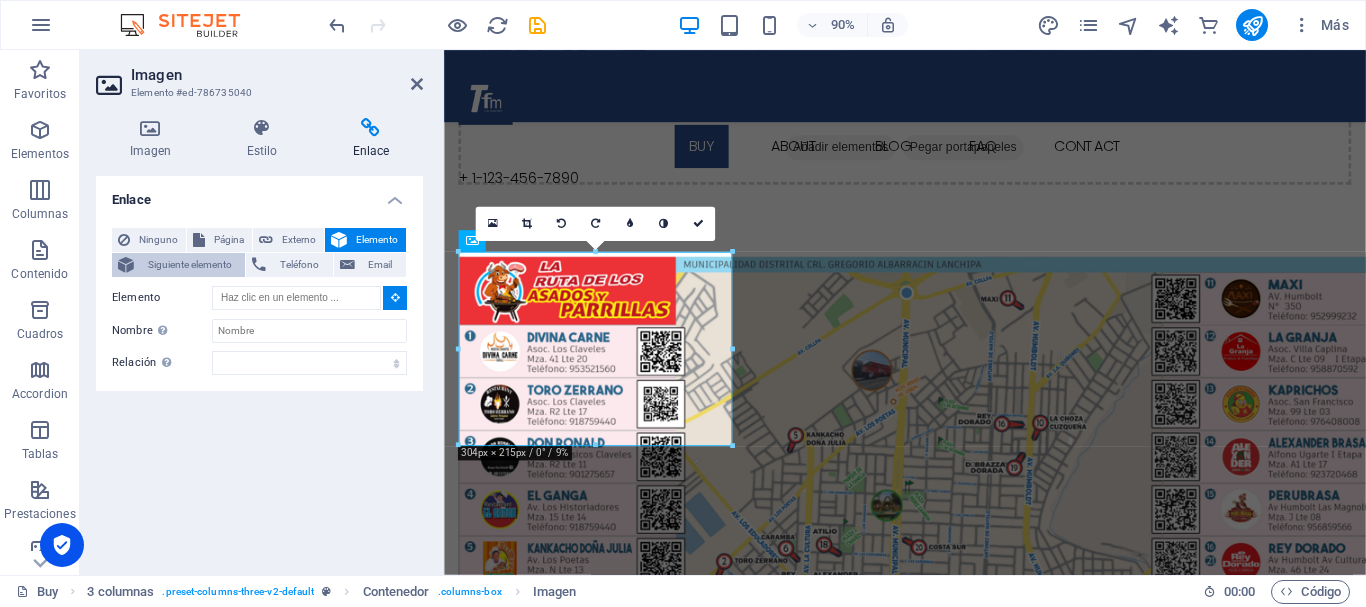 click on "Siguiente elemento" at bounding box center [189, 265] 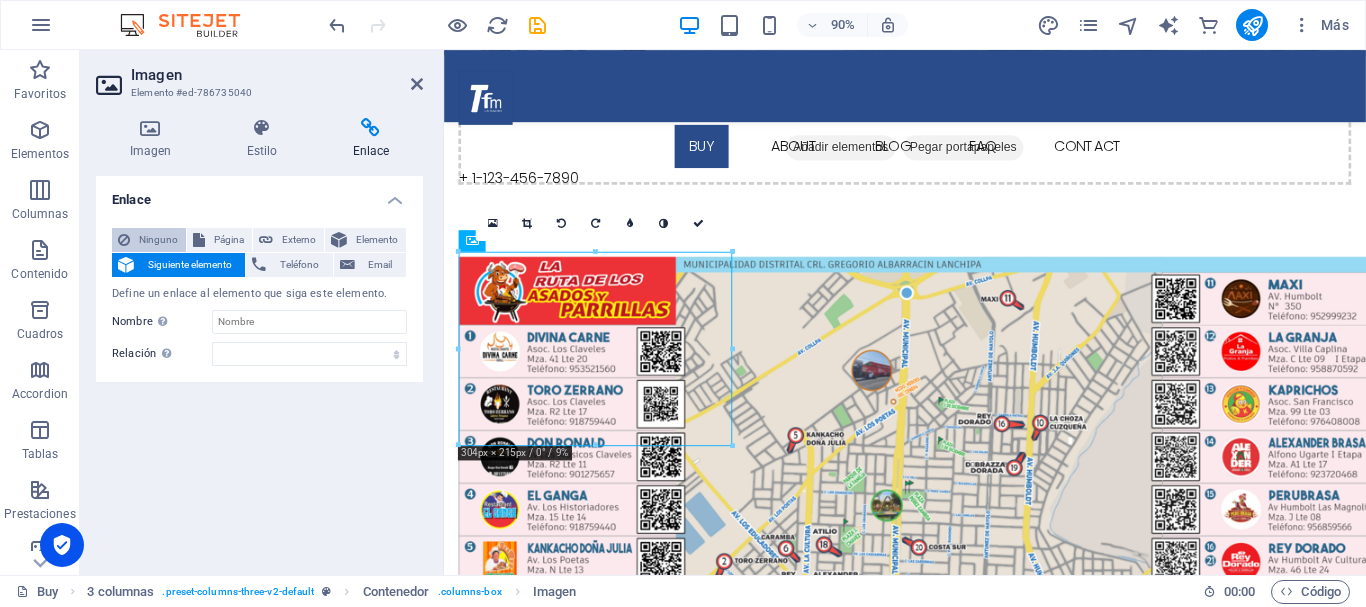 click on "Ninguno" at bounding box center [158, 240] 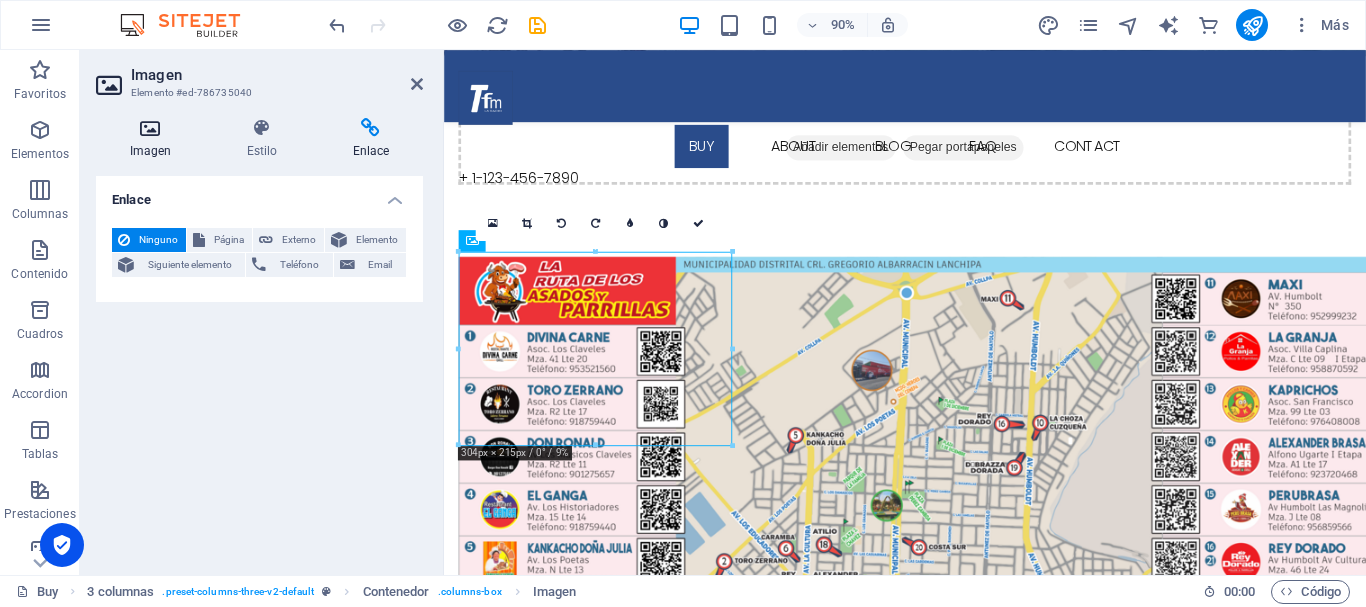 click on "Imagen" at bounding box center [154, 139] 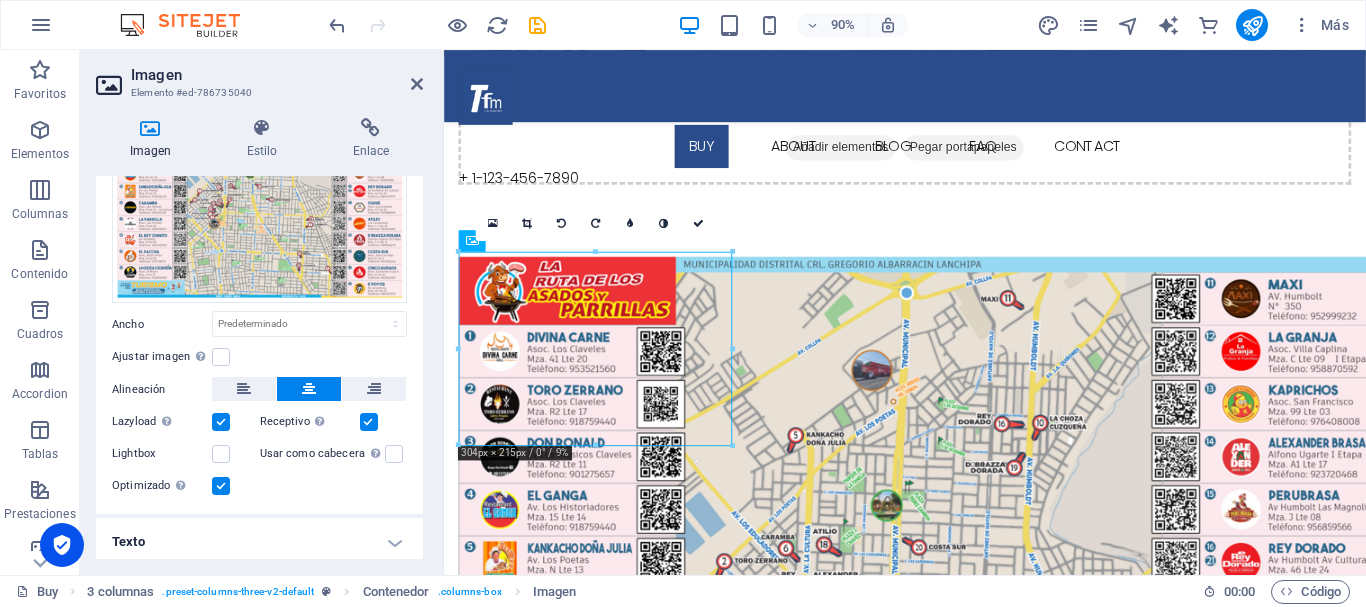 scroll, scrollTop: 140, scrollLeft: 0, axis: vertical 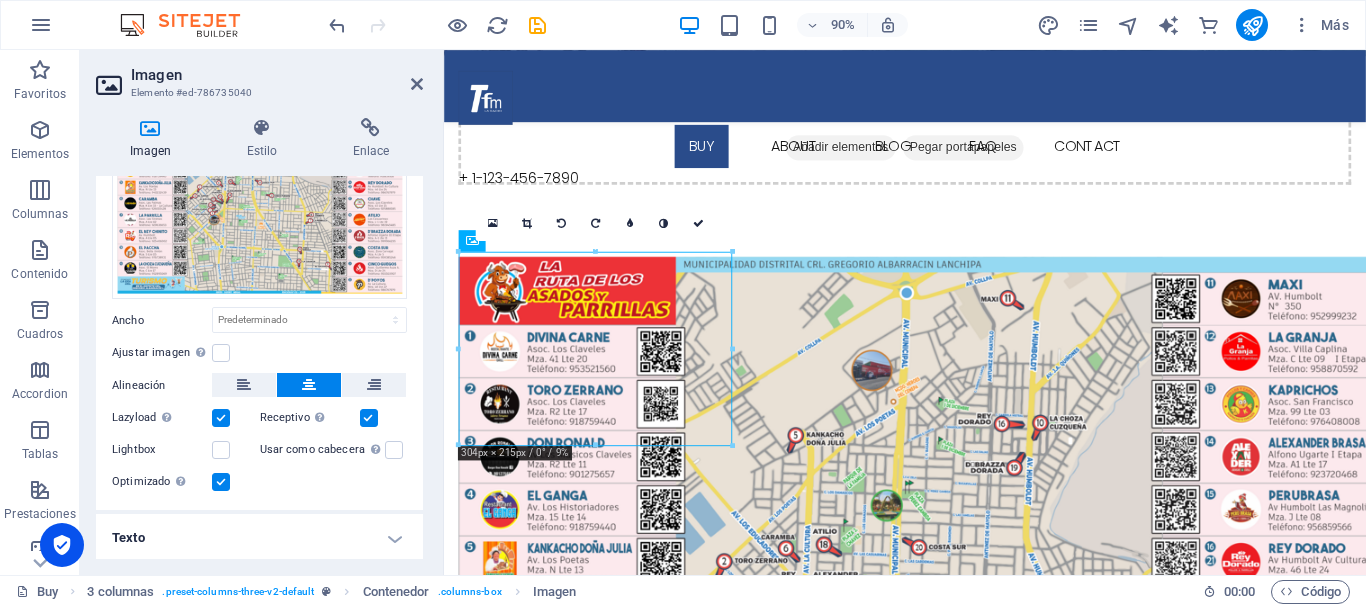 click on "Texto" at bounding box center (259, 538) 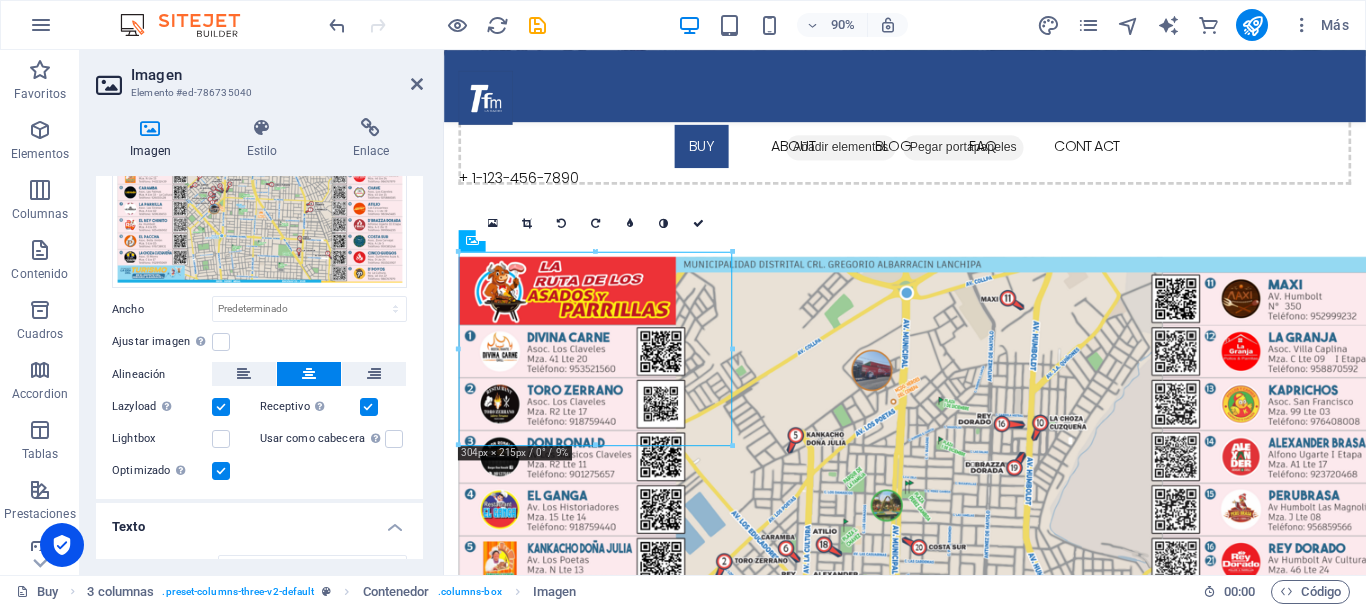 scroll, scrollTop: 128, scrollLeft: 0, axis: vertical 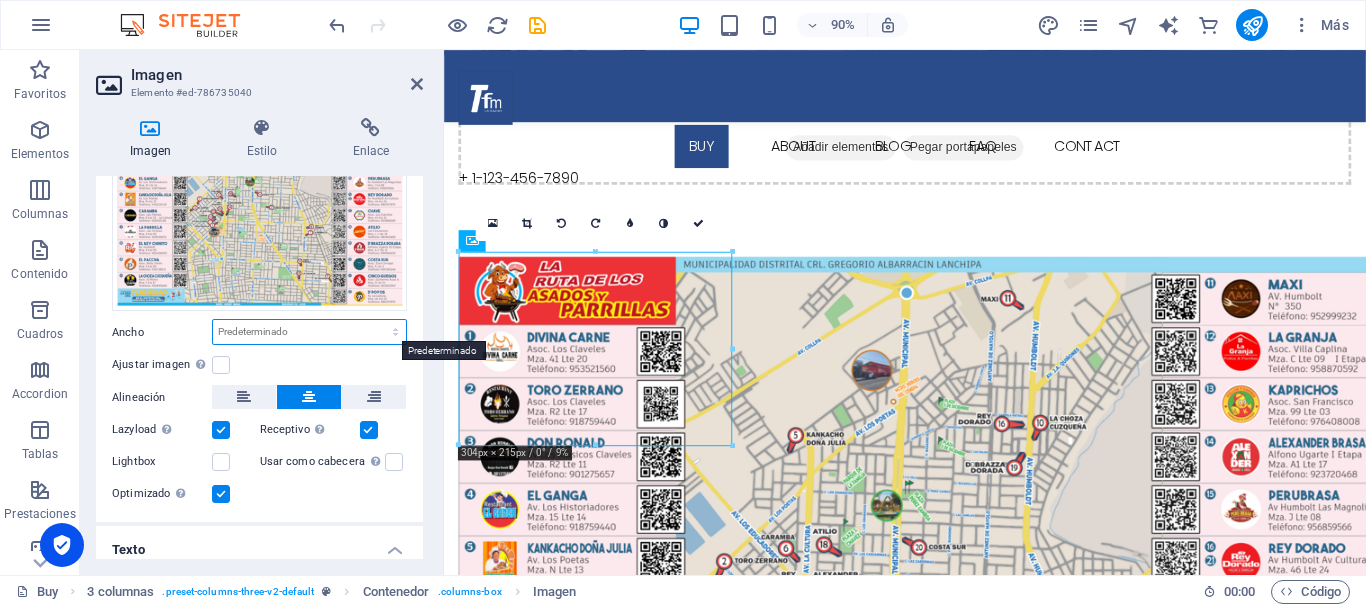 click on "Predeterminado automático px rem % em vh vw" at bounding box center (309, 332) 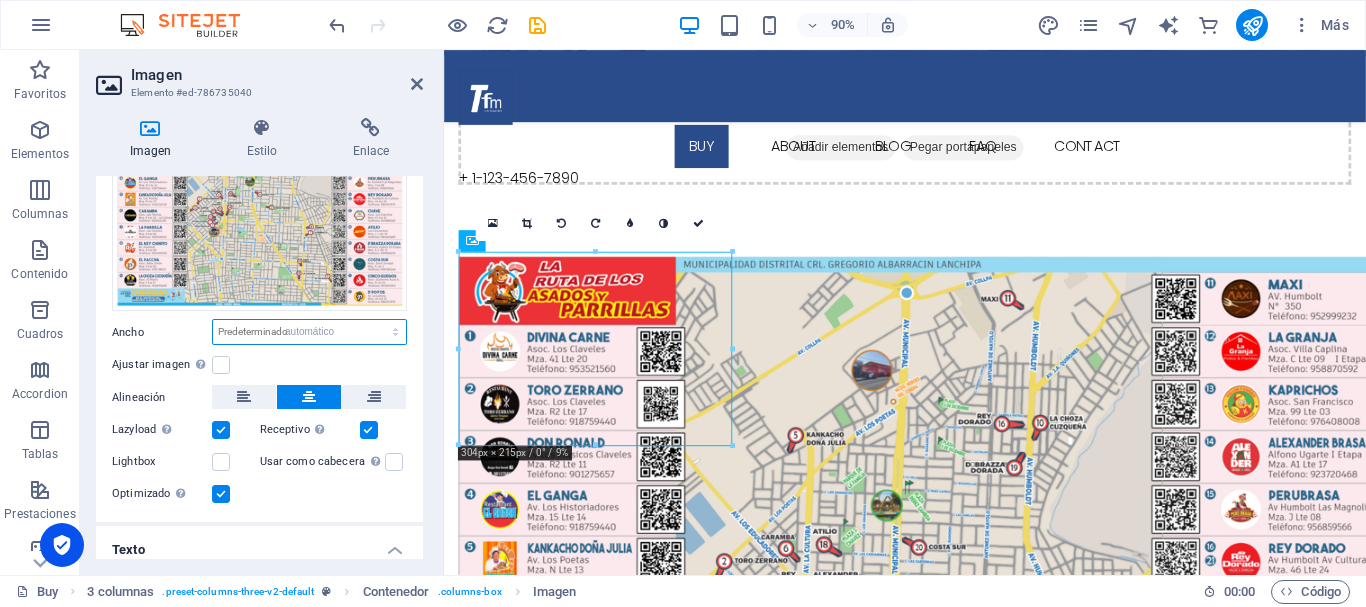 click on "Predeterminado automático px rem % em vh vw" at bounding box center (309, 332) 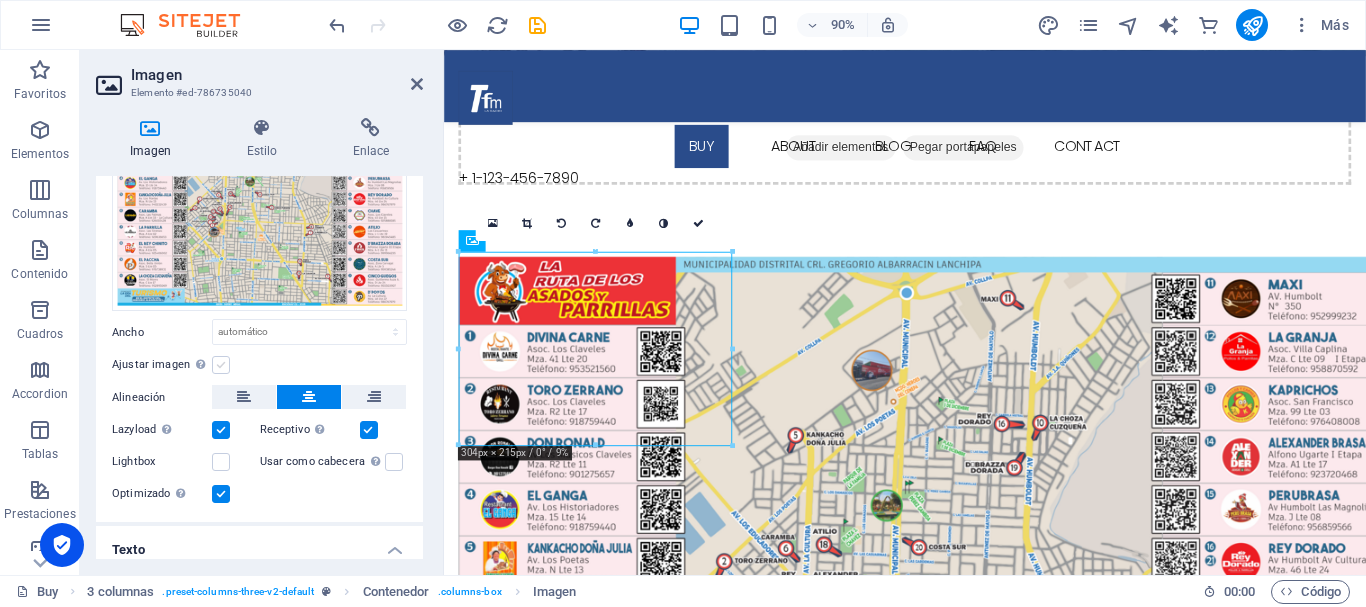 click at bounding box center (221, 365) 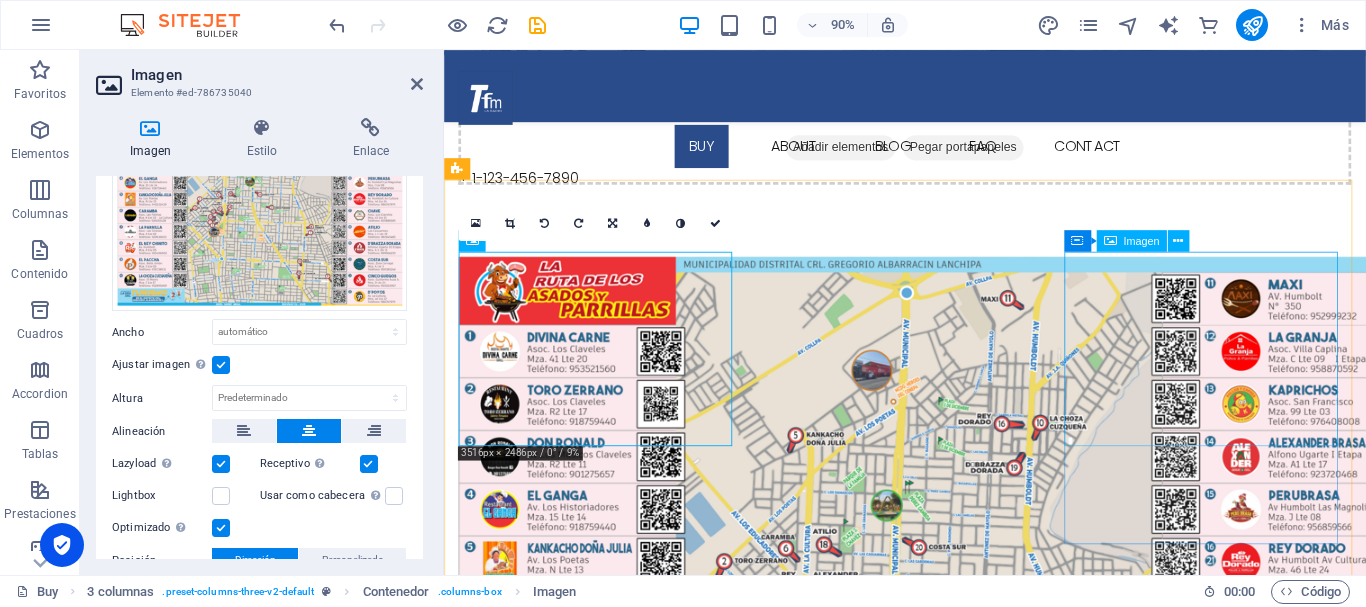 click at bounding box center (614, 1699) 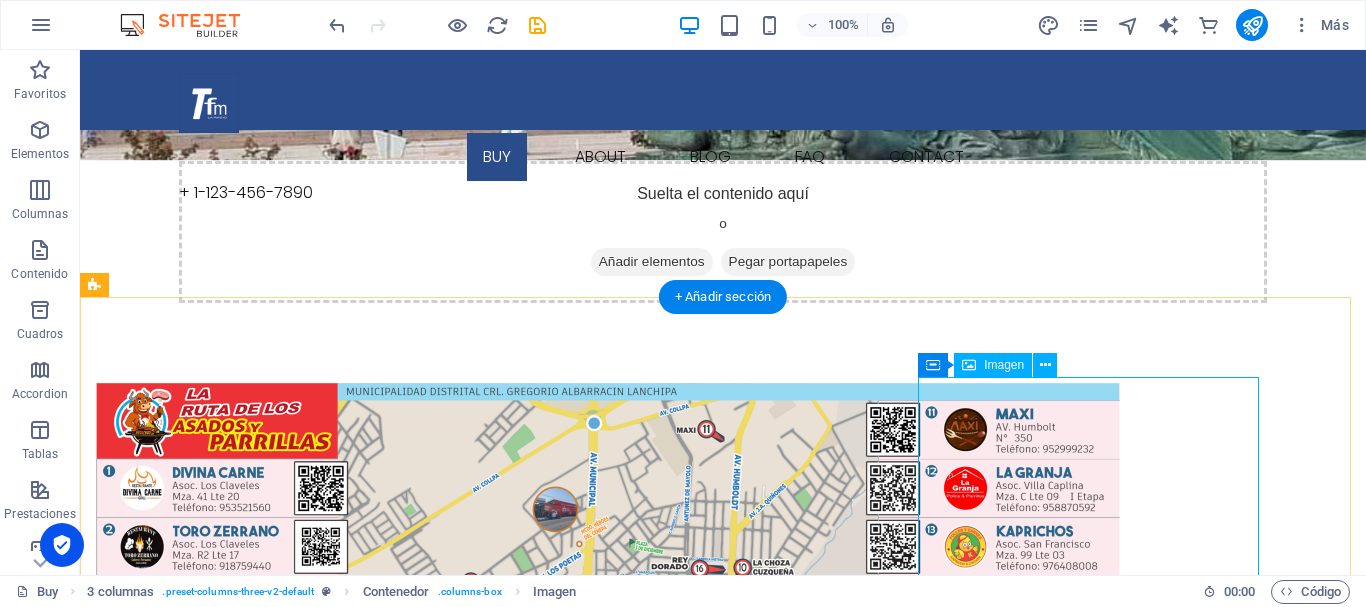 click at bounding box center (266, 1803) 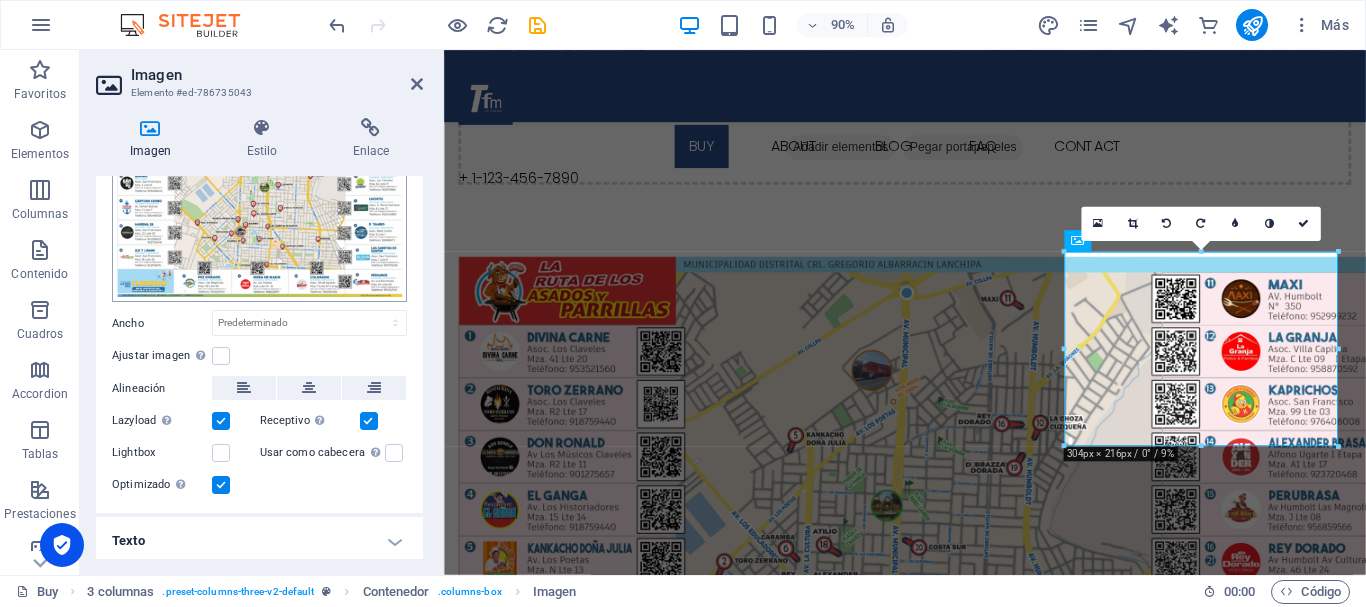 scroll, scrollTop: 140, scrollLeft: 0, axis: vertical 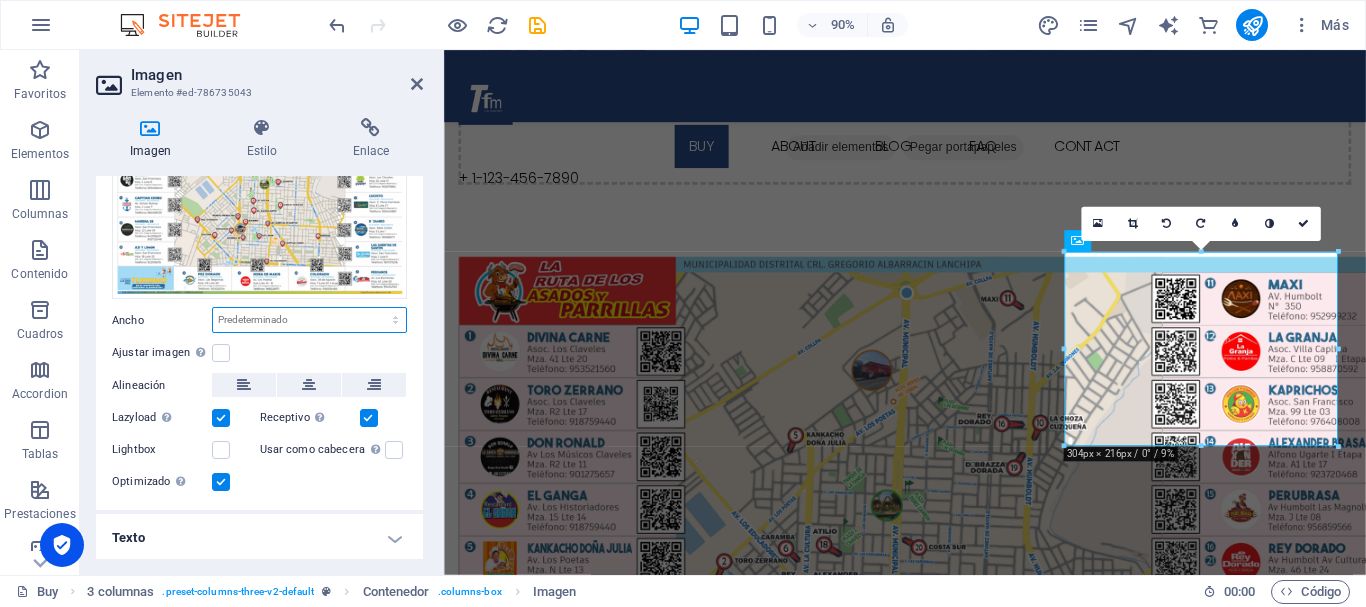 click on "Predeterminado automático px rem % em vh vw" at bounding box center [309, 320] 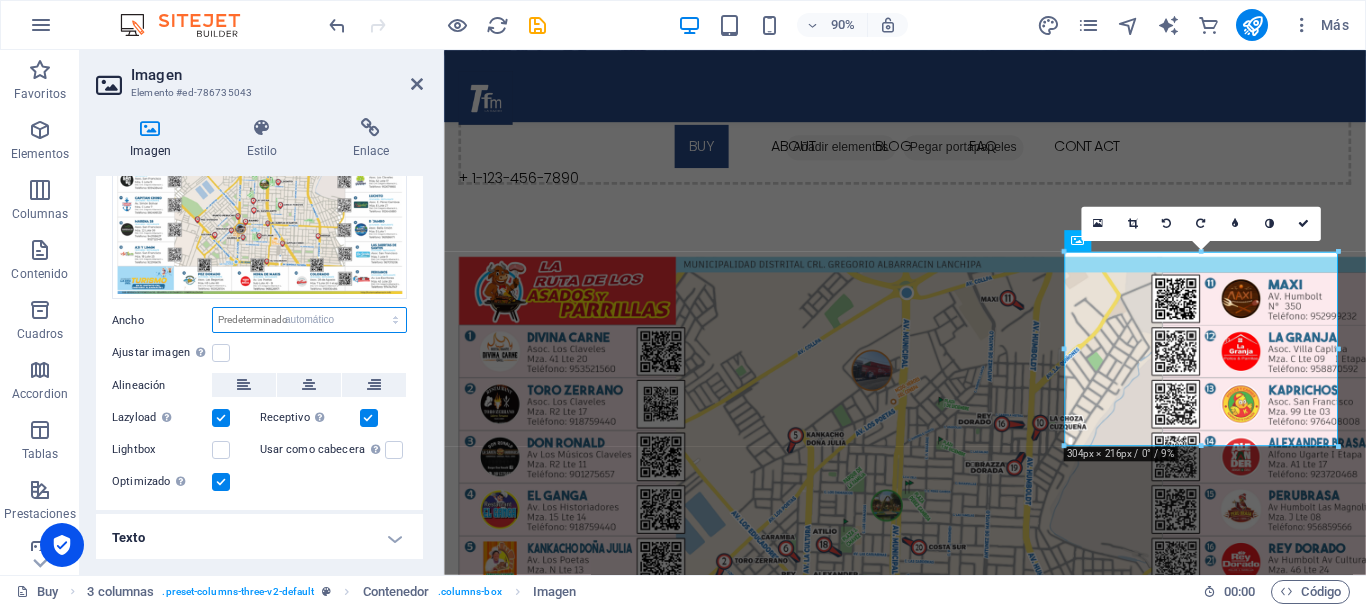 click on "Predeterminado automático px rem % em vh vw" at bounding box center [309, 320] 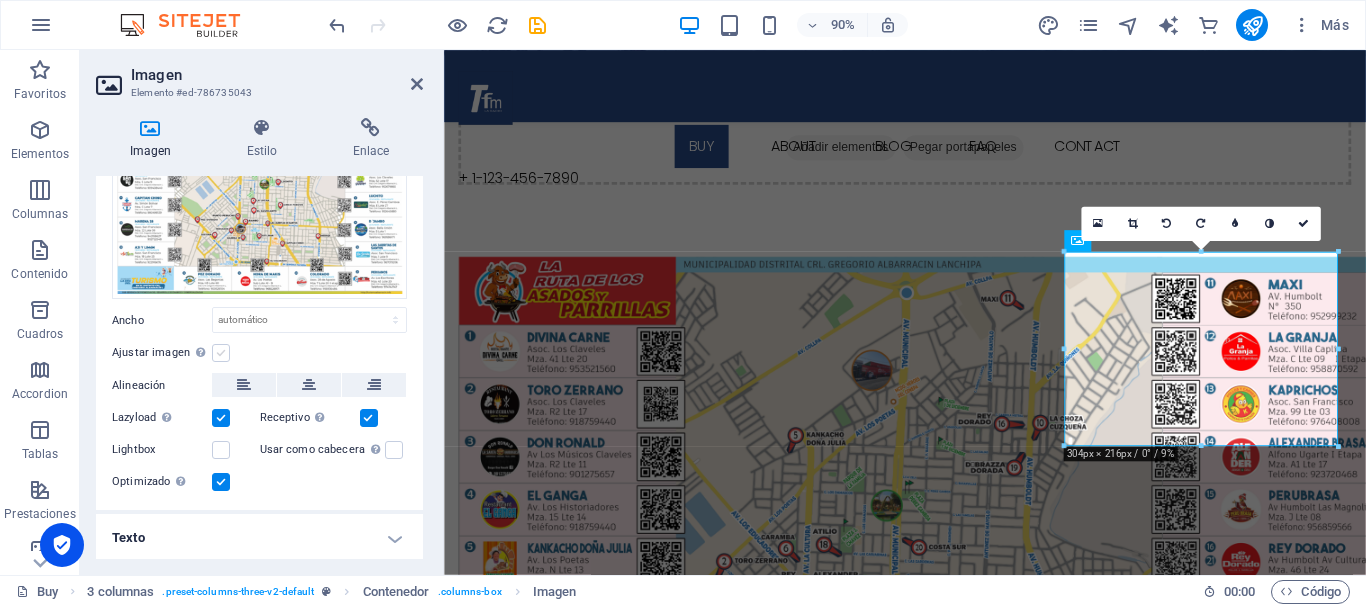 click at bounding box center (221, 353) 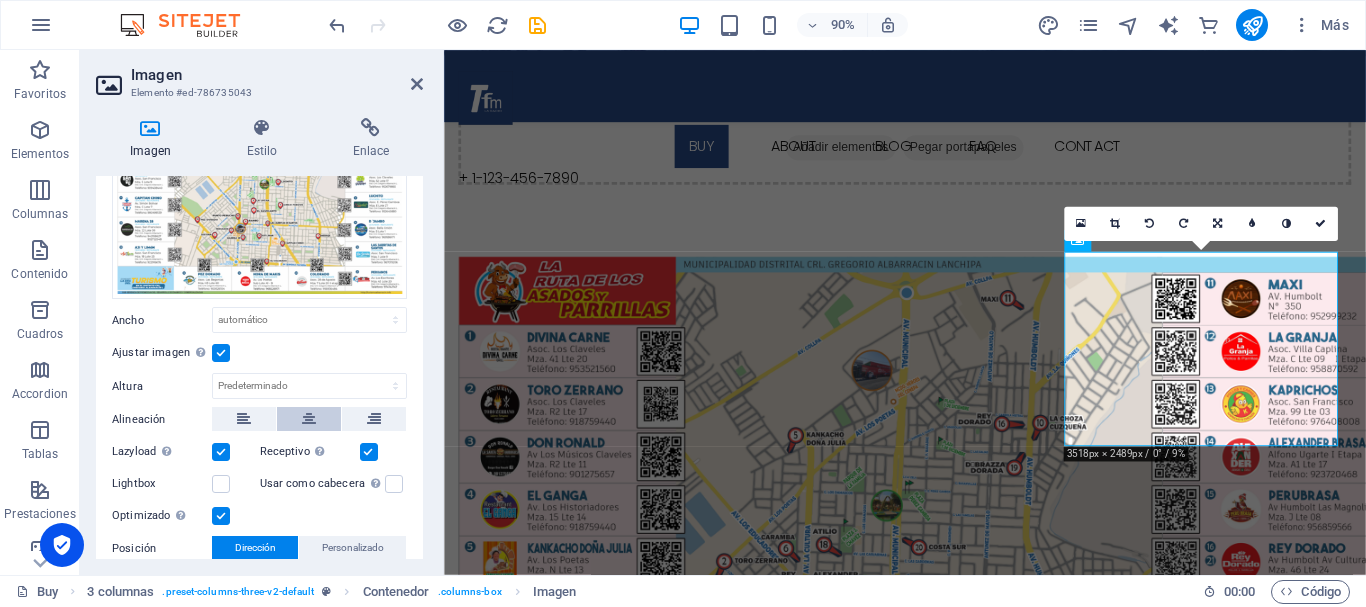 click at bounding box center (309, 419) 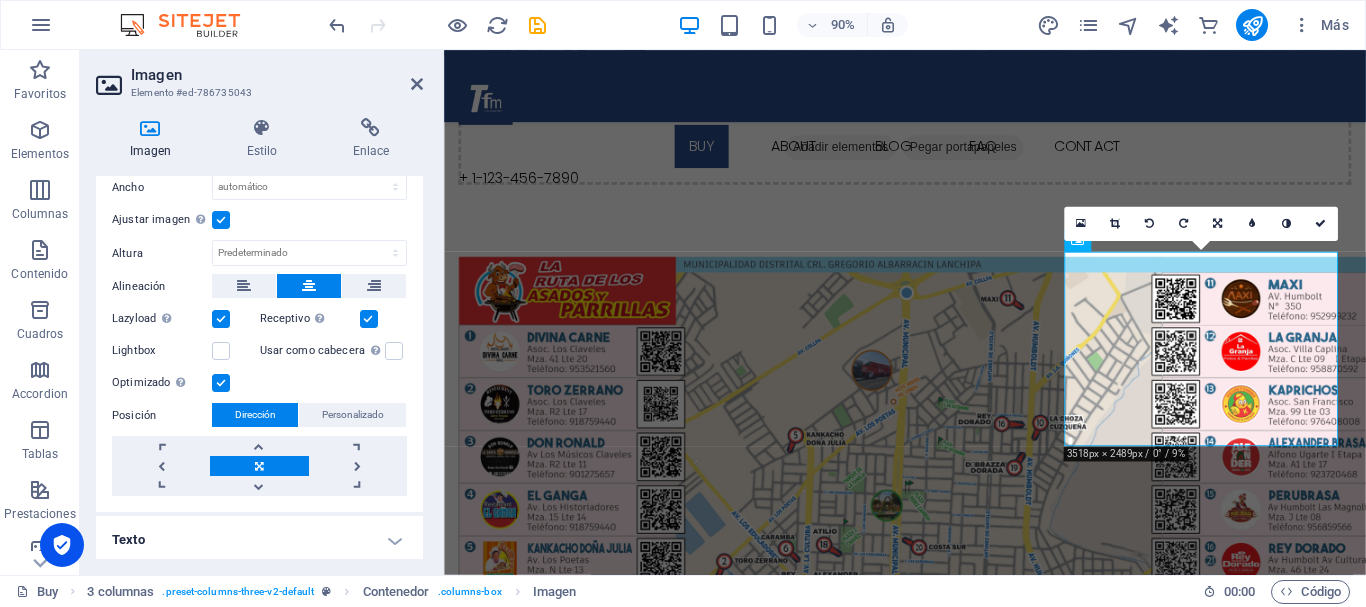 scroll, scrollTop: 275, scrollLeft: 0, axis: vertical 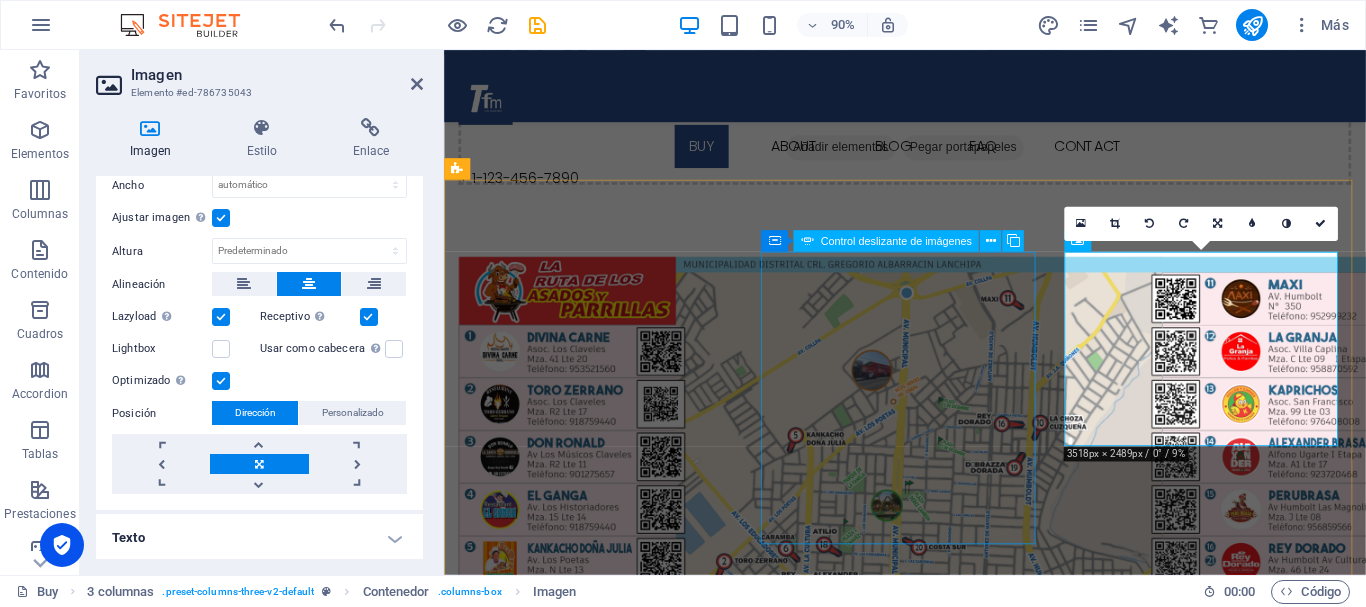 click at bounding box center [-290, 4804] 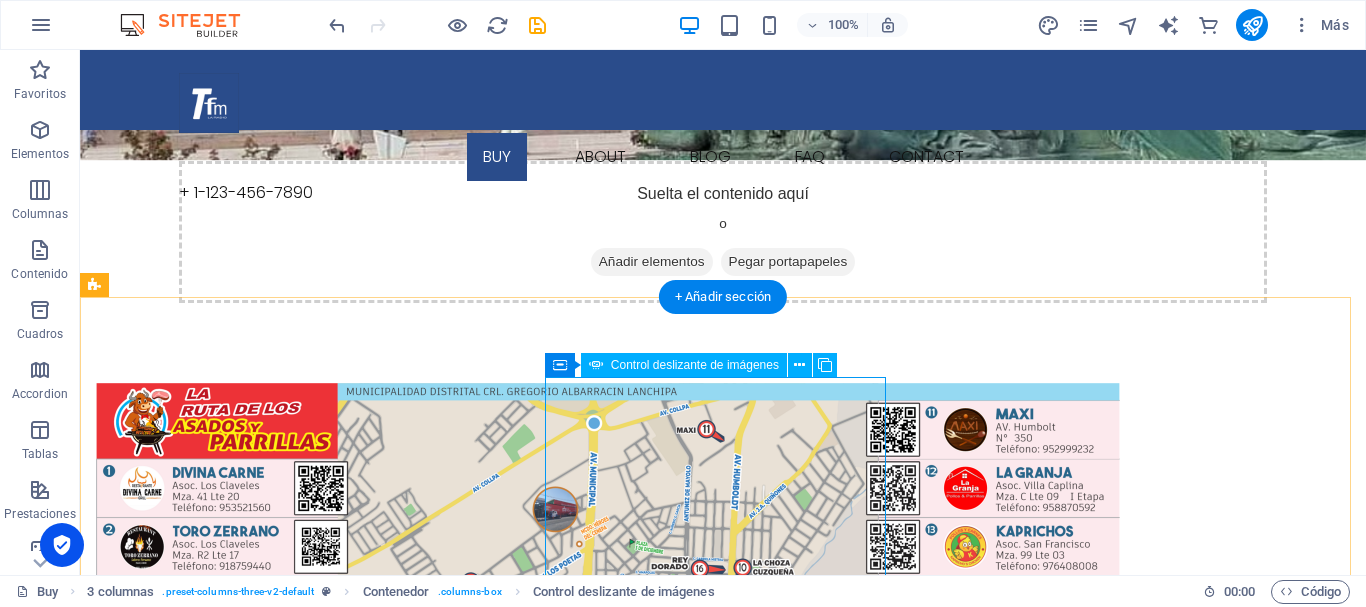 click at bounding box center (-654, 5731) 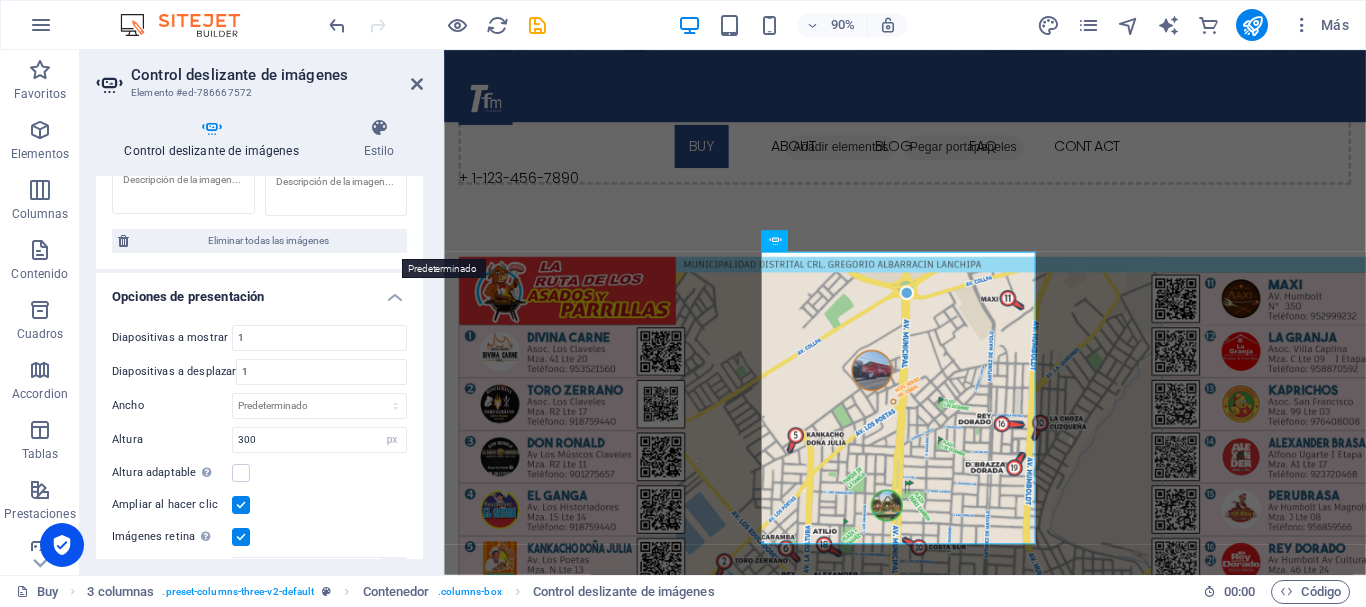 scroll, scrollTop: 2100, scrollLeft: 0, axis: vertical 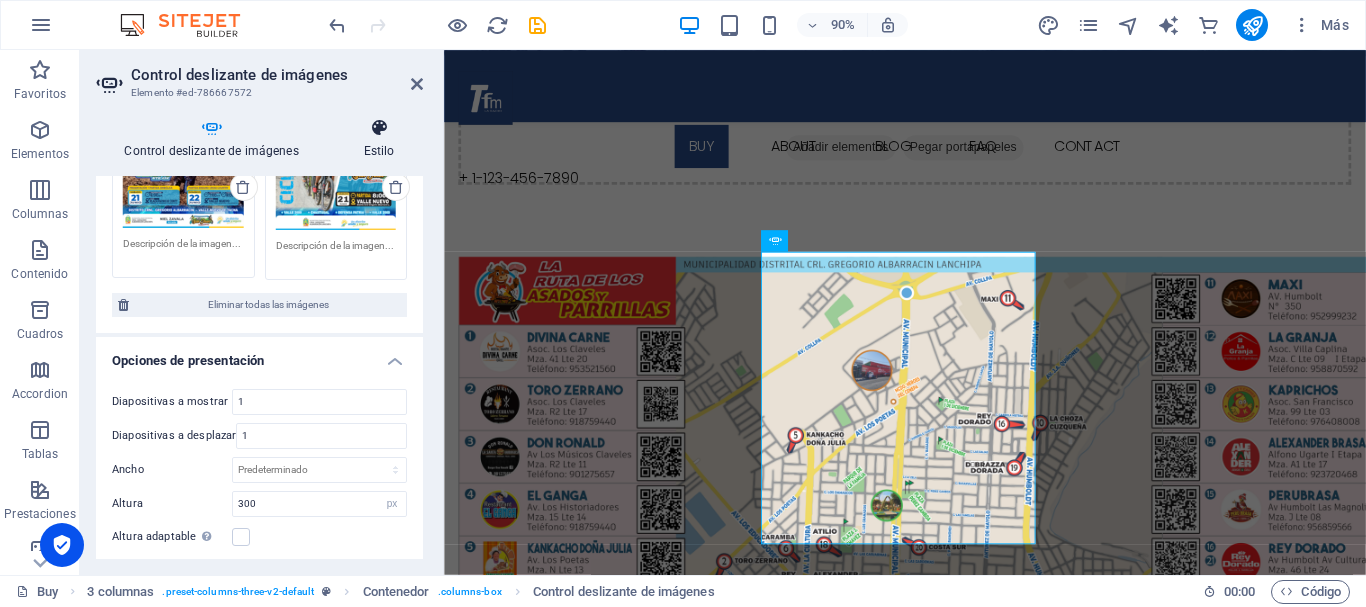 click at bounding box center [379, 128] 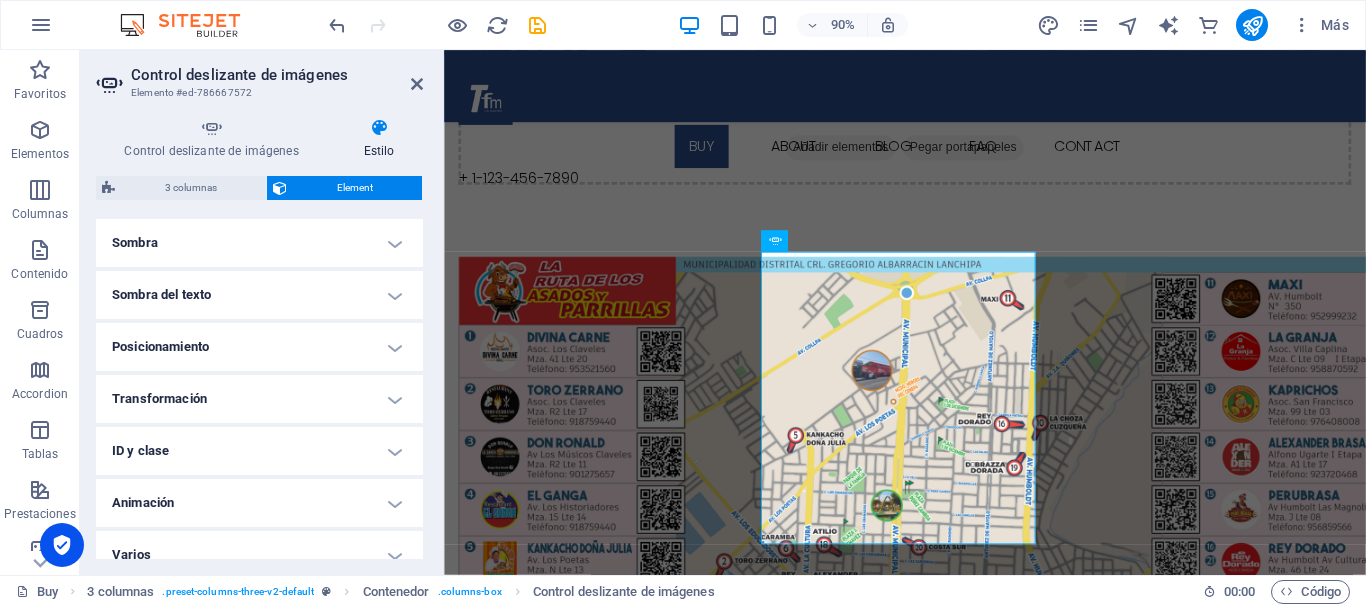 scroll, scrollTop: 520, scrollLeft: 0, axis: vertical 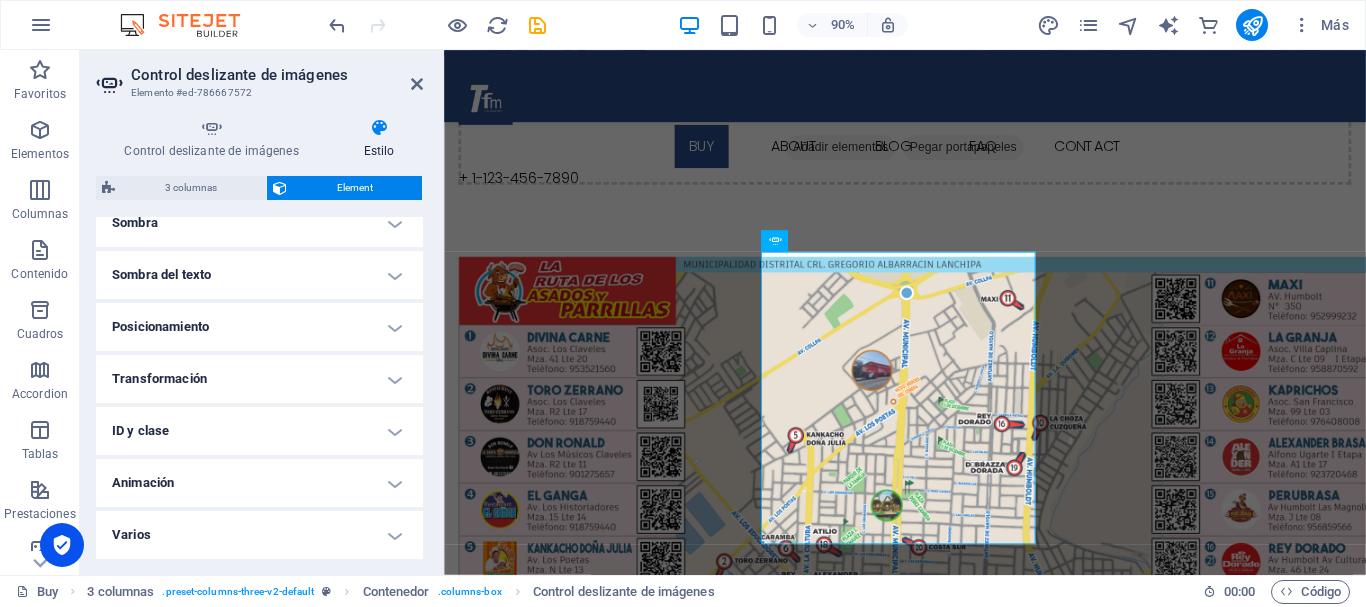 click on "Varios" at bounding box center [259, 535] 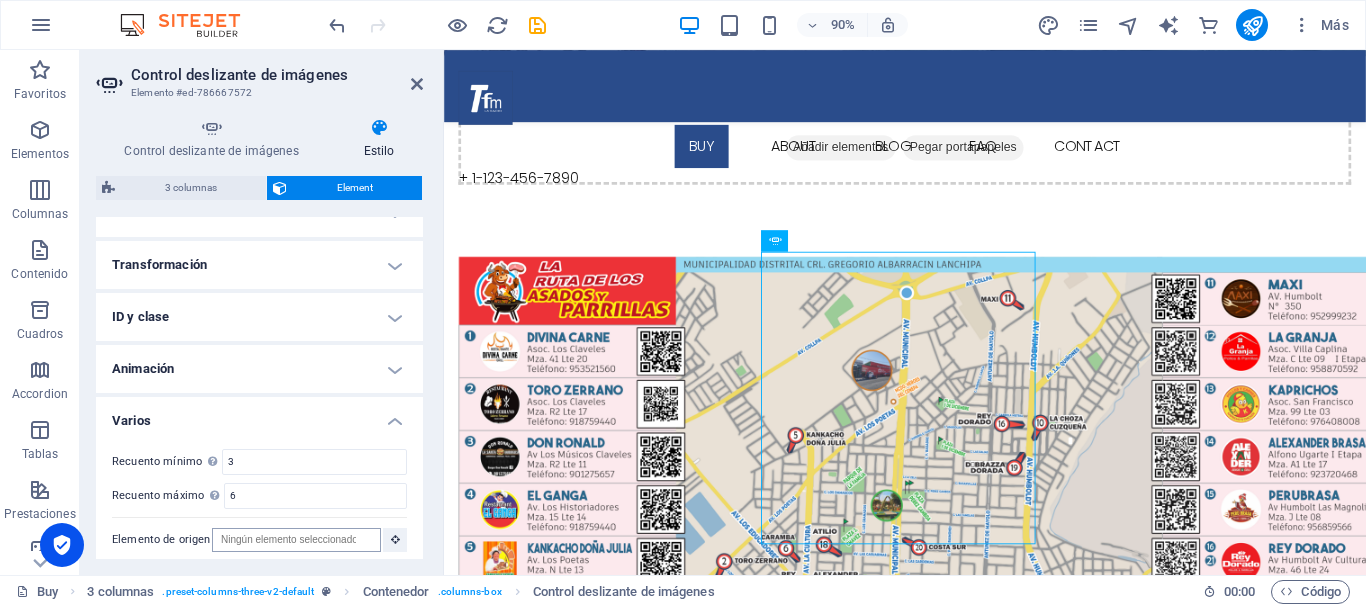 scroll, scrollTop: 644, scrollLeft: 0, axis: vertical 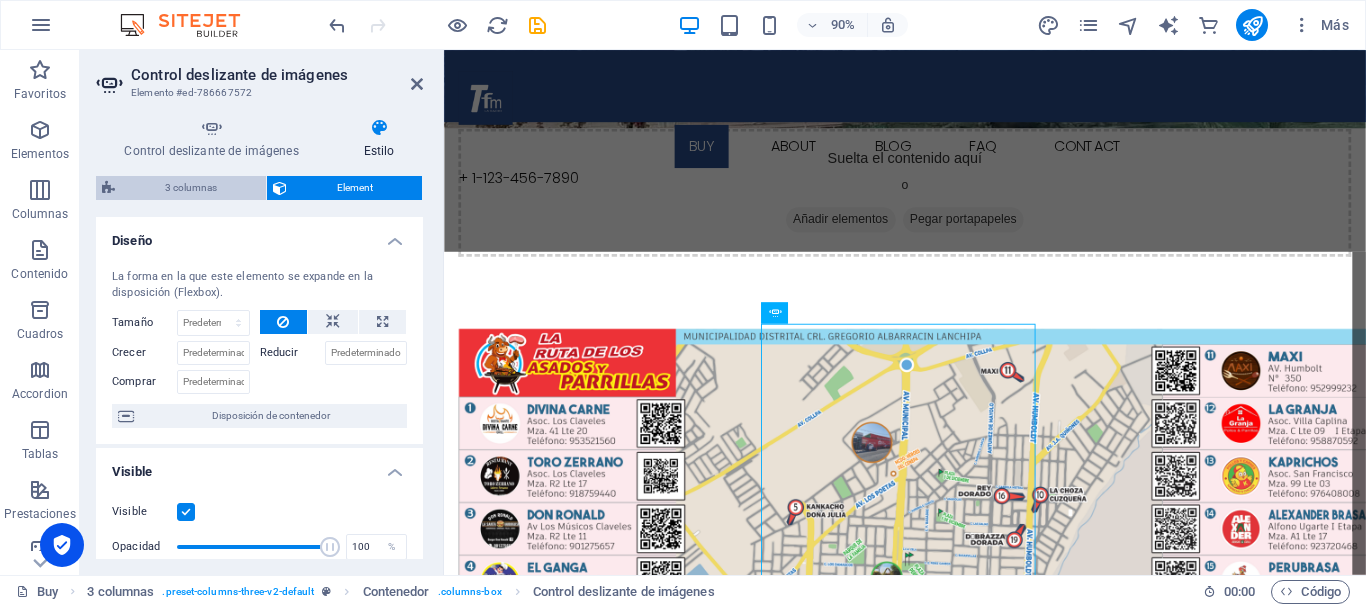 click on "3 columnas" at bounding box center (190, 188) 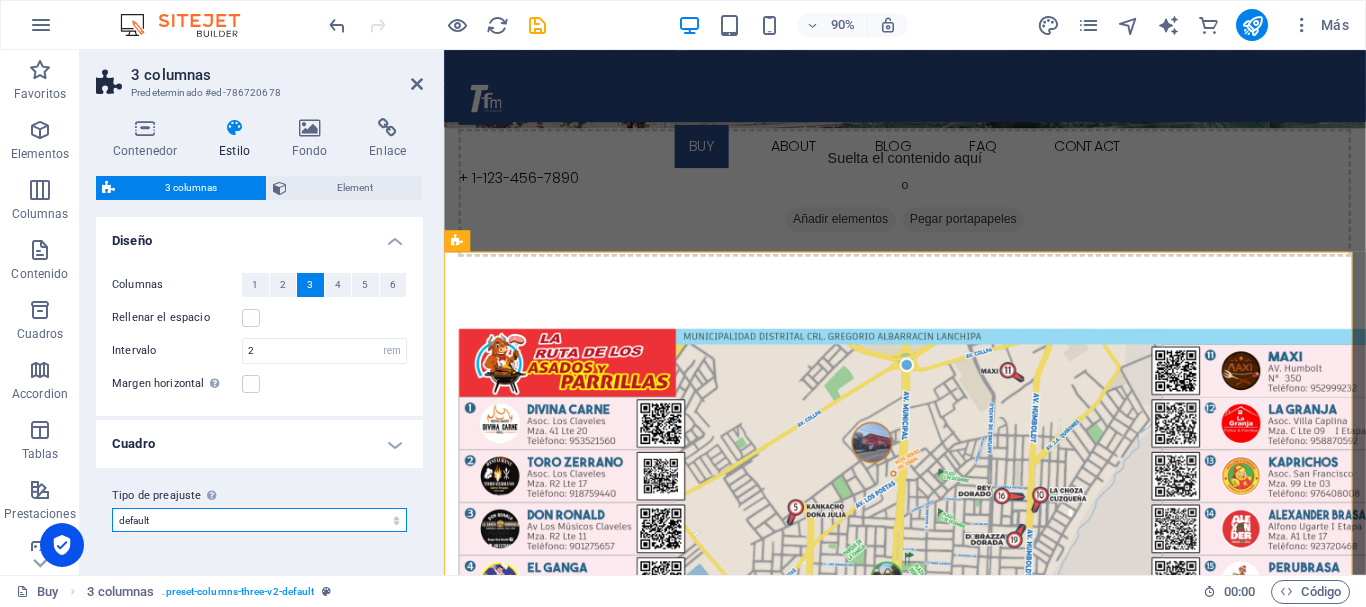 click on "default Añadir tipo de preajuste" at bounding box center [259, 520] 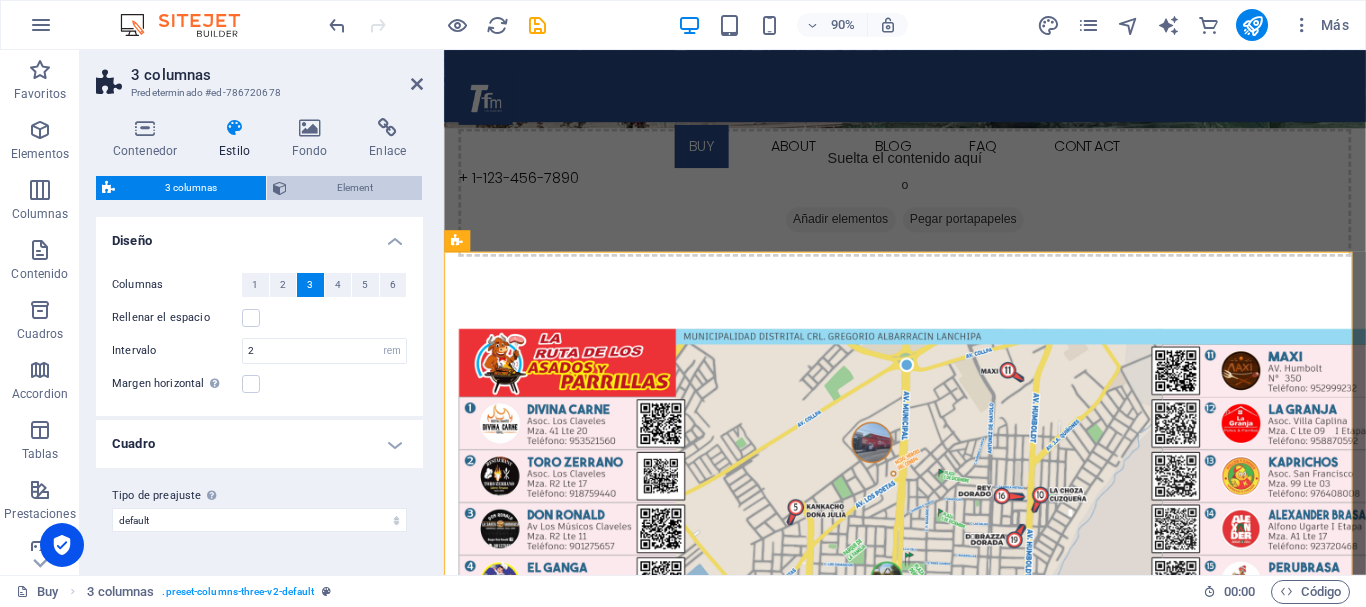 click on "Element" at bounding box center [354, 188] 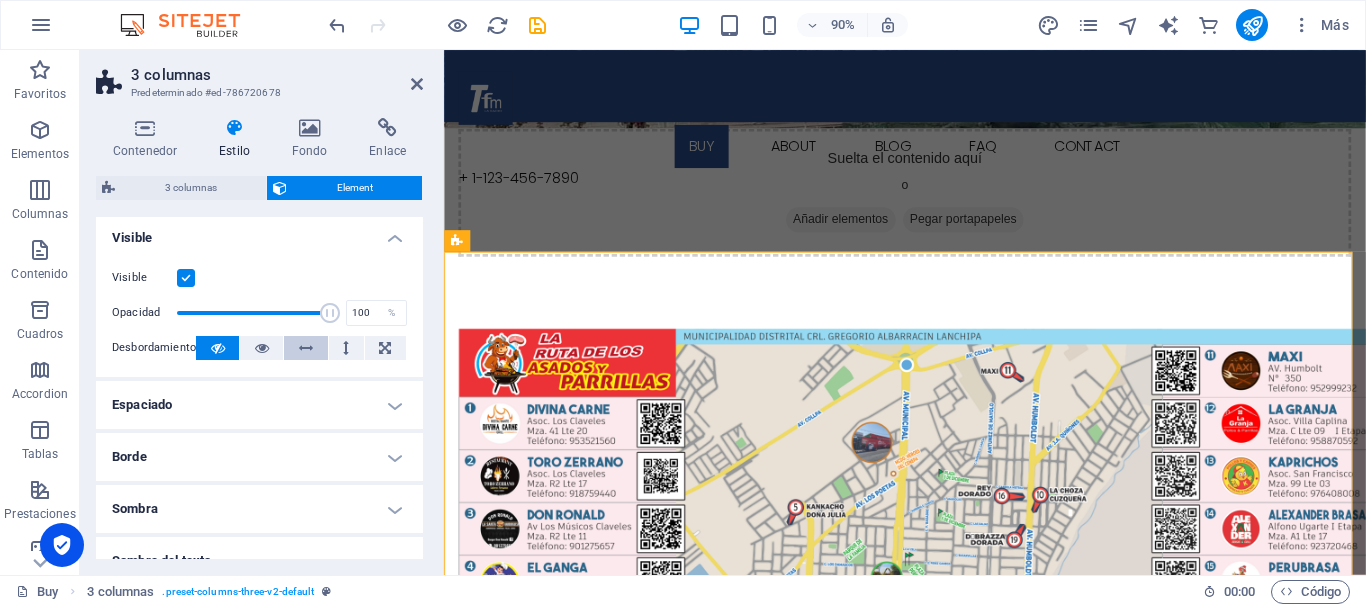scroll, scrollTop: 0, scrollLeft: 0, axis: both 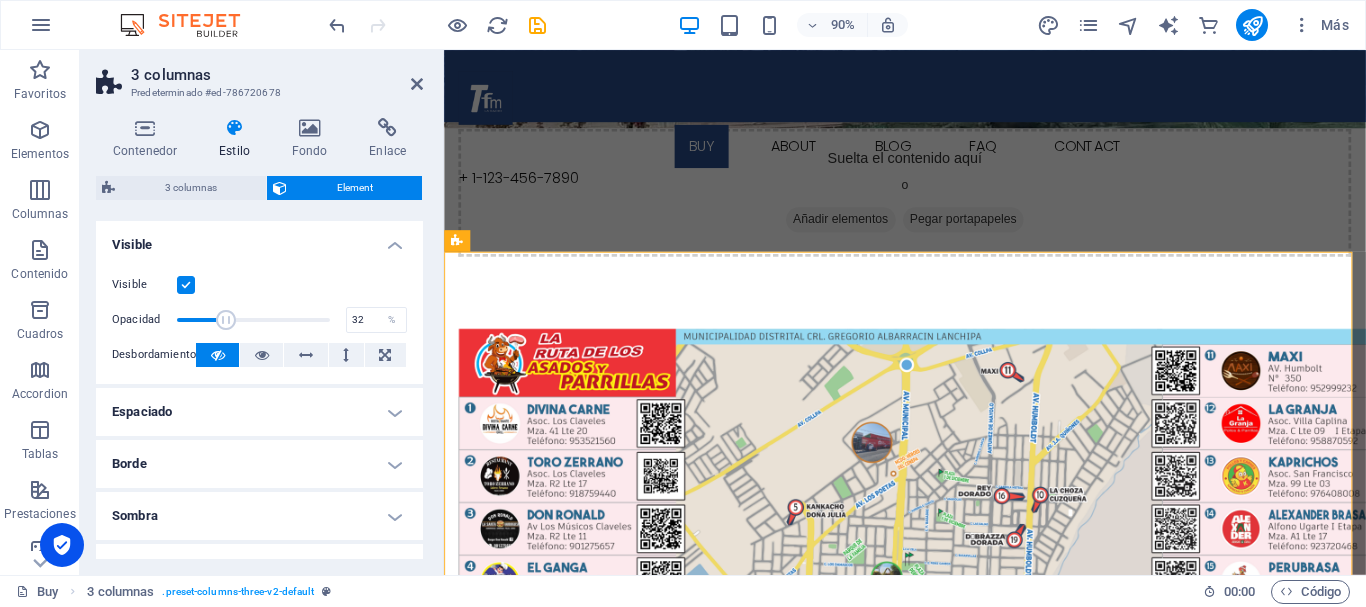 drag, startPoint x: 324, startPoint y: 322, endPoint x: 224, endPoint y: 320, distance: 100.02 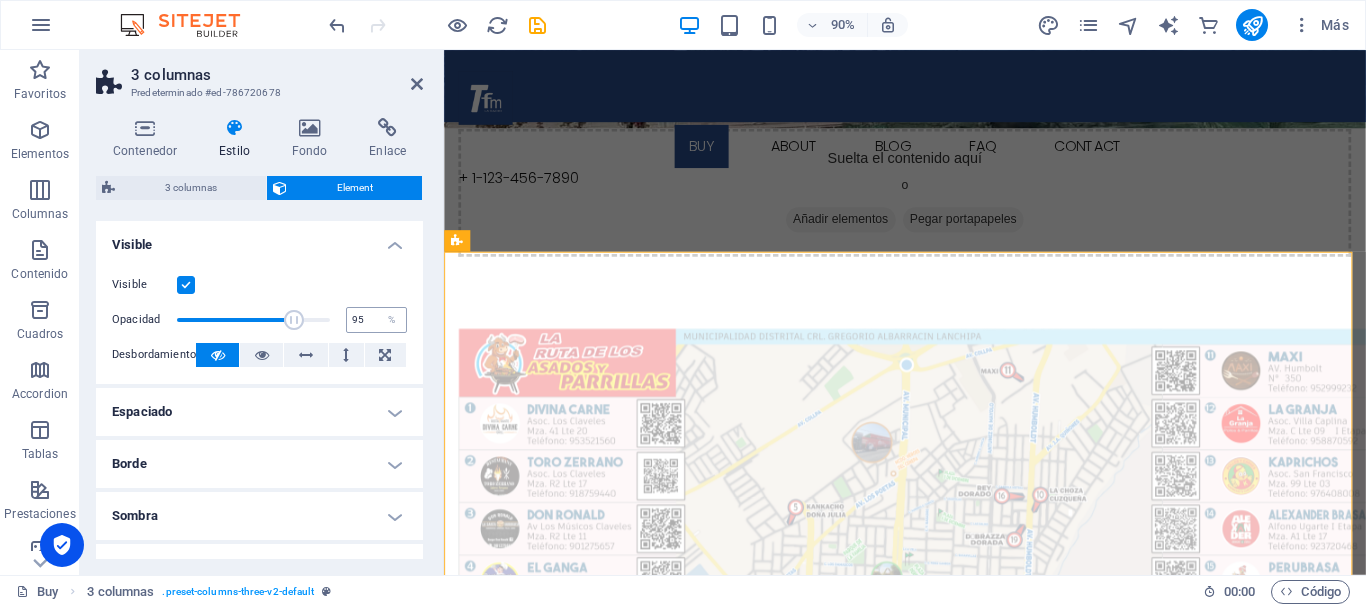 type on "100" 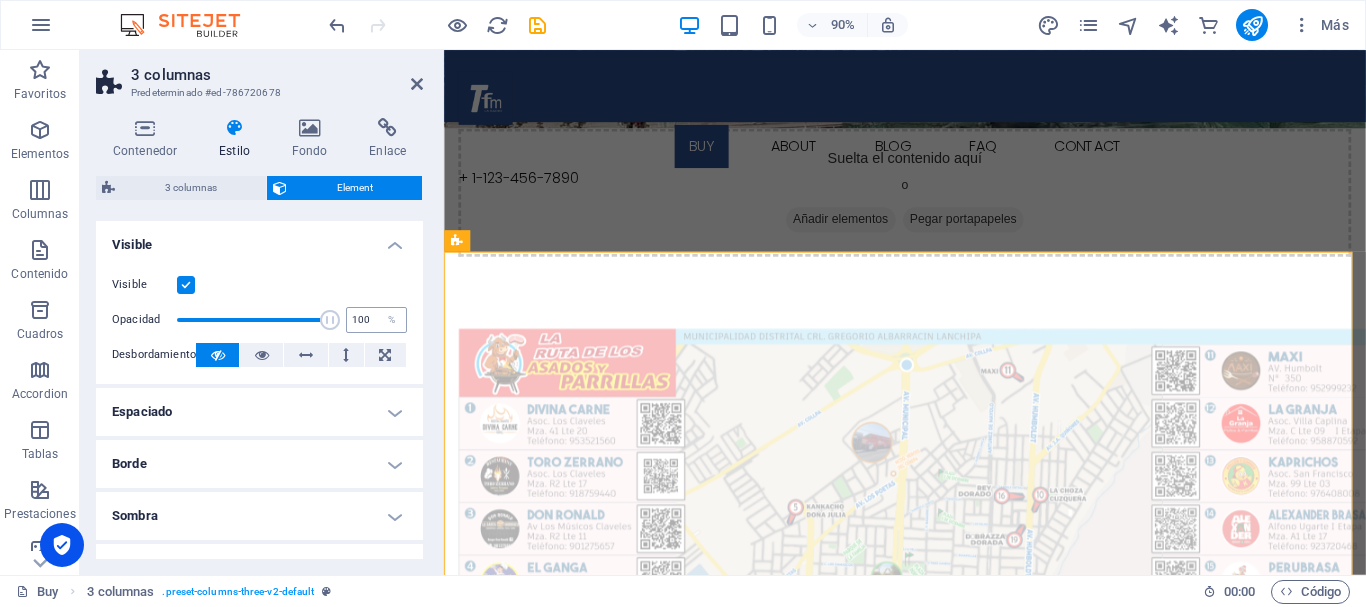 drag, startPoint x: 223, startPoint y: 320, endPoint x: 373, endPoint y: 316, distance: 150.05333 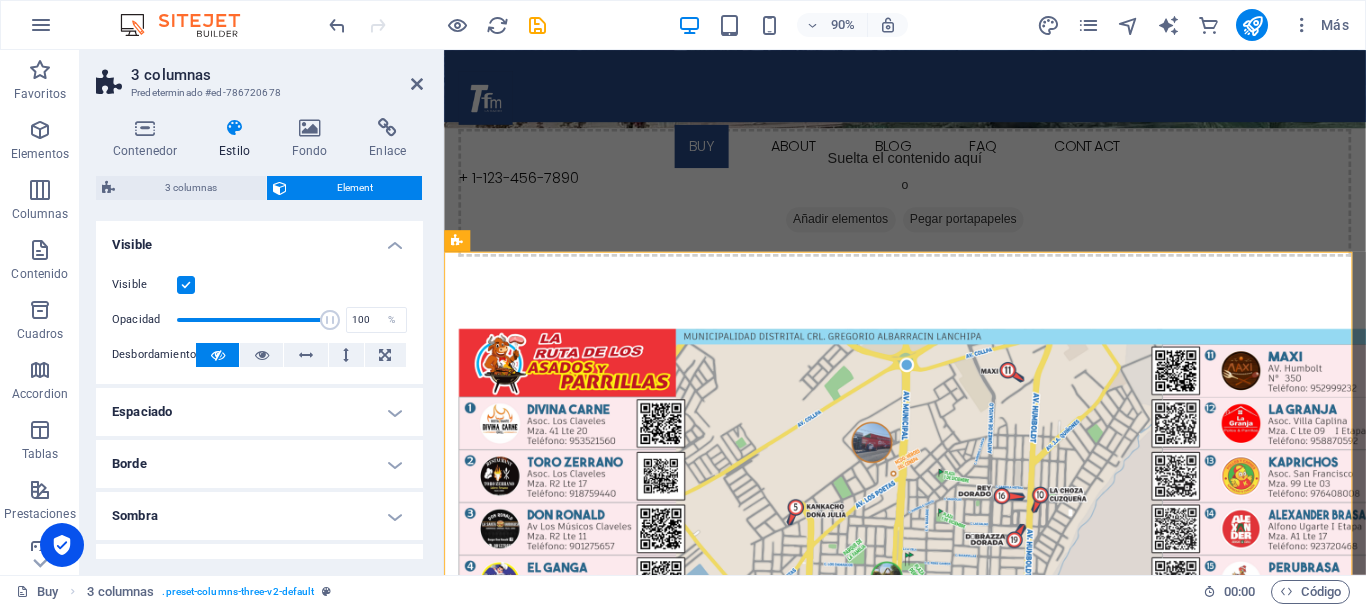 click on "Espaciado" at bounding box center (259, 412) 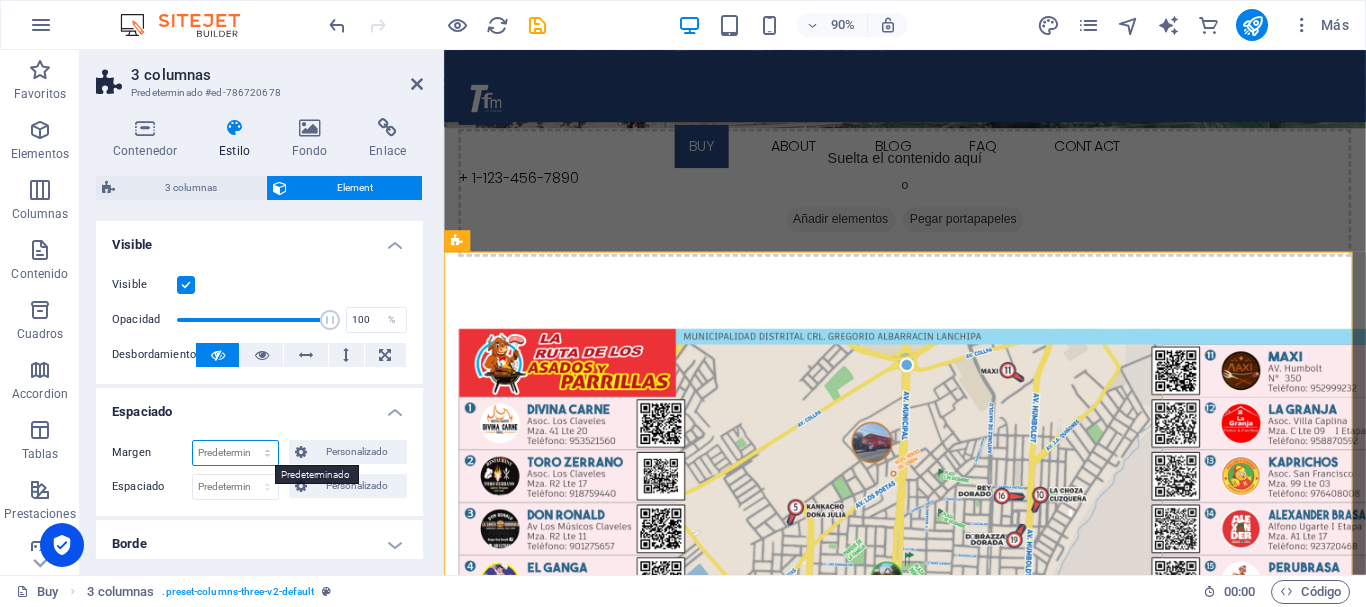 click on "Predeterminado automático px % rem vw vh Personalizado" at bounding box center (235, 453) 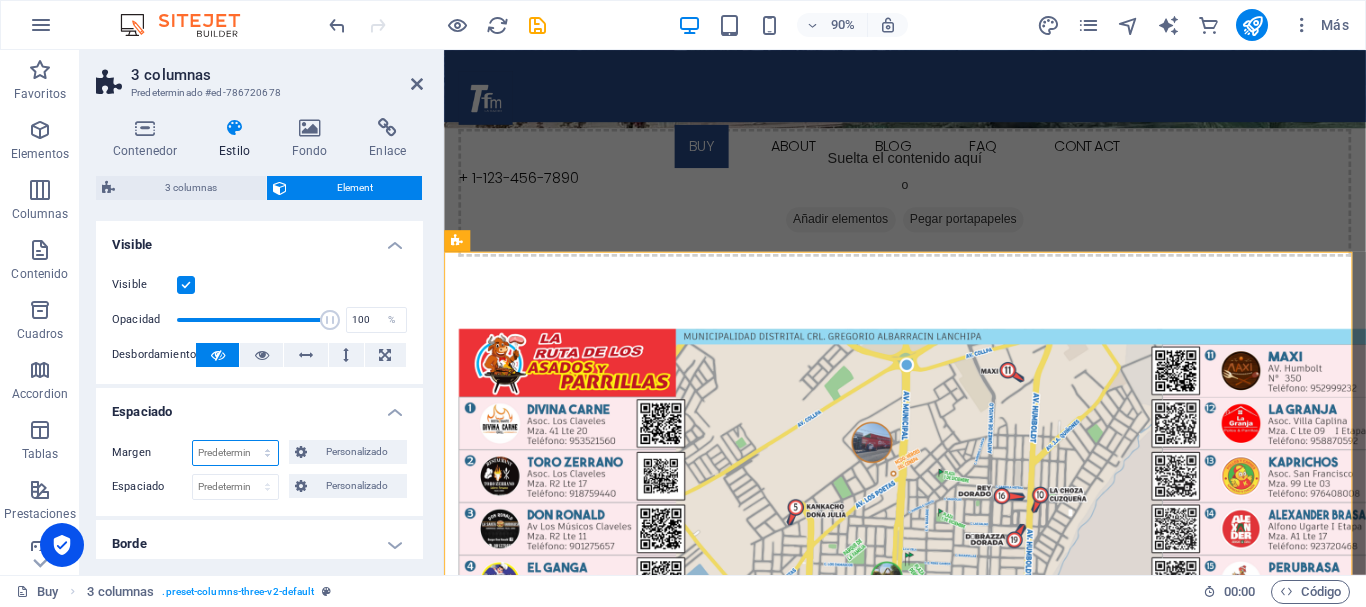 select on "px" 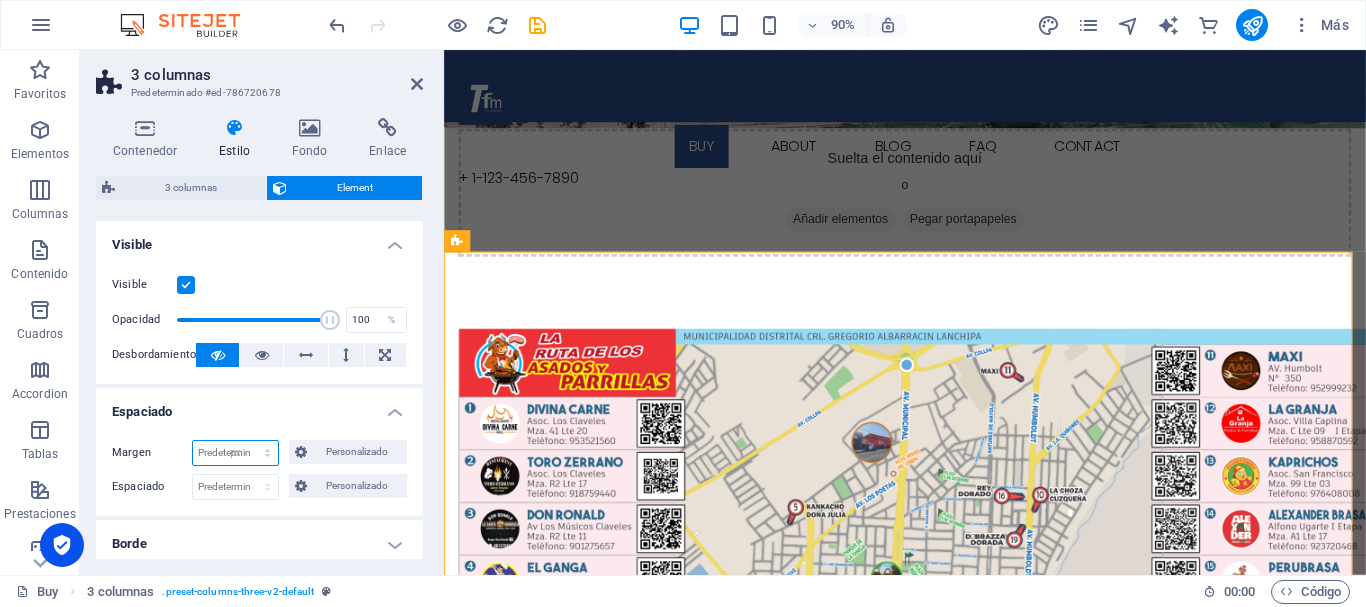 click on "Predeterminado automático px % rem vw vh Personalizado" at bounding box center [235, 453] 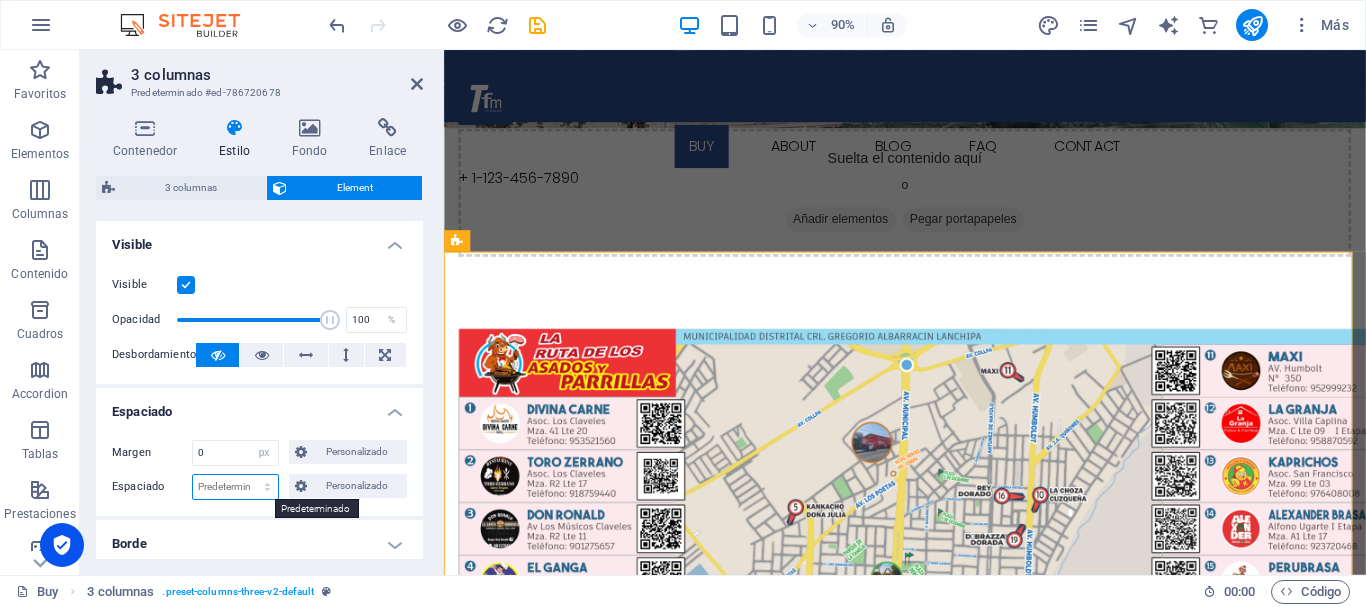 click on "Predeterminado px rem % vh vw Personalizado" at bounding box center (235, 487) 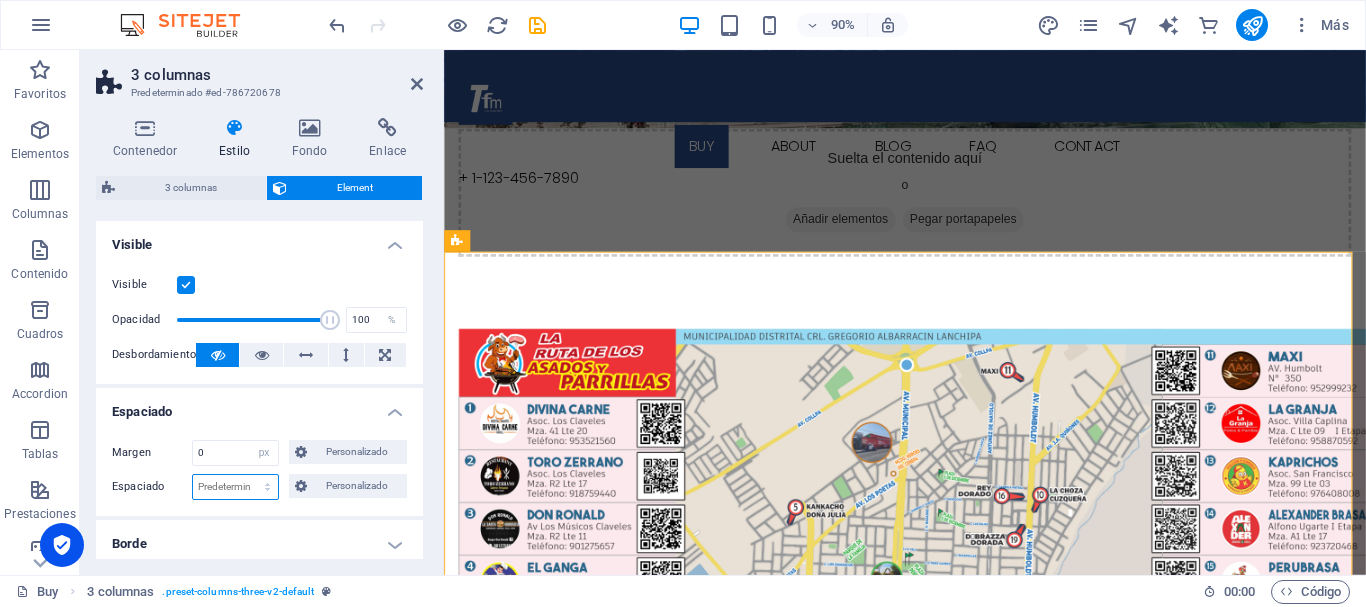 select on "px" 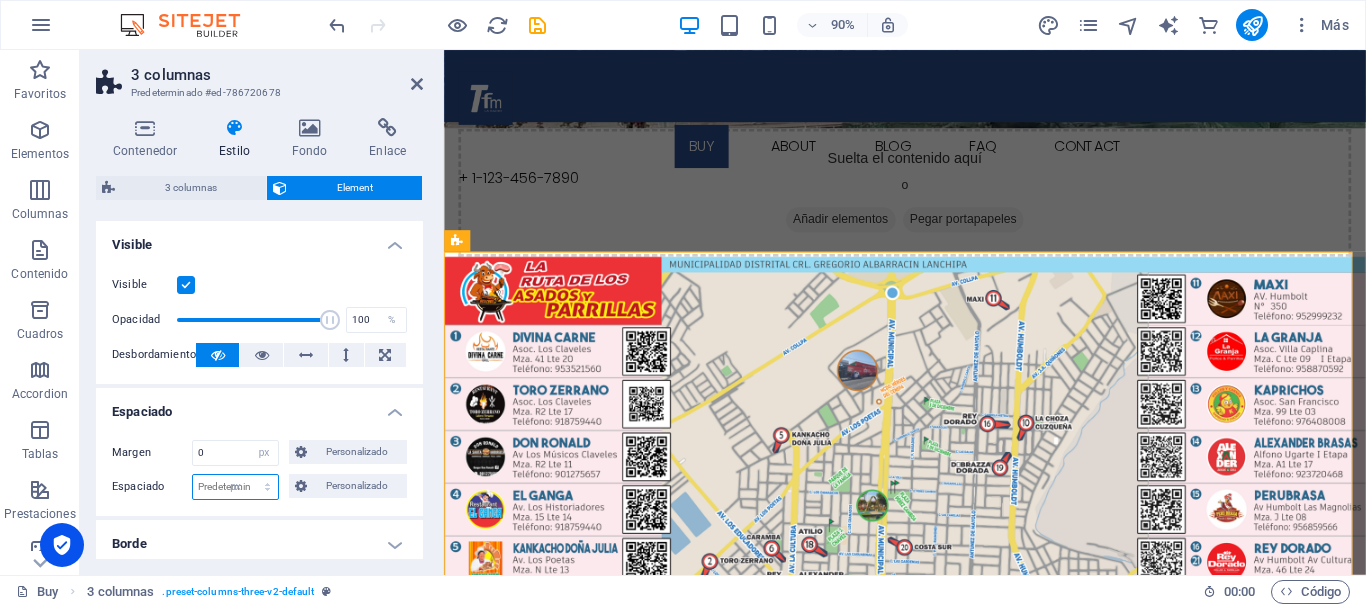 click on "Predeterminado px rem % vh vw Personalizado" at bounding box center [235, 487] 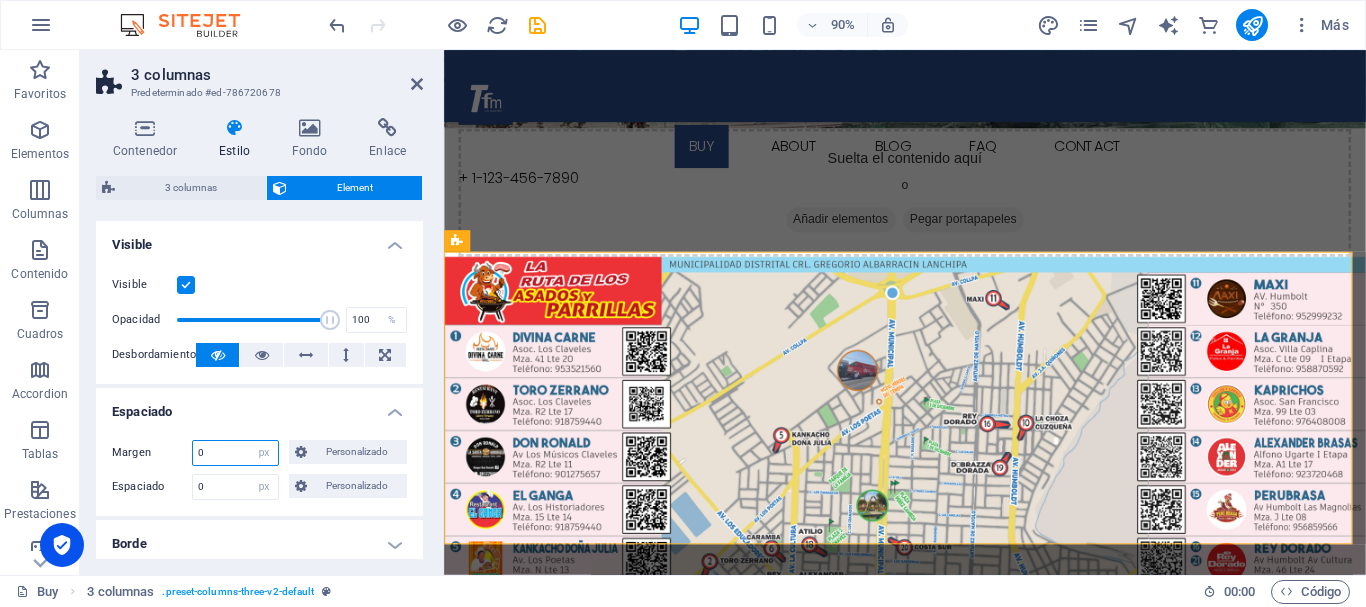 click on "0" at bounding box center [235, 453] 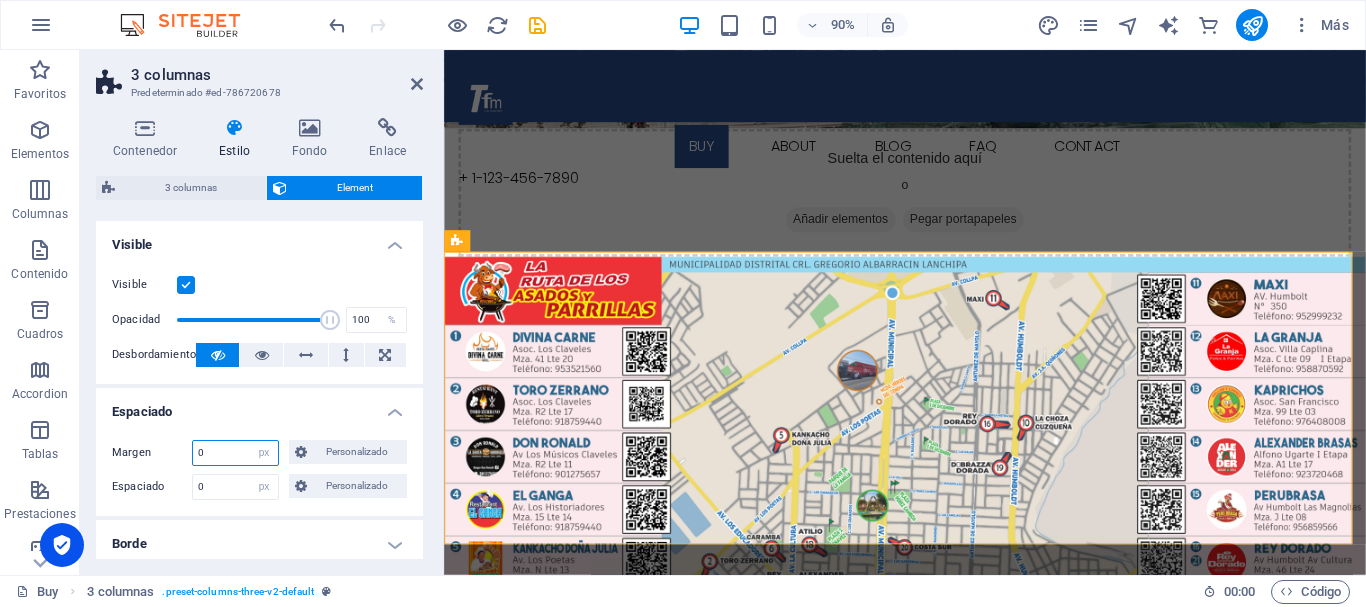 drag, startPoint x: 221, startPoint y: 452, endPoint x: 184, endPoint y: 449, distance: 37.12142 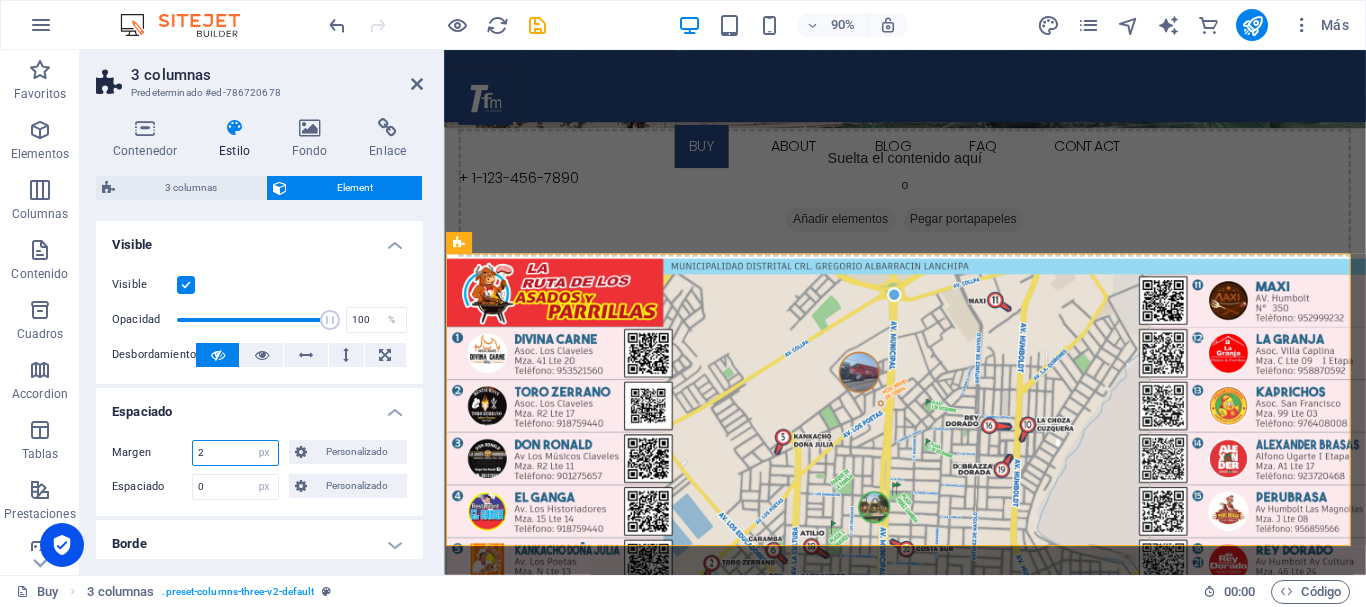 type on "2" 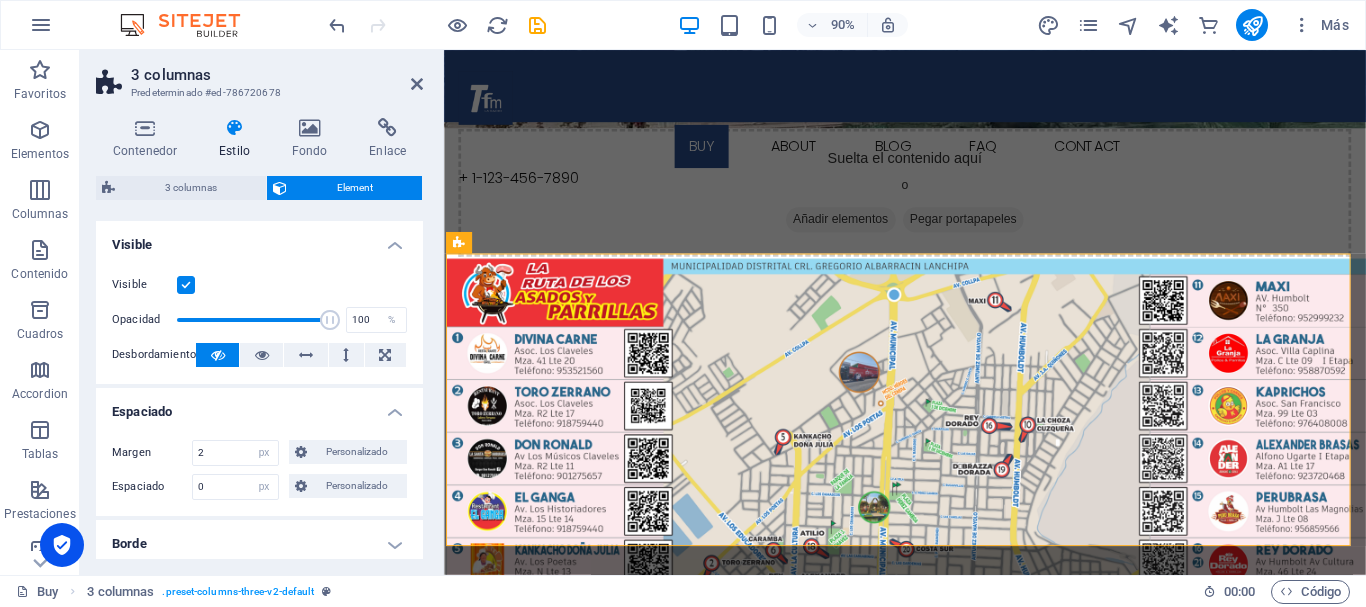 click on "Espaciado" at bounding box center [259, 406] 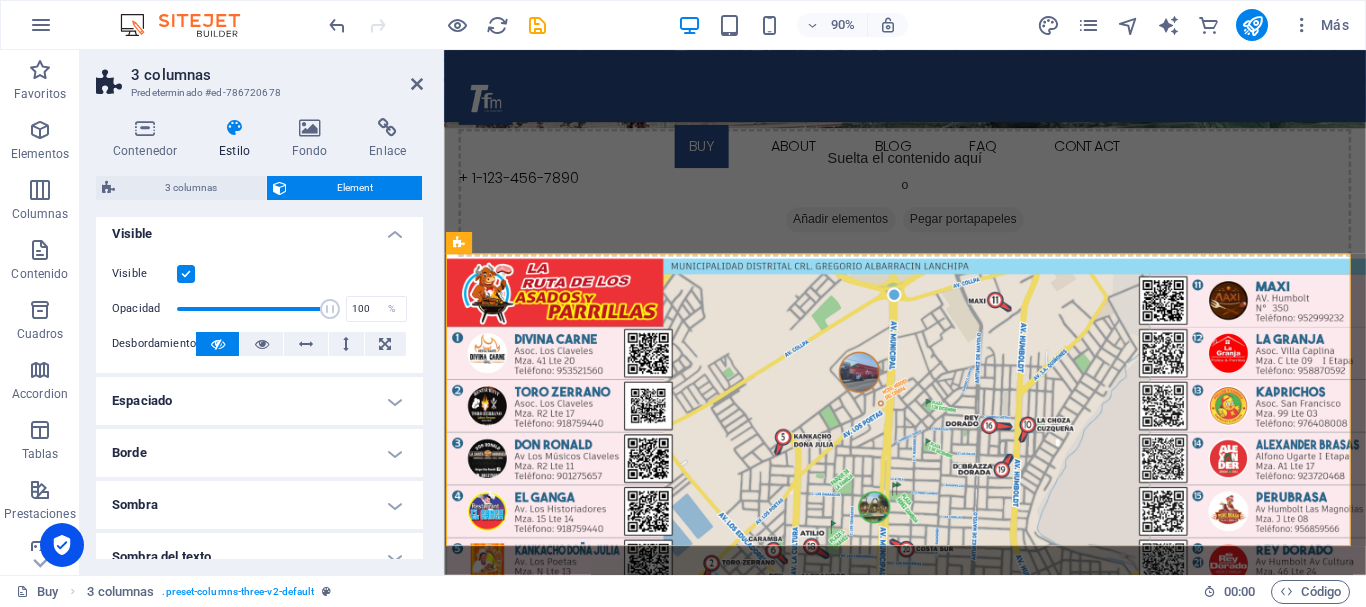 scroll, scrollTop: 0, scrollLeft: 0, axis: both 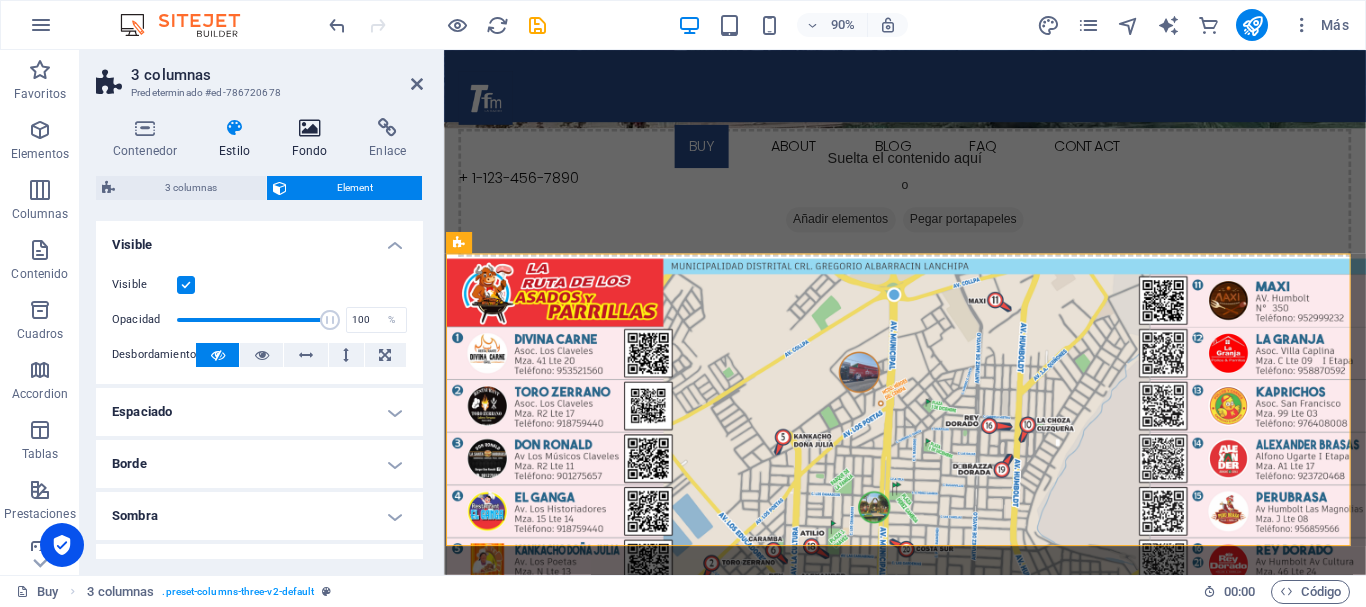 click at bounding box center [310, 128] 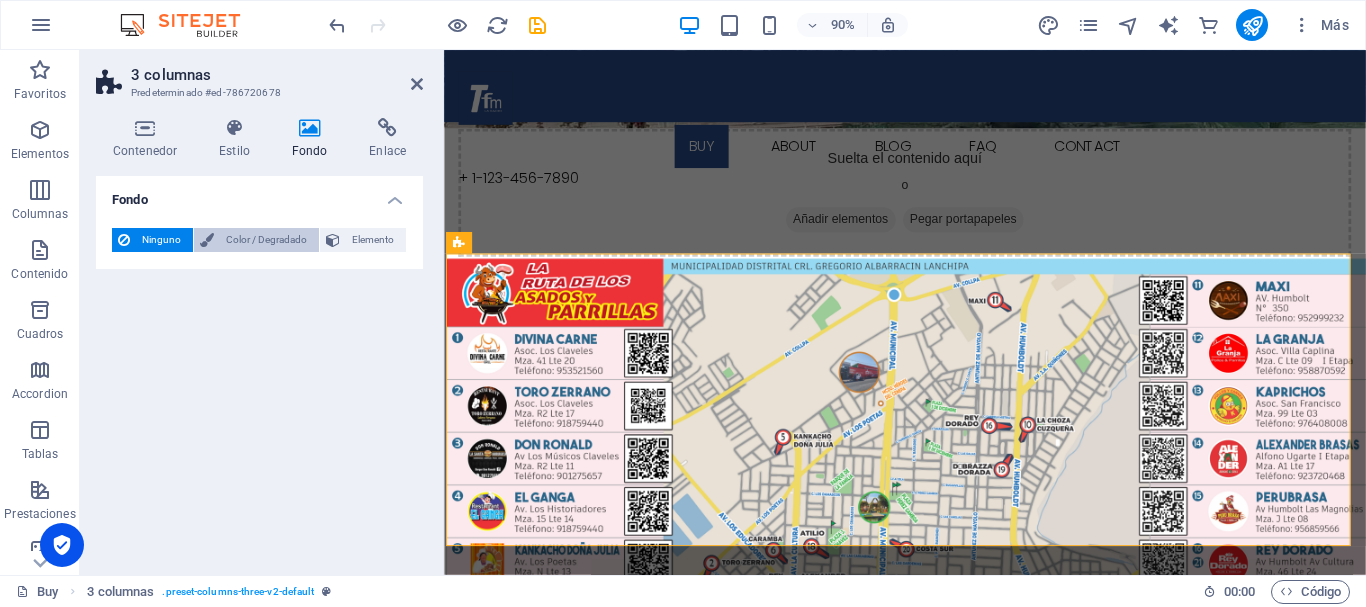 click on "Color / Degradado" at bounding box center (266, 240) 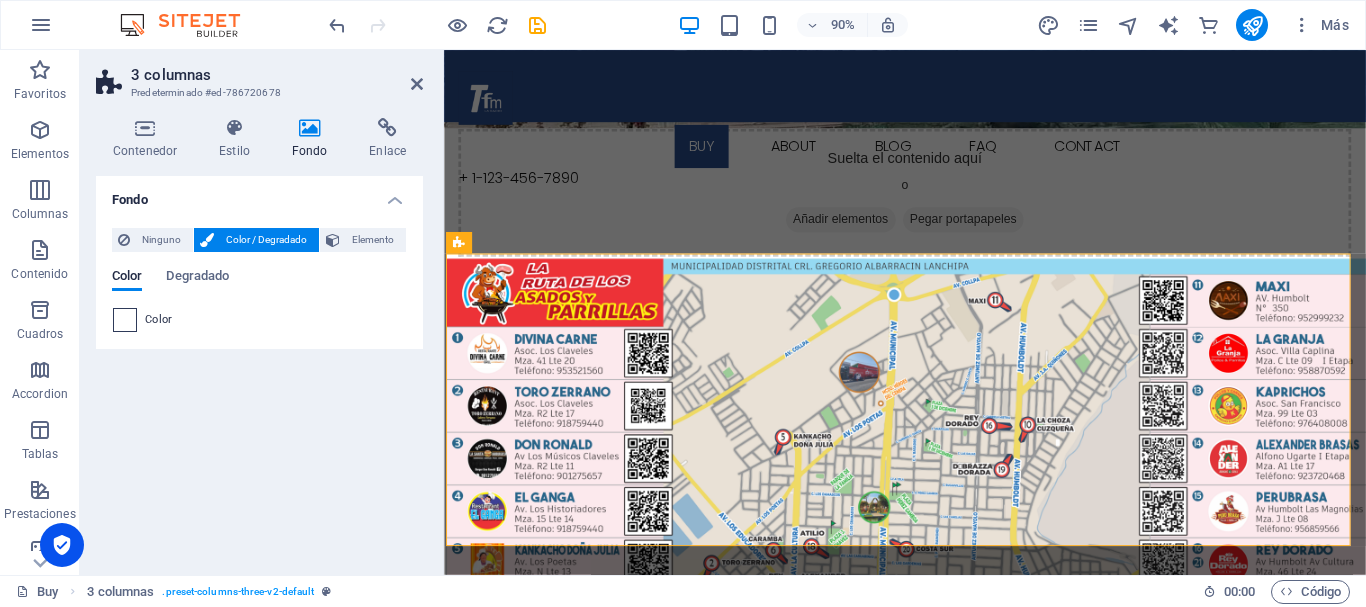click at bounding box center (125, 320) 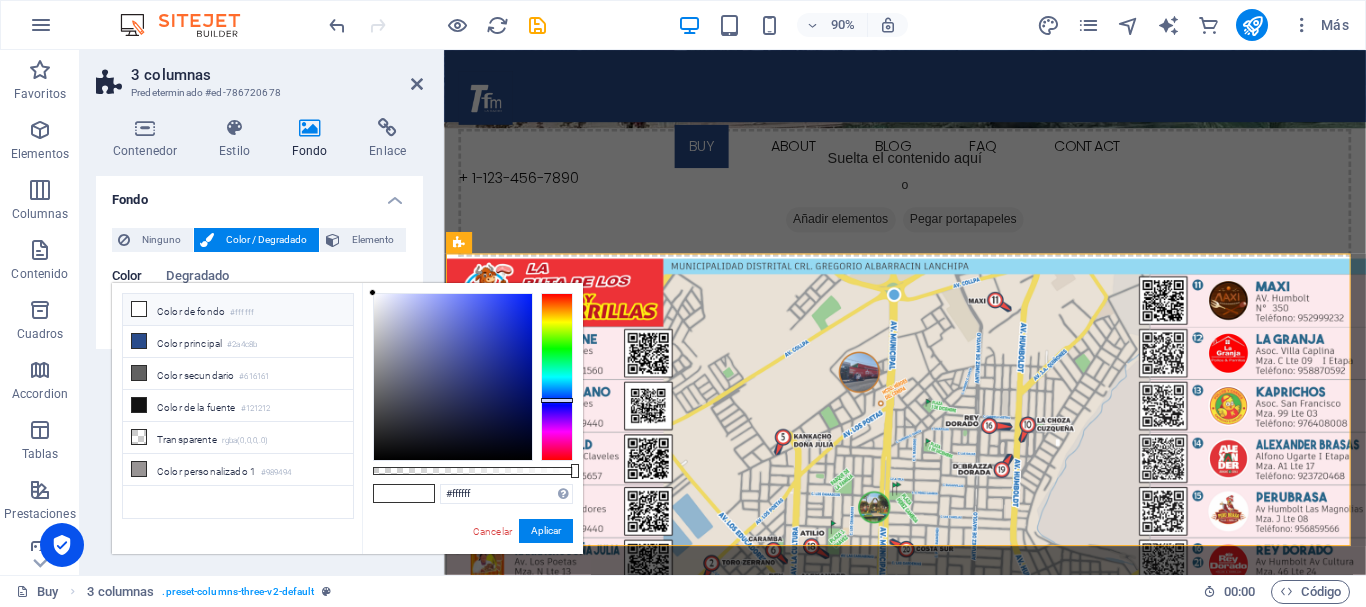 click at bounding box center (557, 377) 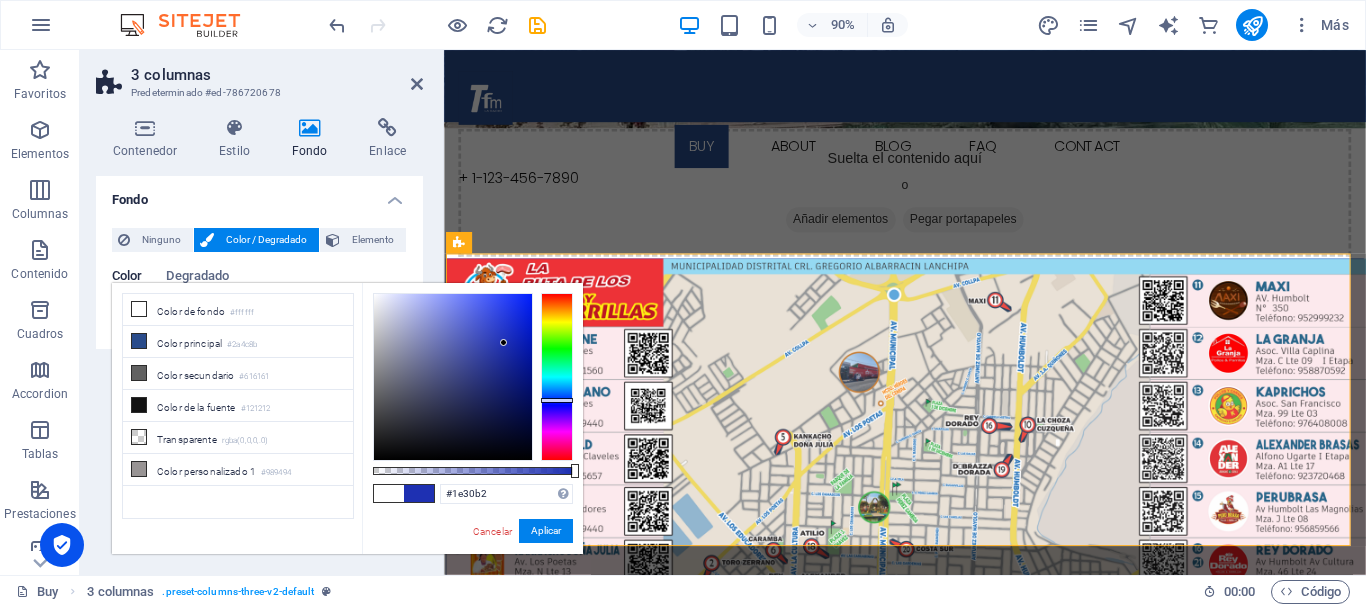 drag, startPoint x: 499, startPoint y: 366, endPoint x: 504, endPoint y: 343, distance: 23.537205 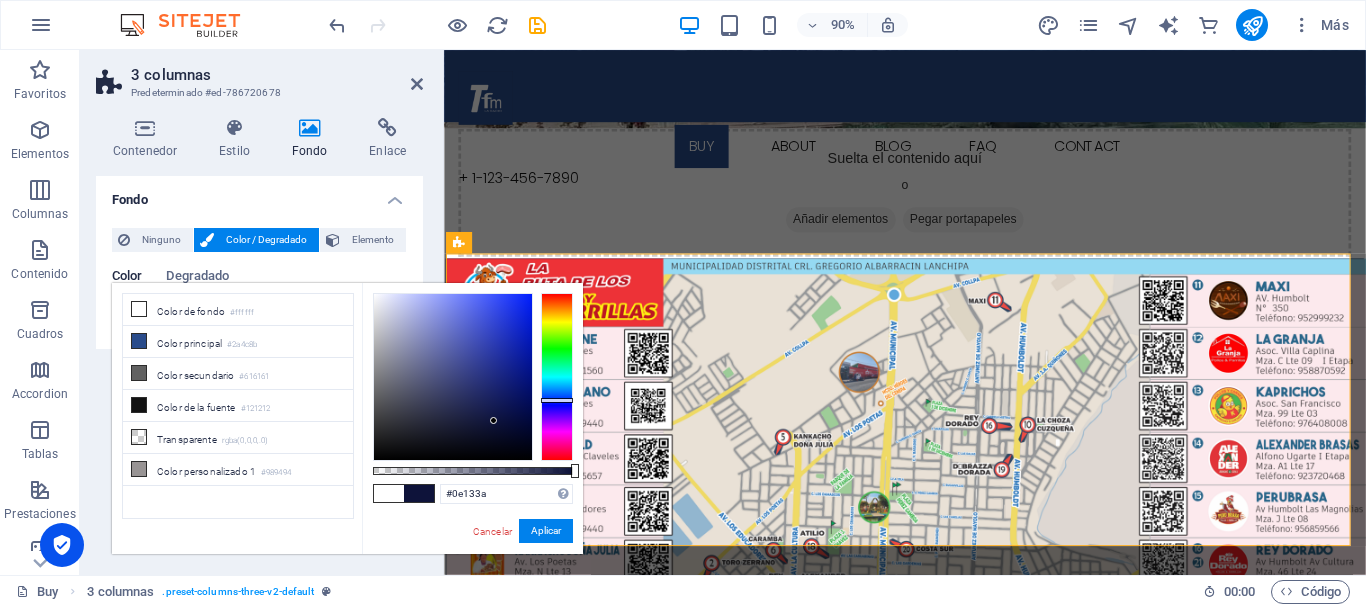 type on "#0c123b" 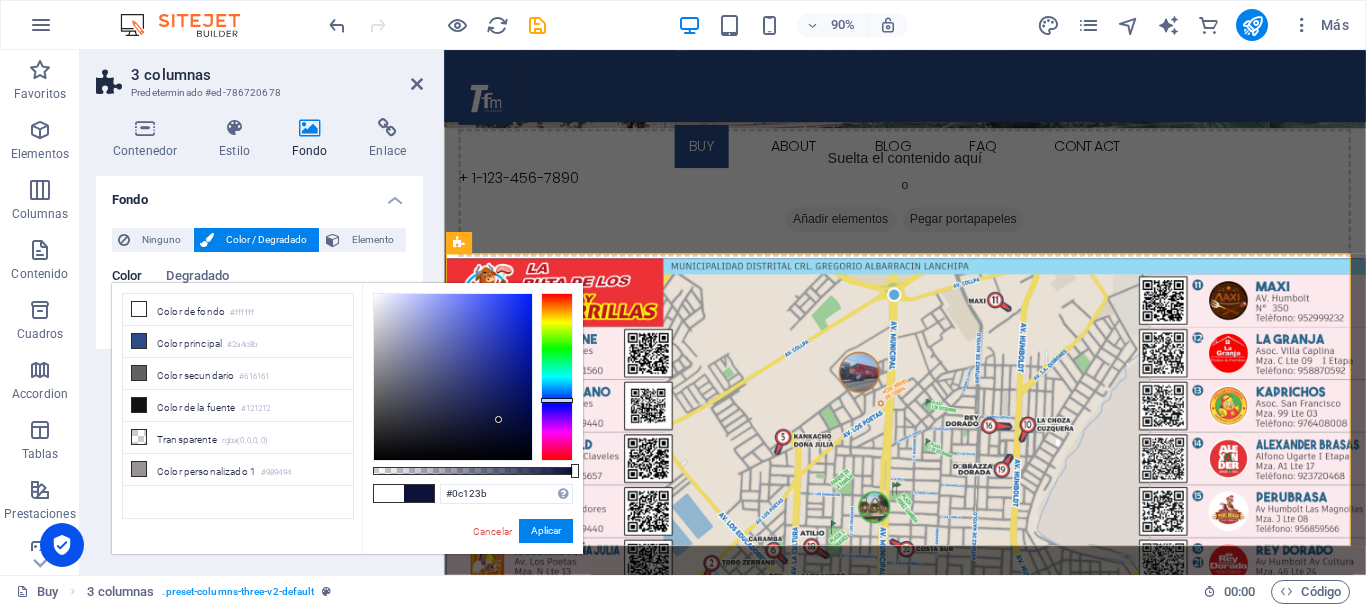 drag, startPoint x: 504, startPoint y: 343, endPoint x: 499, endPoint y: 420, distance: 77.16217 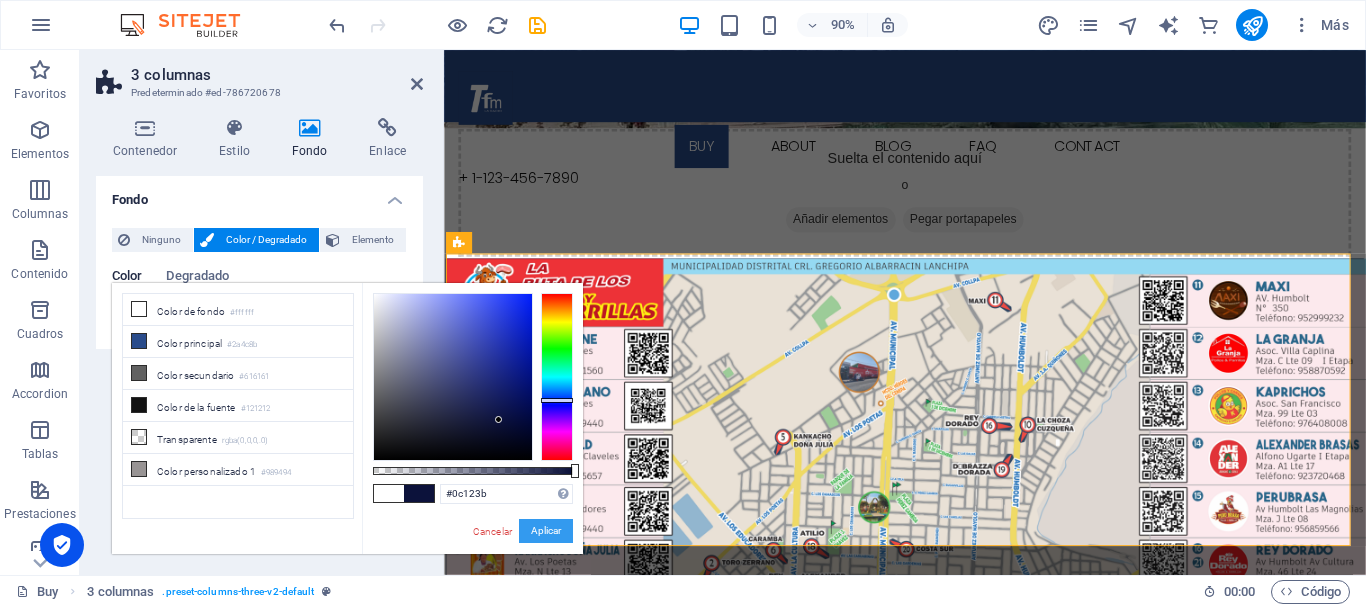 click on "Aplicar" at bounding box center [546, 531] 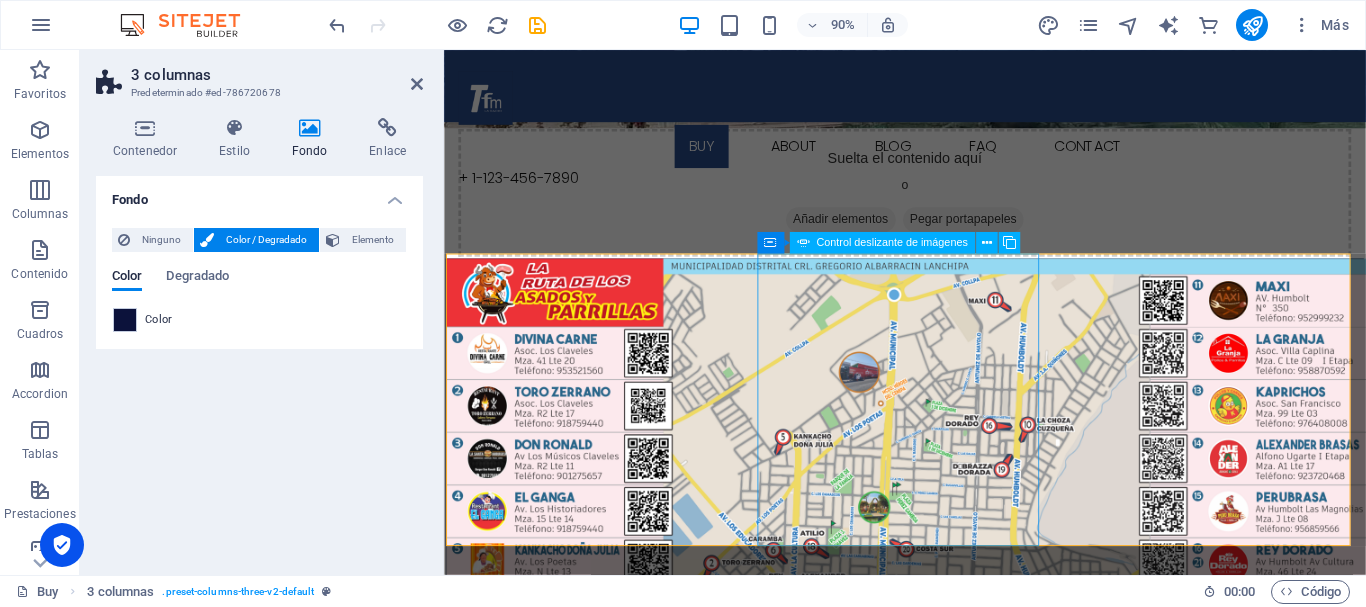 click at bounding box center [-5104, 21216] 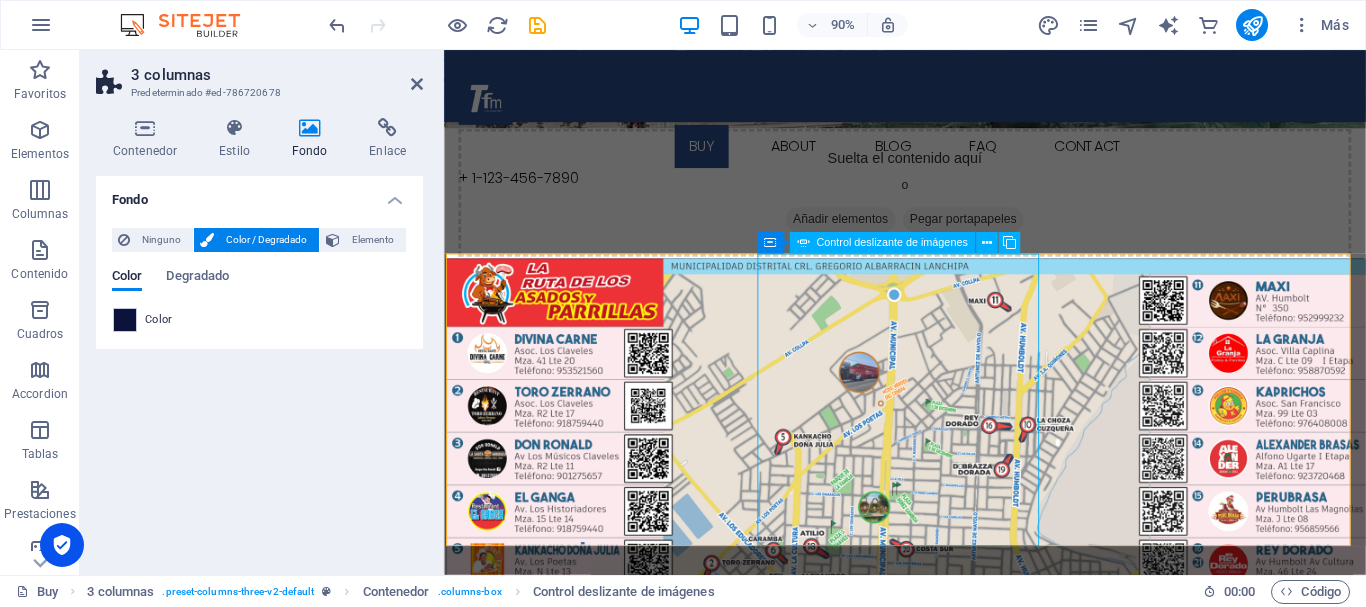 click at bounding box center [-5104, 21216] 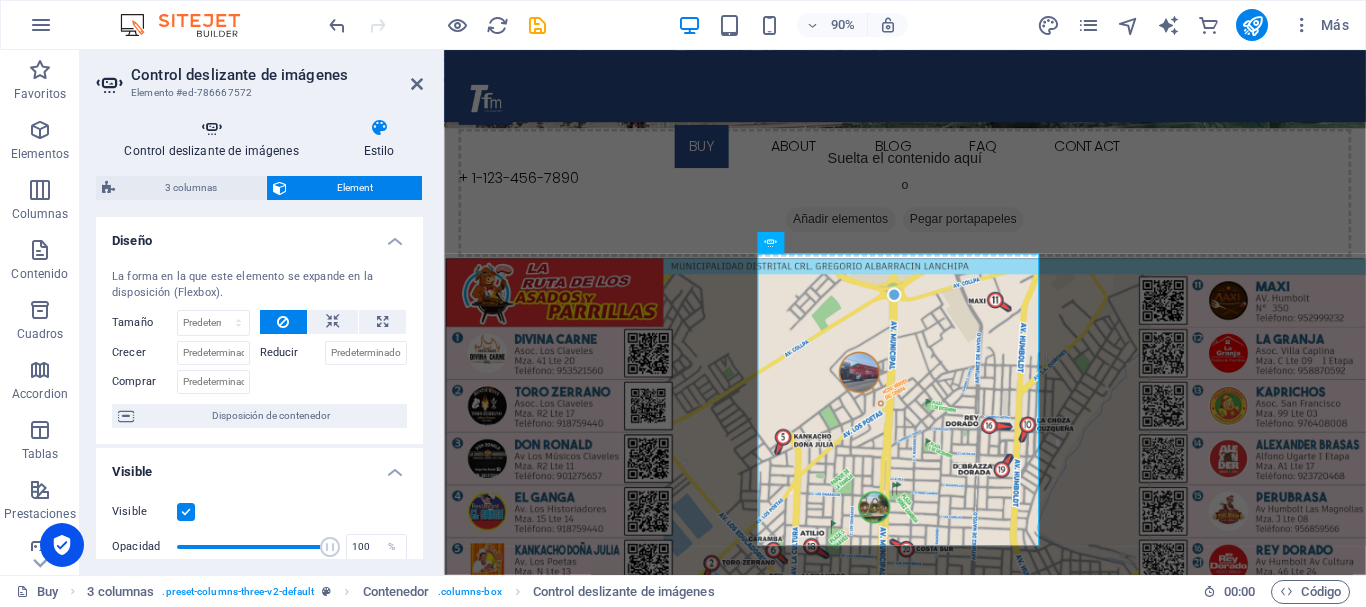 click at bounding box center [211, 128] 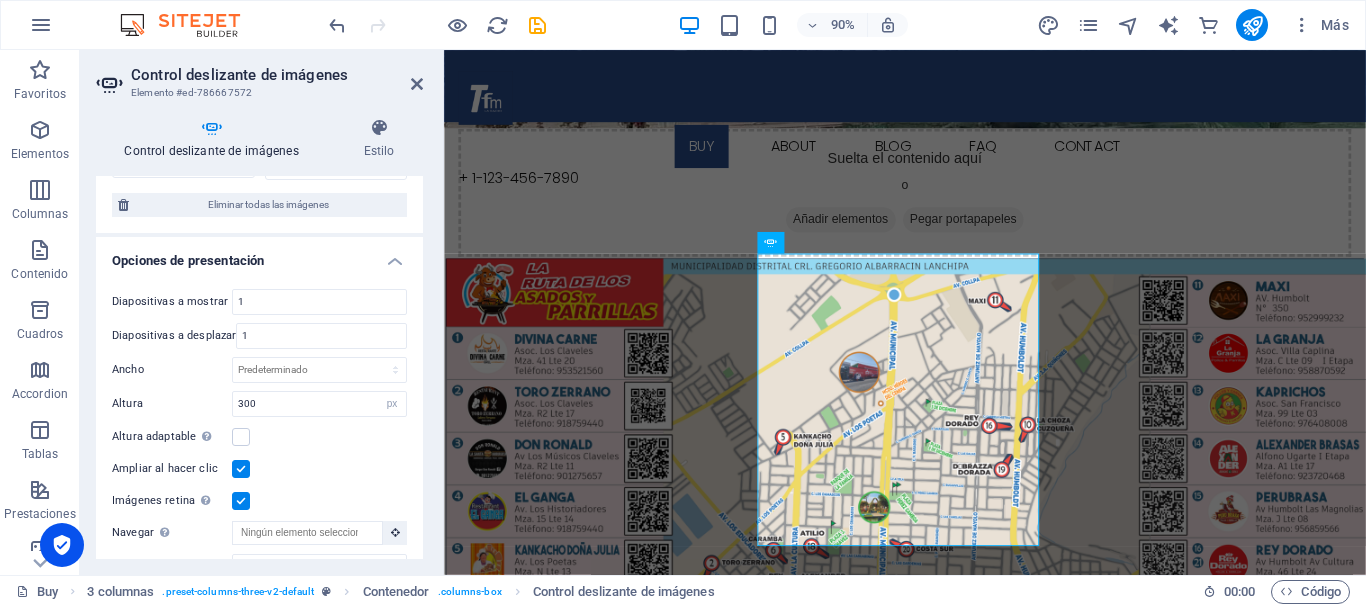 scroll, scrollTop: 2300, scrollLeft: 0, axis: vertical 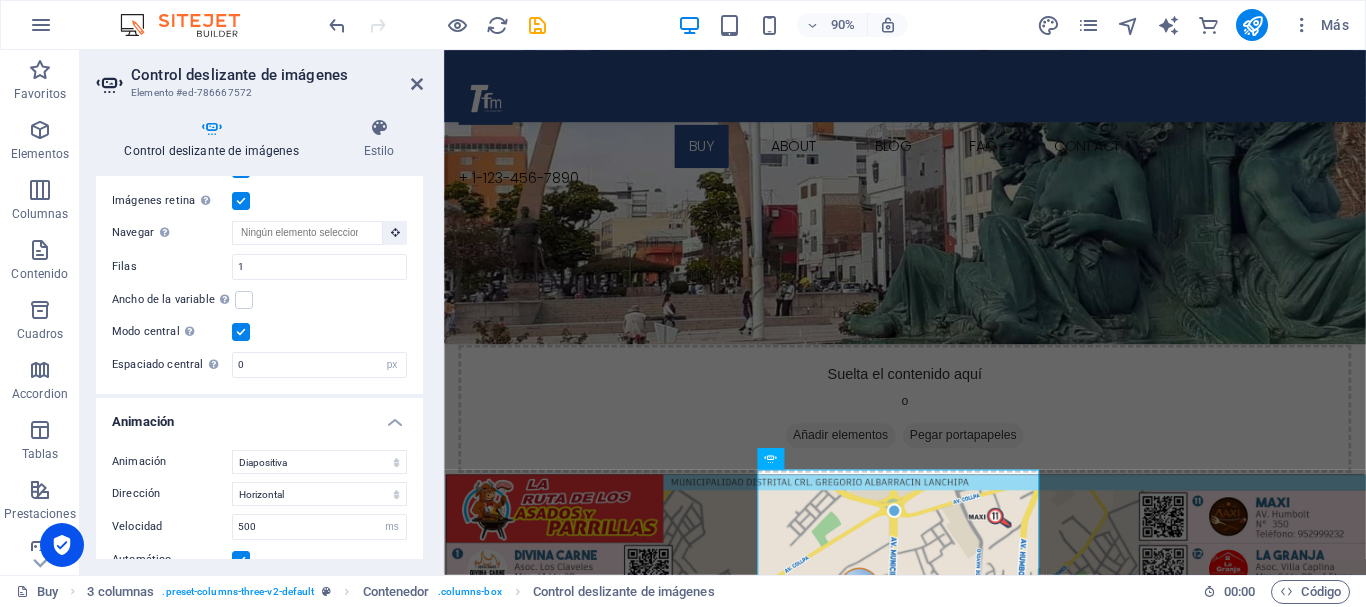 click at bounding box center [241, 332] 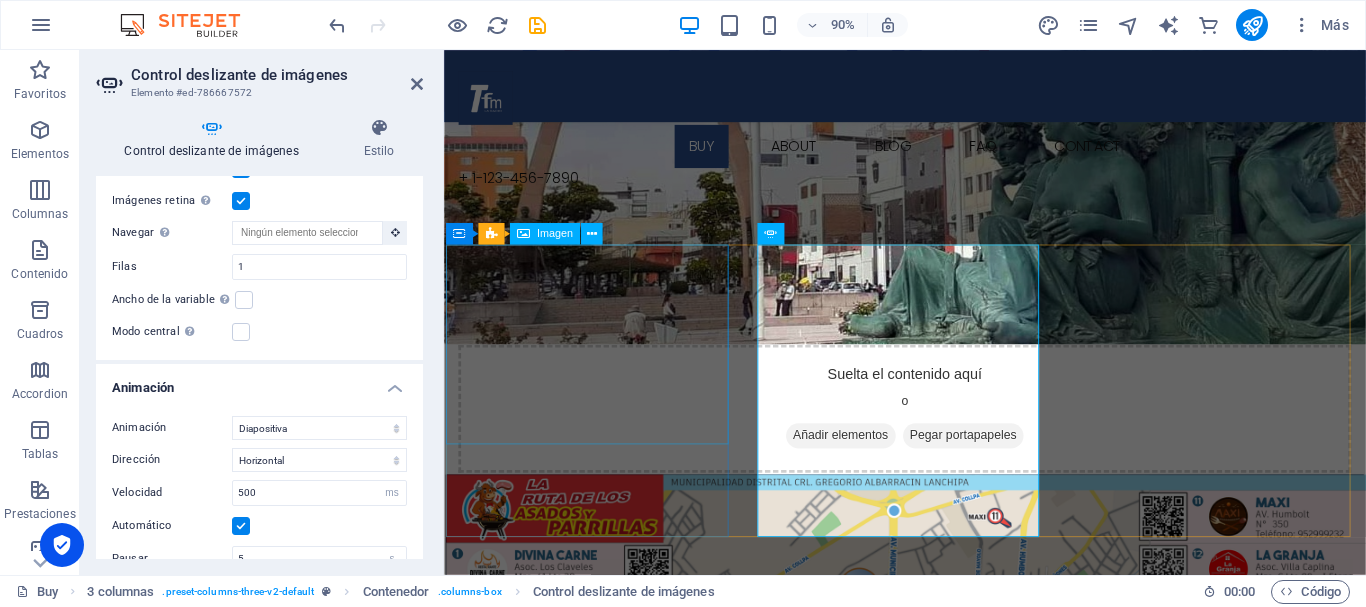 scroll, scrollTop: 453, scrollLeft: 0, axis: vertical 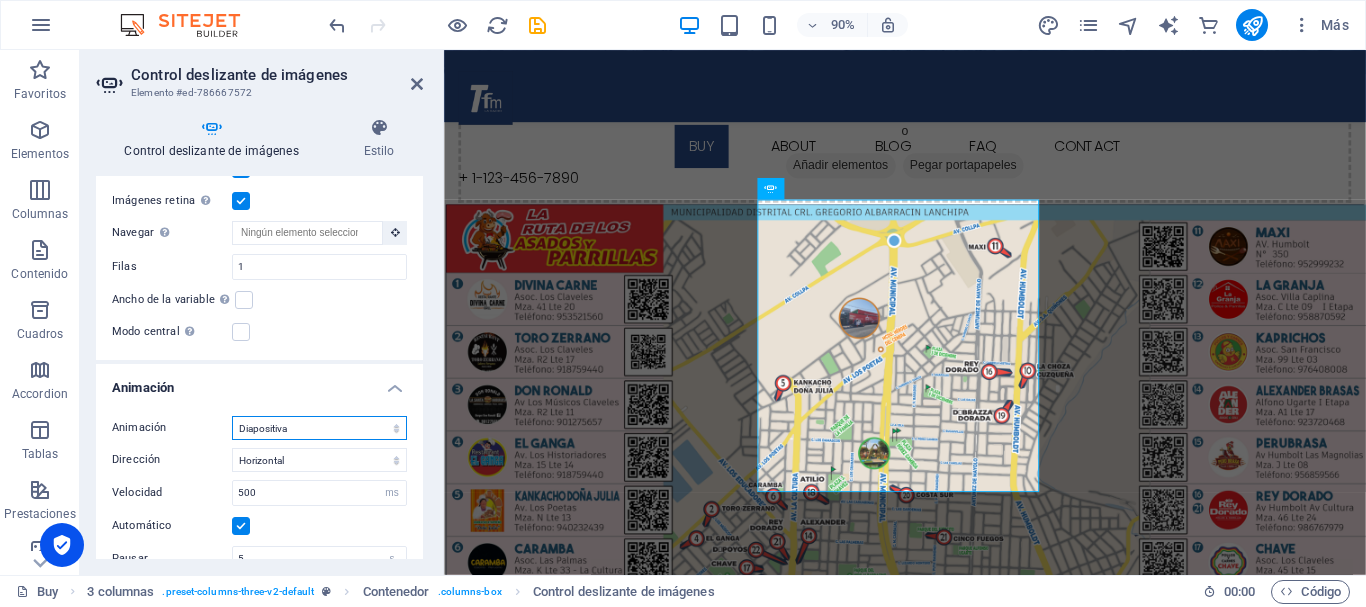 click on "Diapositiva Difuminar" at bounding box center (319, 428) 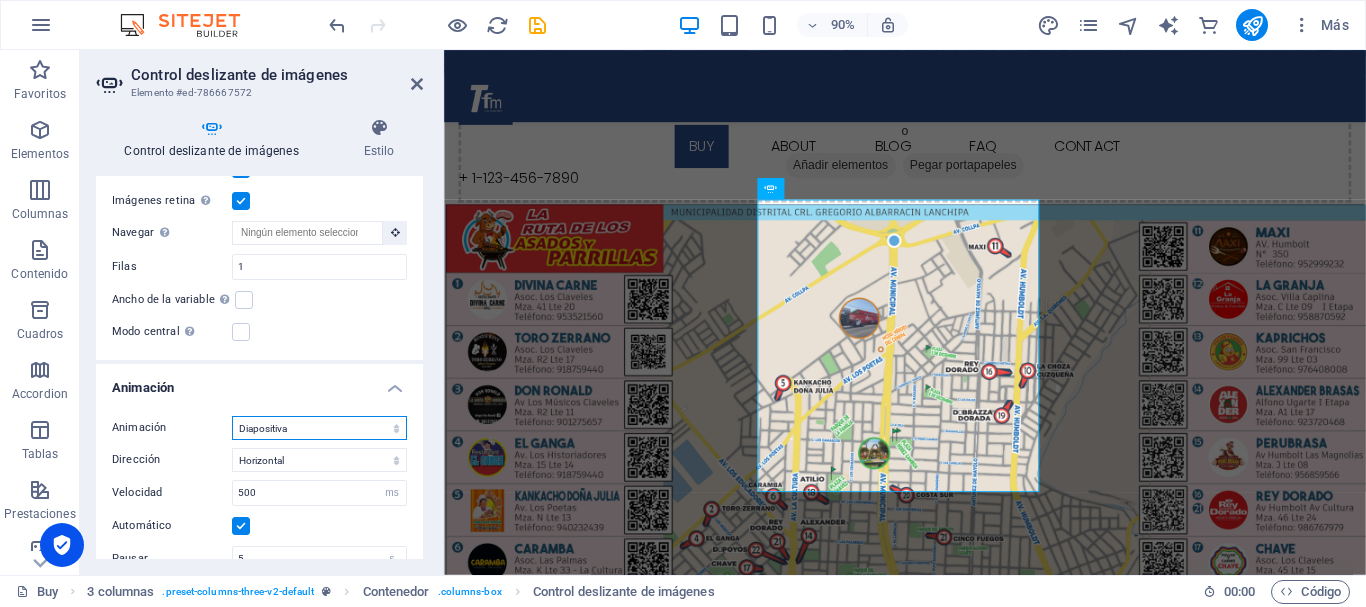 select on "fade" 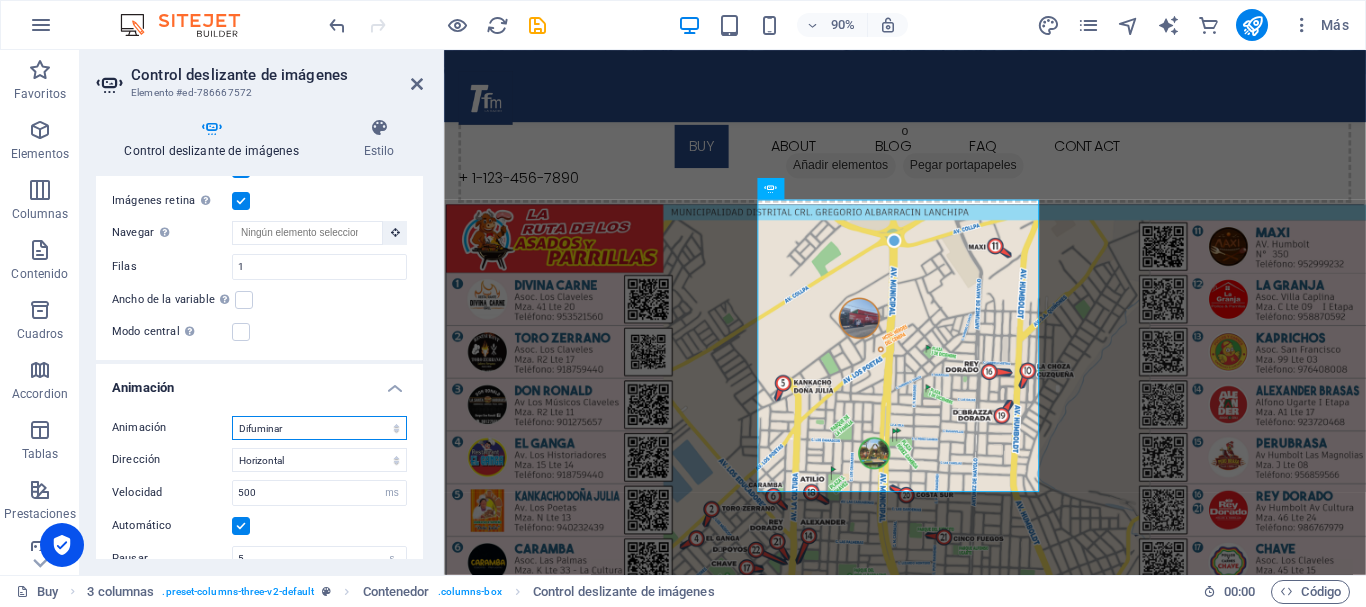 click on "Diapositiva Difuminar" at bounding box center [319, 428] 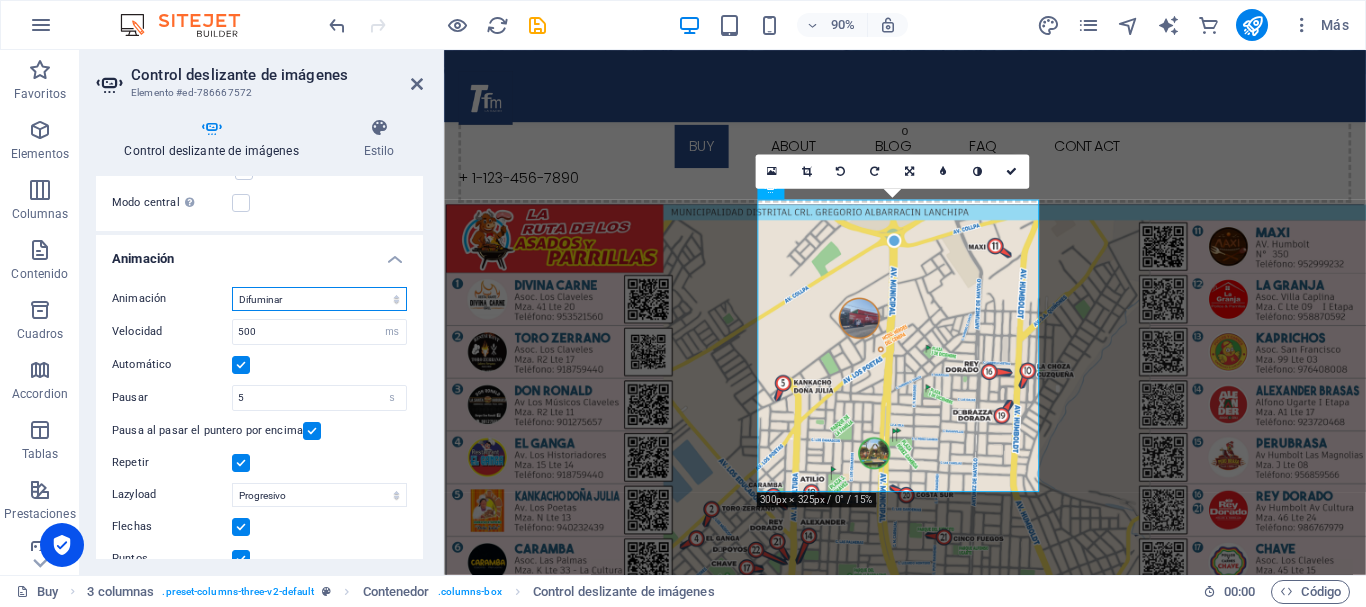 scroll, scrollTop: 2634, scrollLeft: 0, axis: vertical 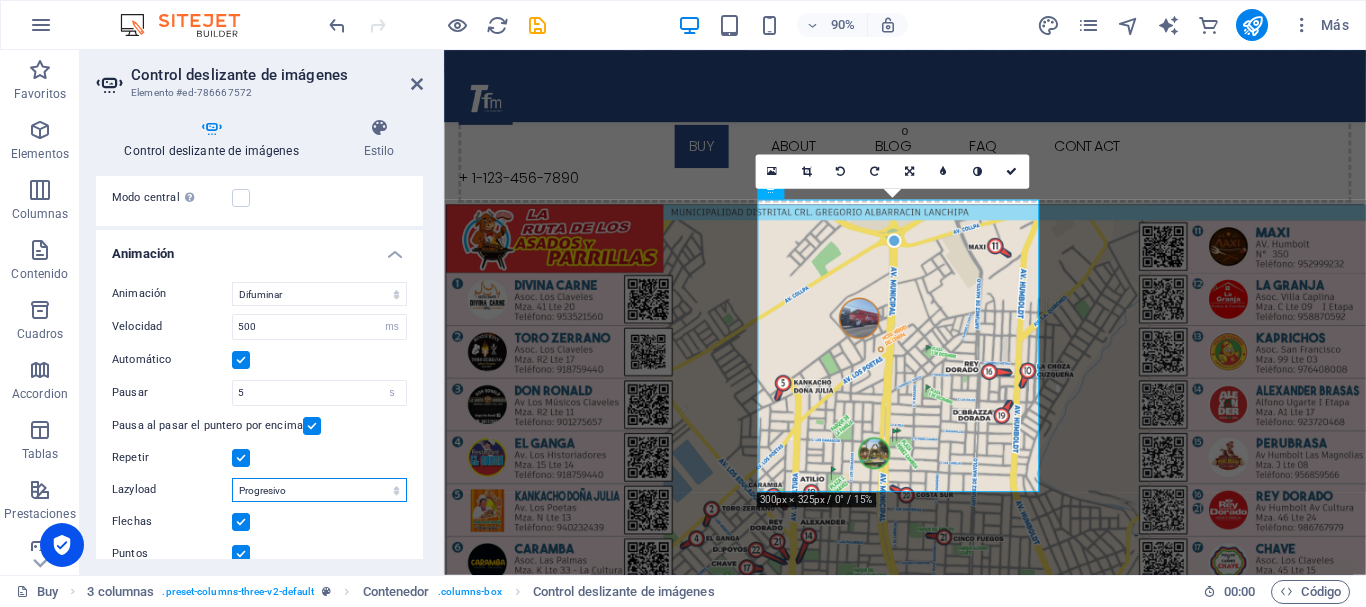 click on "Deshabilitado Bajo demanda Progresivo" at bounding box center (319, 490) 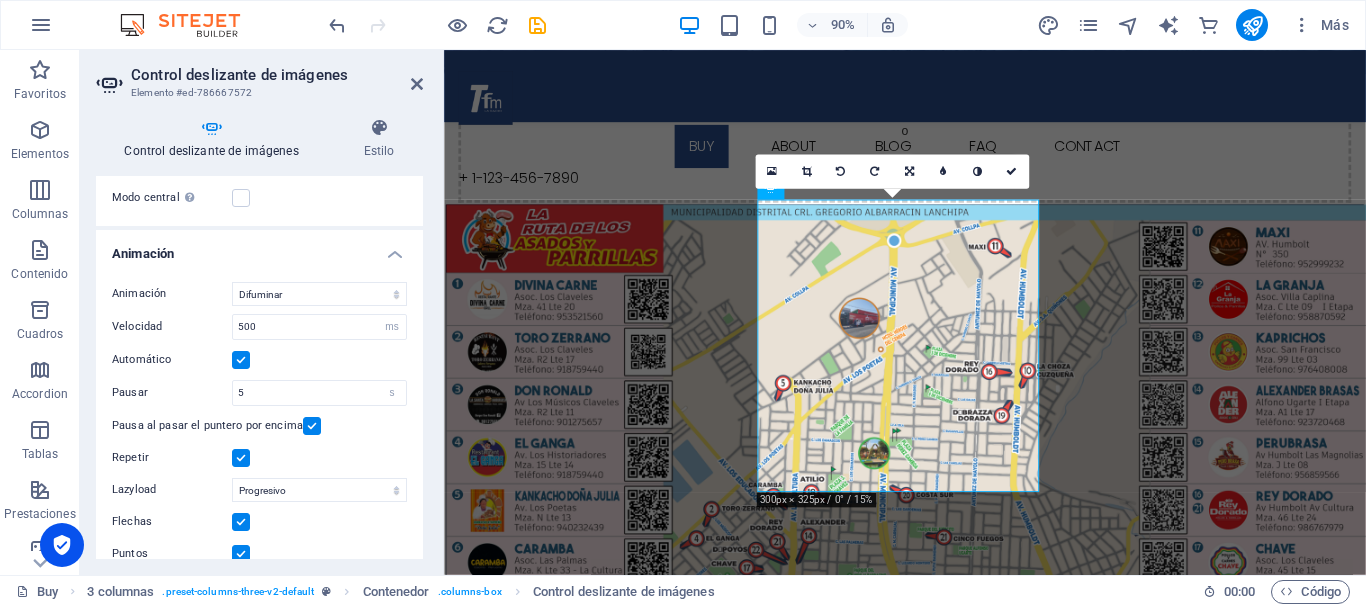 click at bounding box center (241, 554) 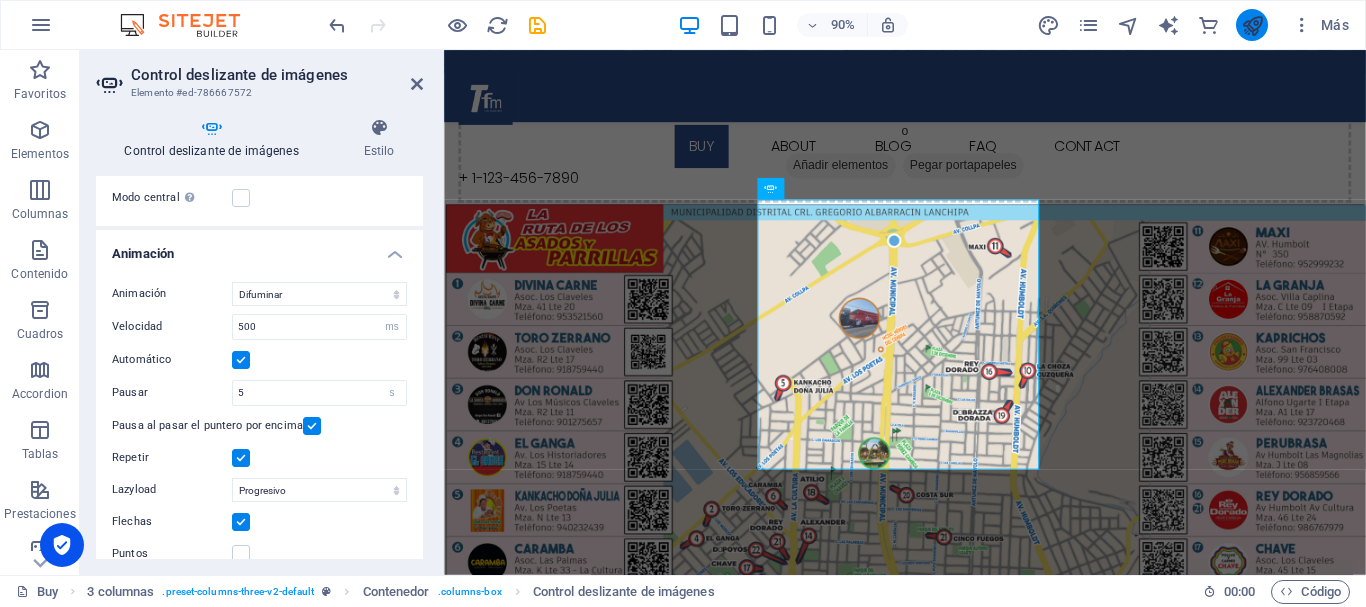 click at bounding box center [1252, 25] 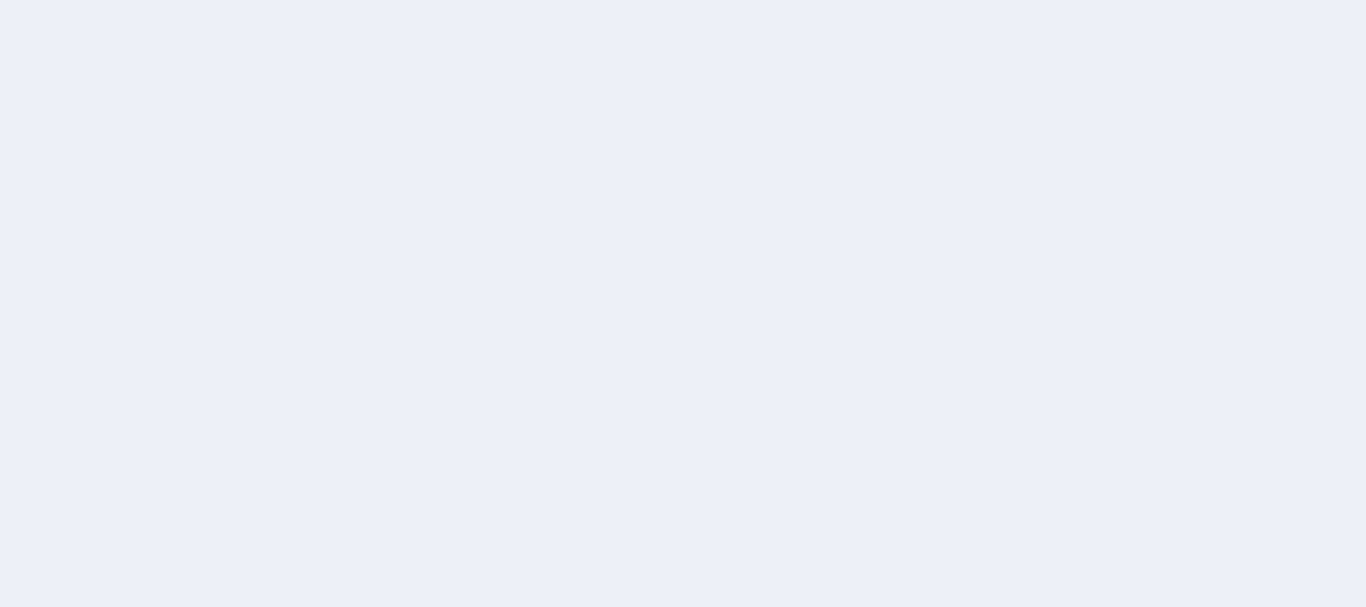 scroll, scrollTop: 0, scrollLeft: 0, axis: both 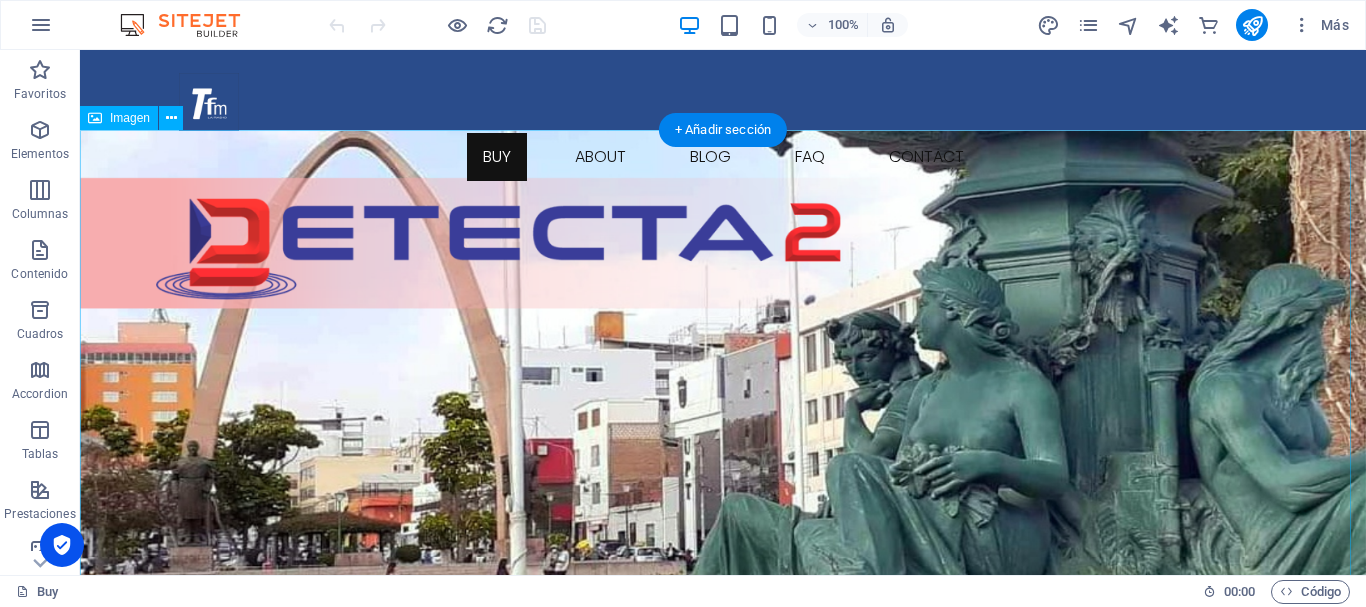 click at bounding box center [723, 382] 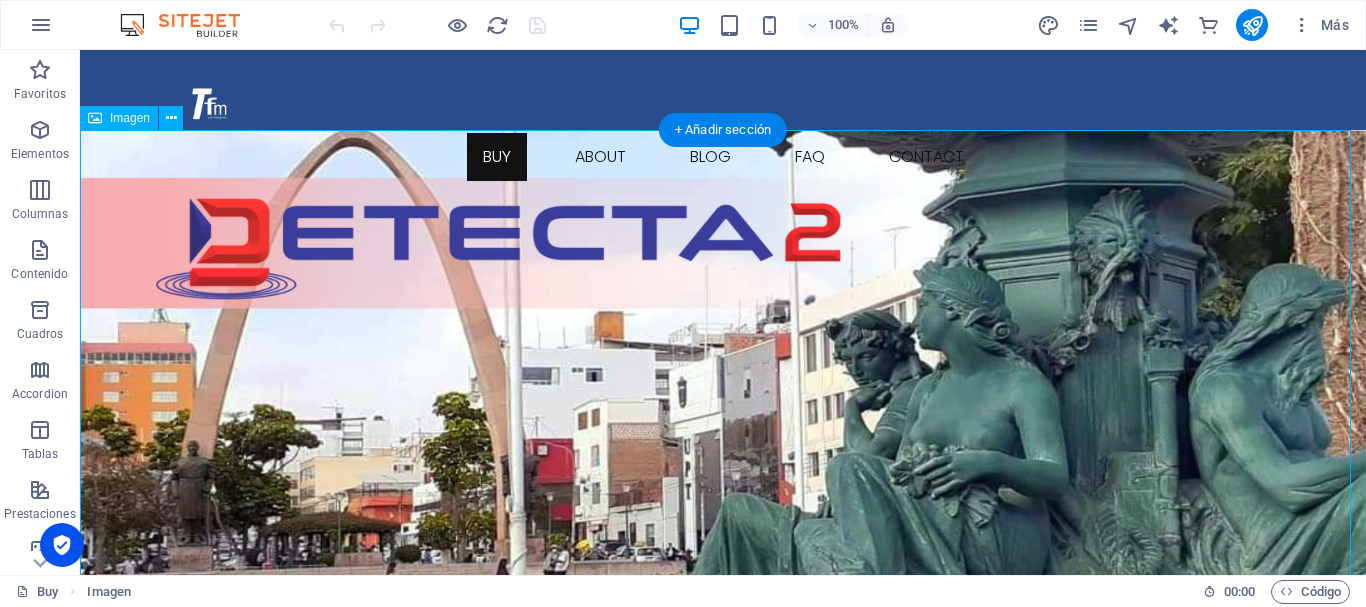 click at bounding box center (723, 382) 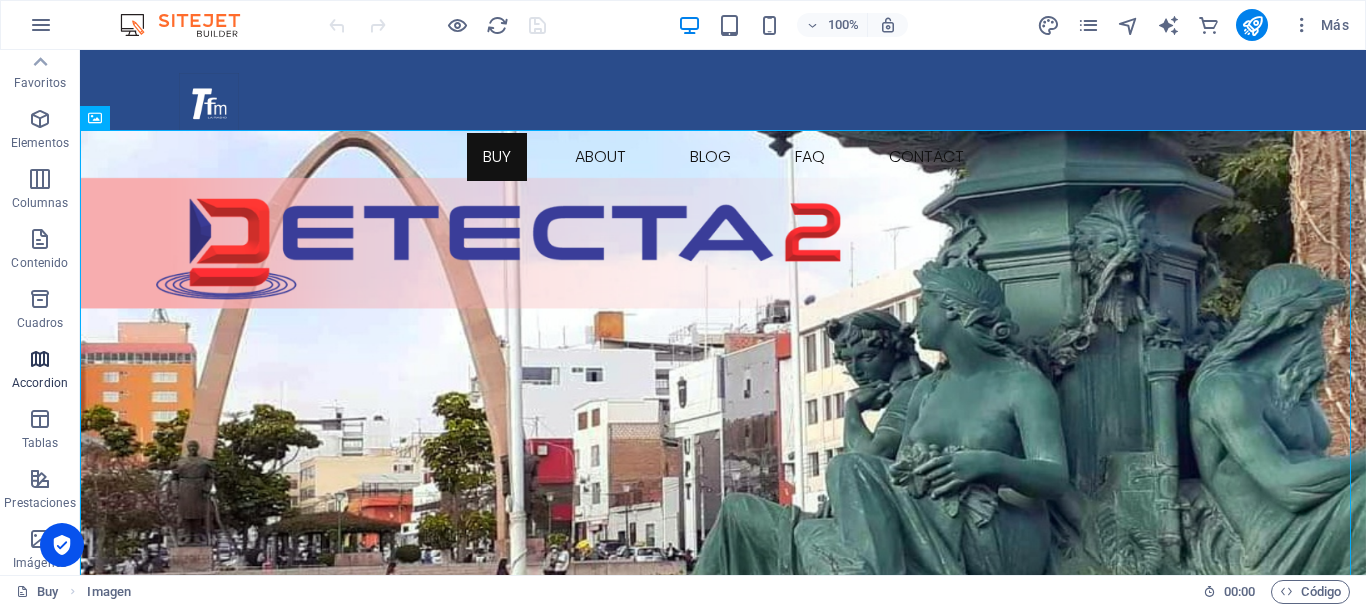 scroll, scrollTop: 0, scrollLeft: 0, axis: both 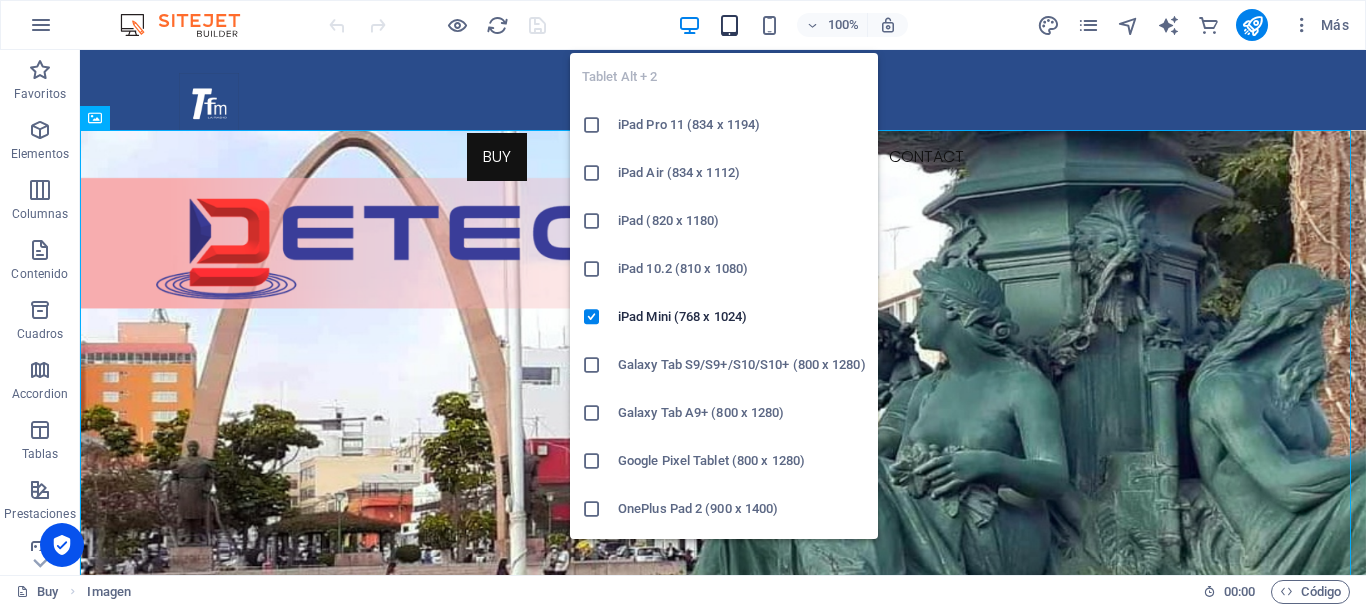 click at bounding box center [729, 25] 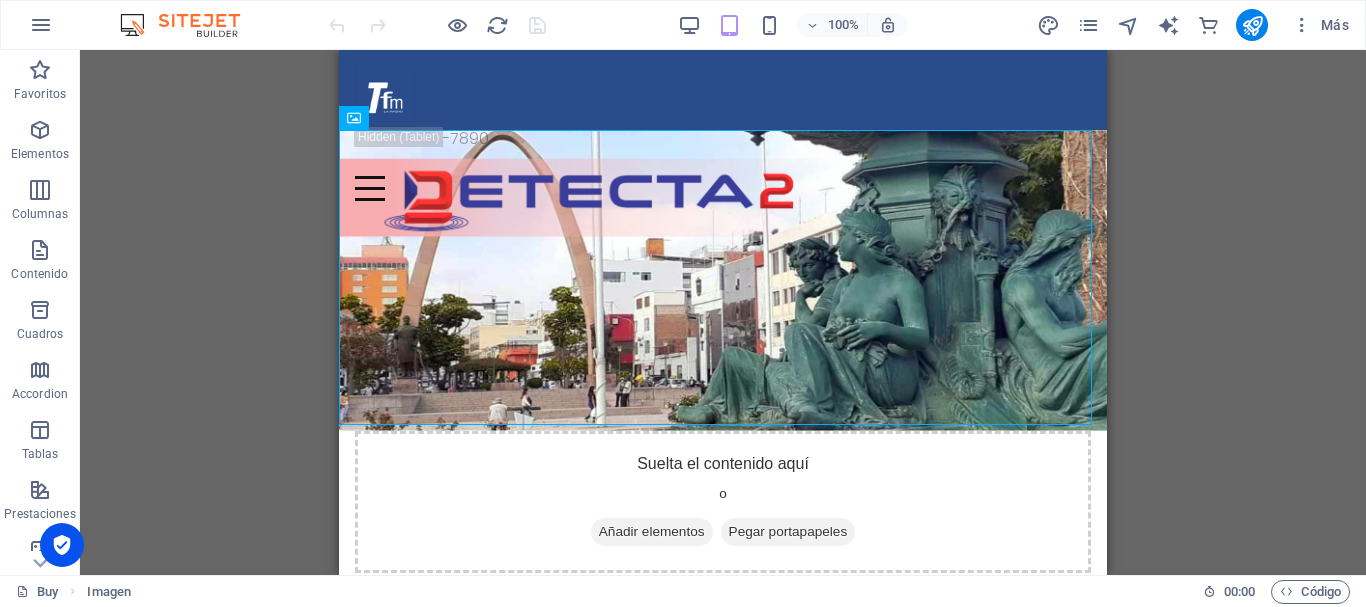 click on "Arrastra aquí para reemplazar el contenido existente. Si quieres crear un elemento nuevo, pulsa “Ctrl”.
H1   Contenedor   Marcador   Control deslizante de imágenes   Contenedor   Control deslizante de imágenes   3 columnas   Contenedor   Menú   Barra de menús   Separador   Imagen   Predeterminado   Imagen" at bounding box center (723, 312) 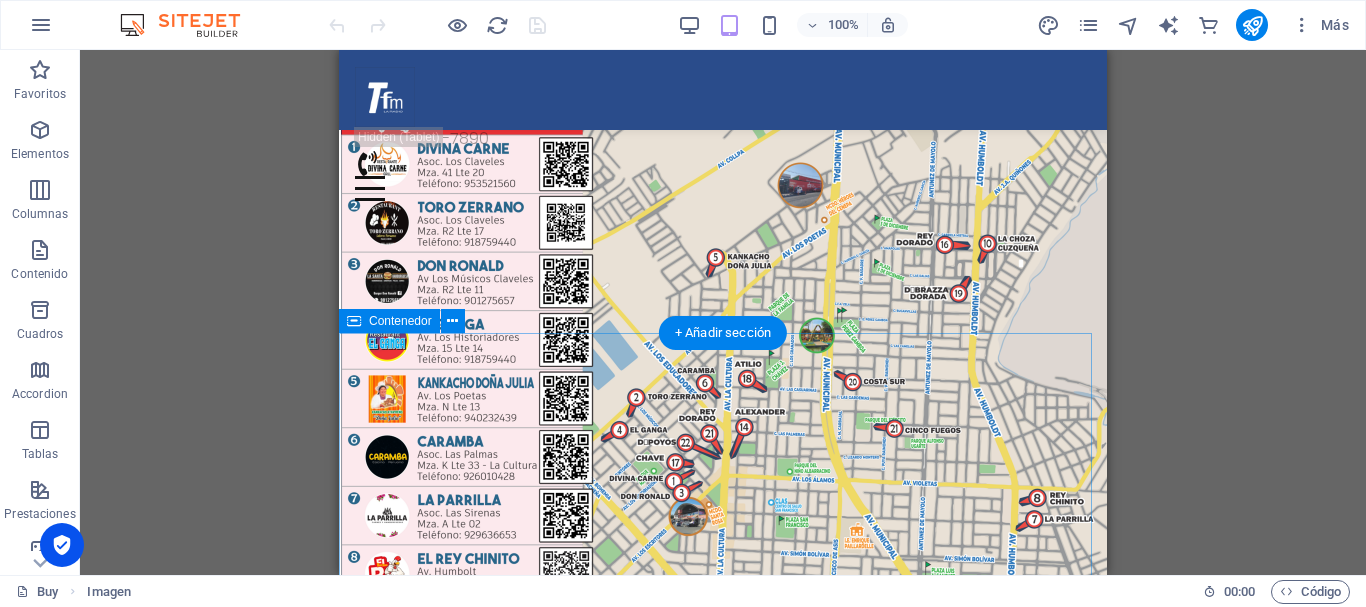 scroll, scrollTop: 500, scrollLeft: 0, axis: vertical 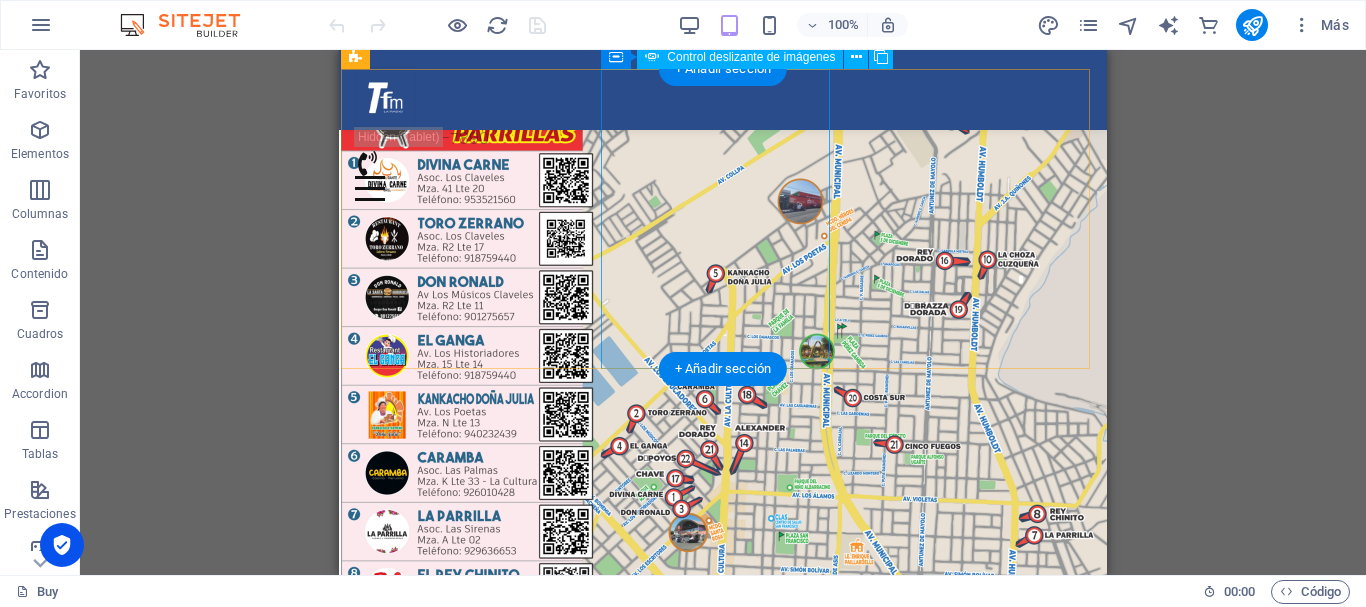 click at bounding box center [-919, 7019] 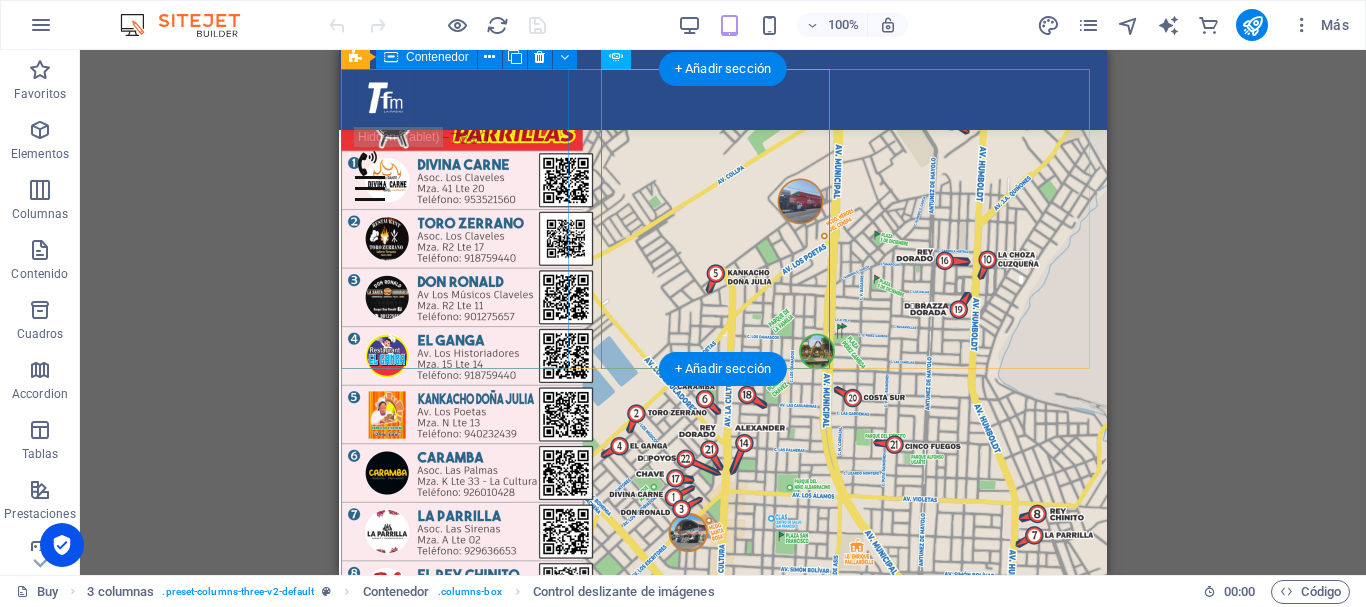 click at bounding box center [457, 437] 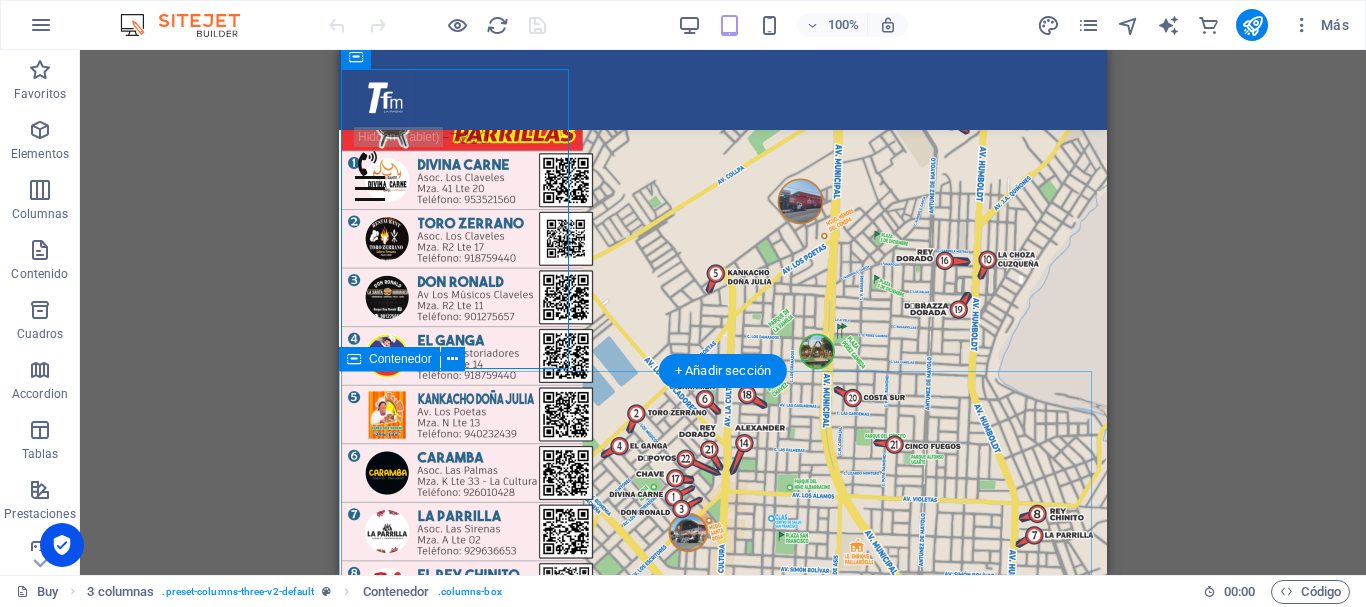 click on "Bienvenido a Ashop Nueva apariencia ¡Consigue el look perfecto! Nueva tendencia Más estilos para ti Moda Moda y estilo de vida Envío gratis Envío gratuito en todos los pedidos. Soporte 24/7 Soporte 24 horas al día Devoluciones en 30 días 30 días de devoluciones gratuitas Alta calidad Productos de la mejor calidad Las mejores marcas" at bounding box center [723, 4055] 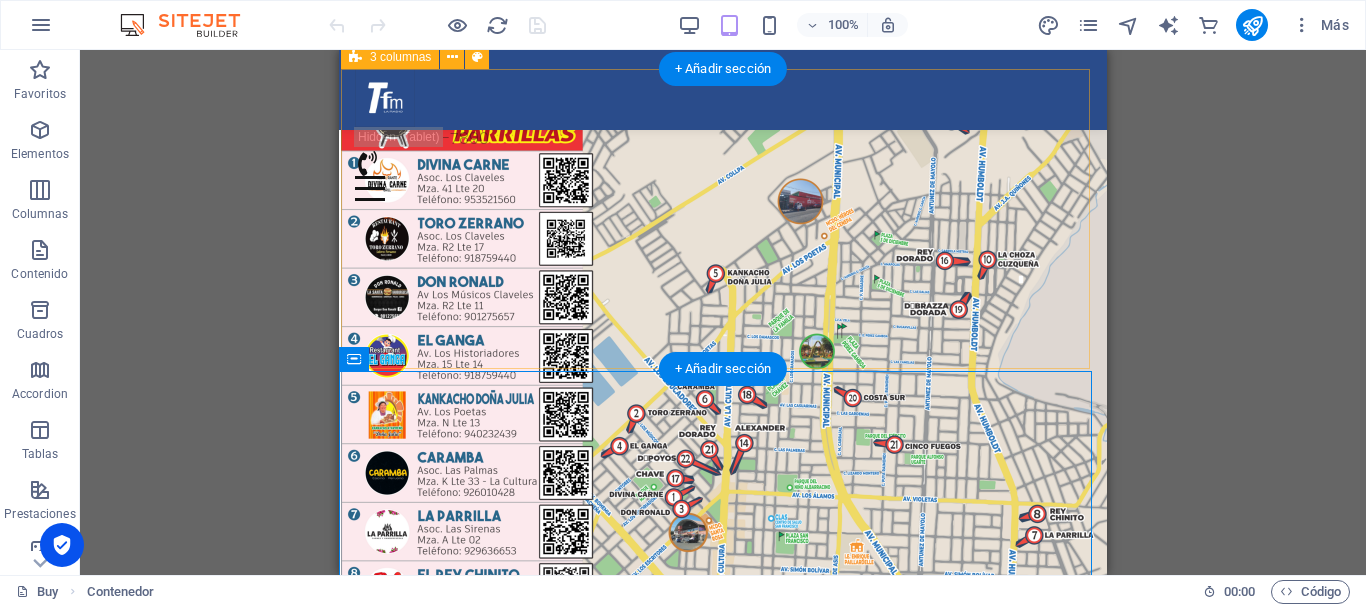 click at bounding box center [723, 966] 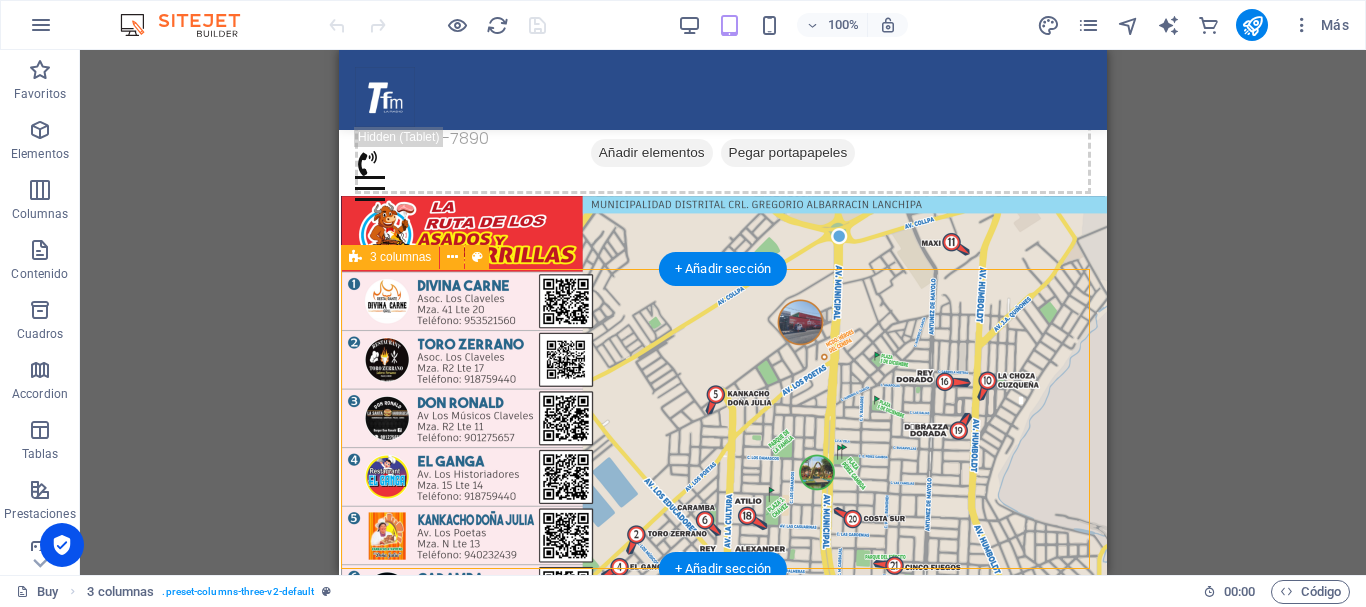 scroll, scrollTop: 400, scrollLeft: 0, axis: vertical 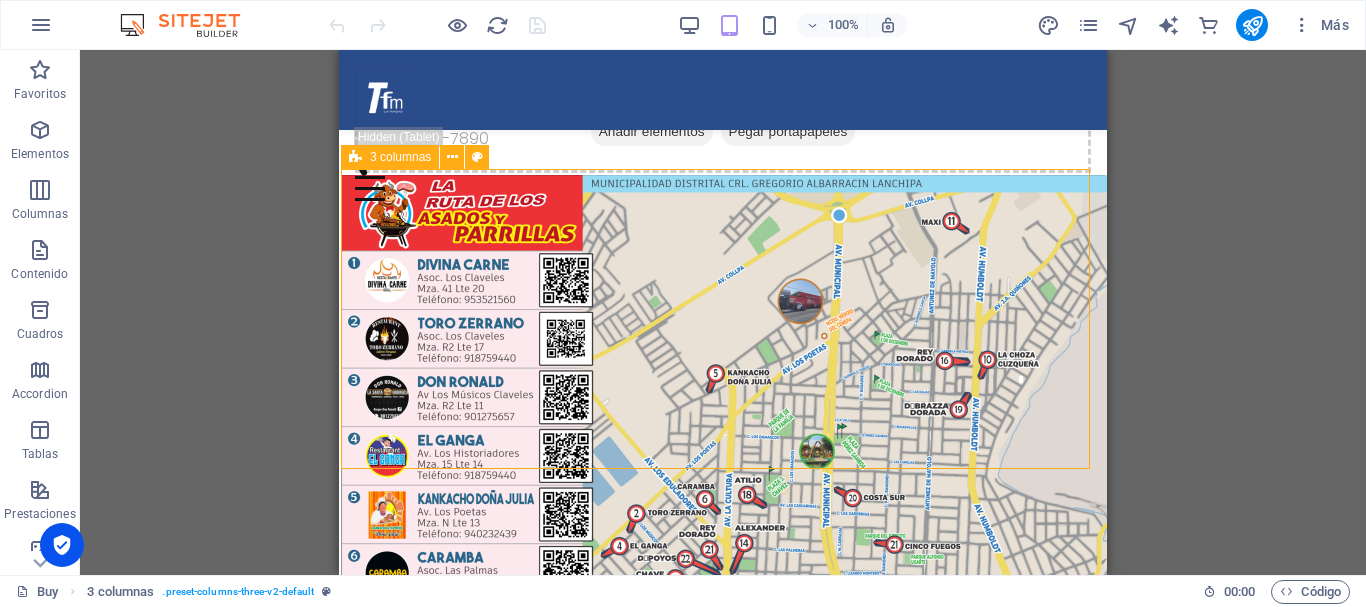 click on "3 columnas" at bounding box center (400, 157) 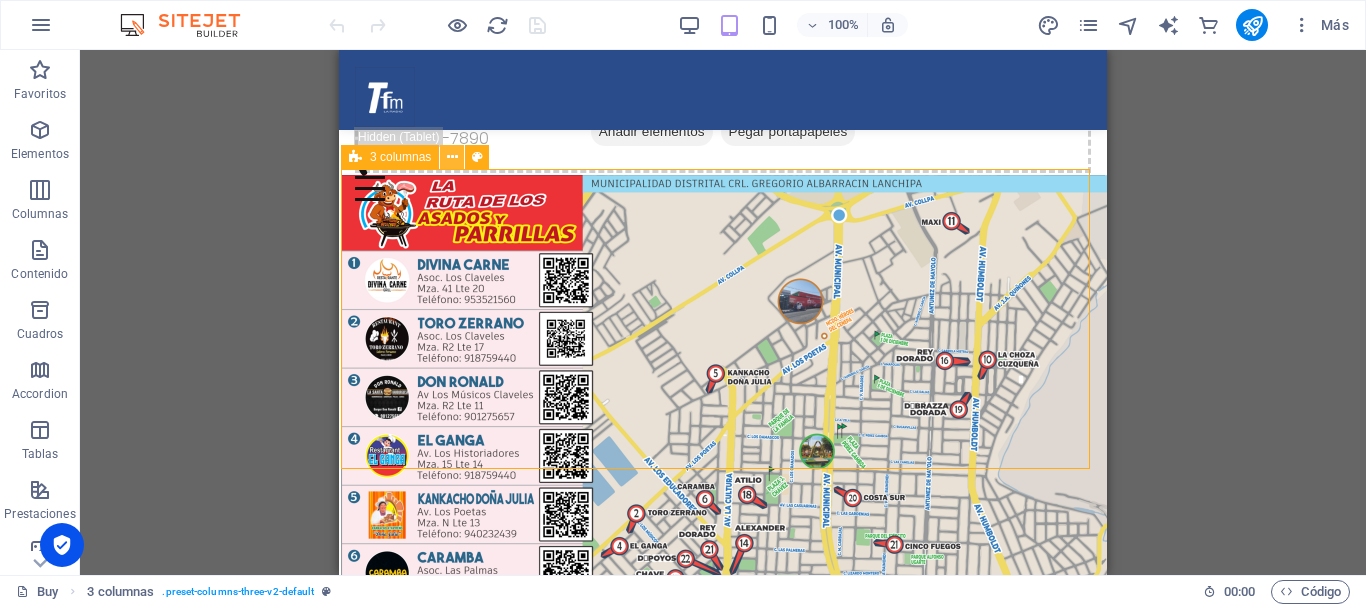 click at bounding box center [452, 157] 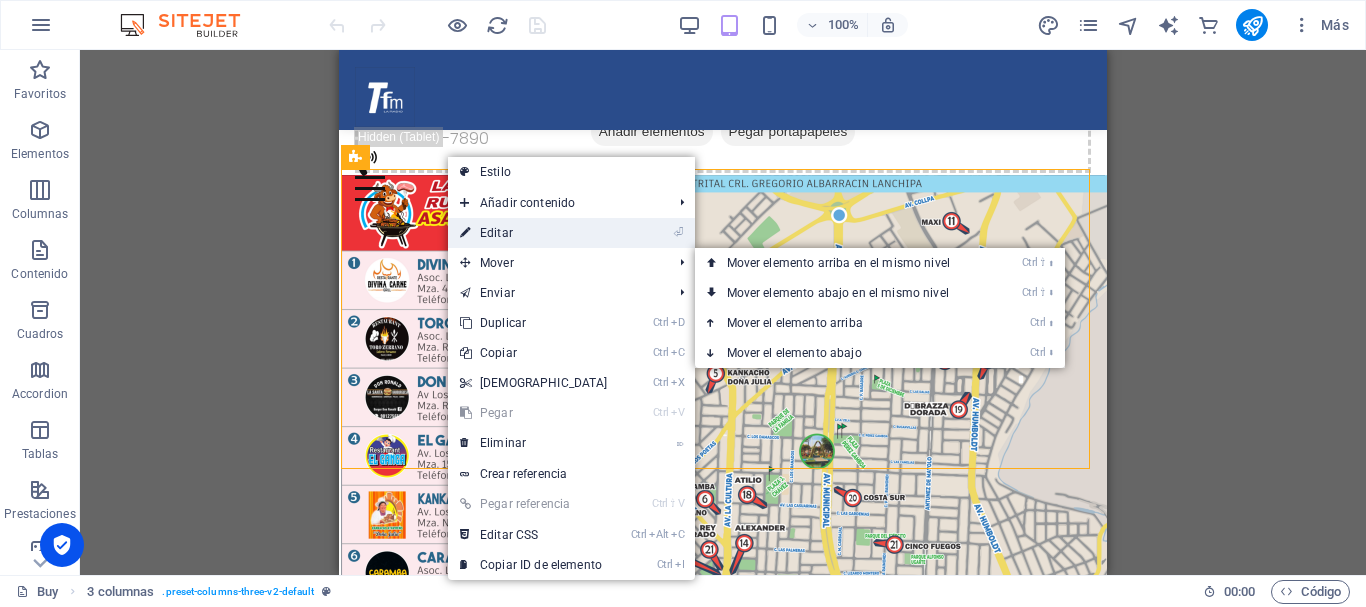 click on "⏎  Editar" at bounding box center [534, 233] 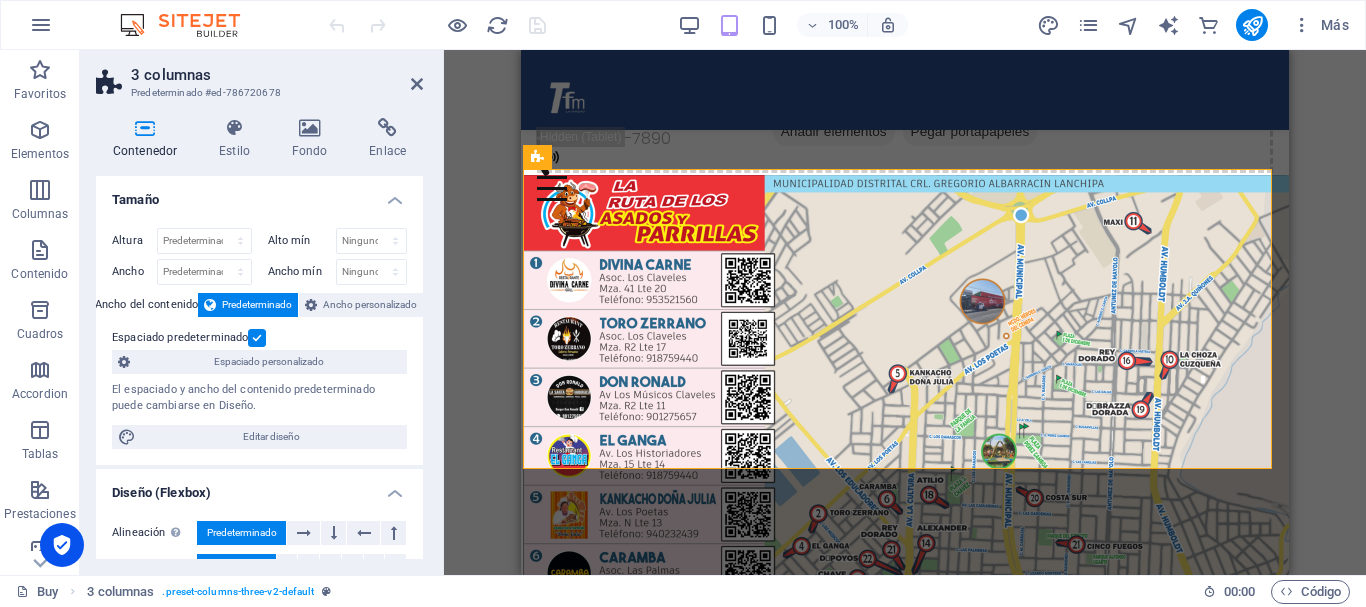 click at bounding box center (257, 338) 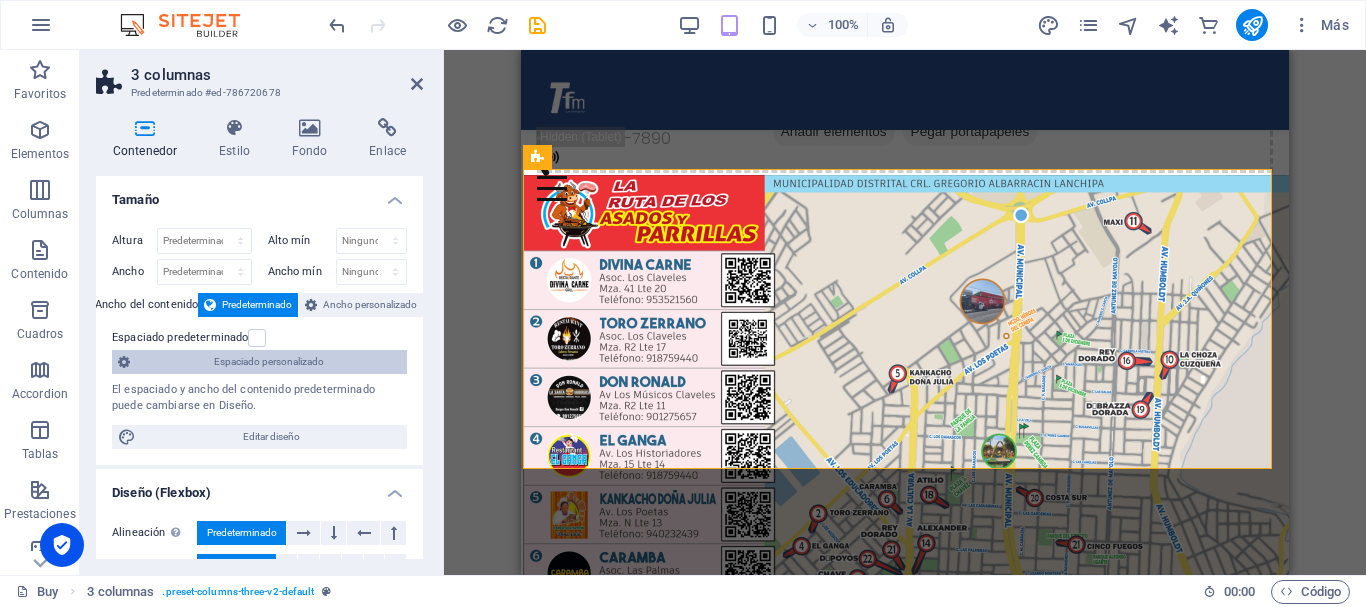 click on "Espaciado personalizado" at bounding box center [268, 362] 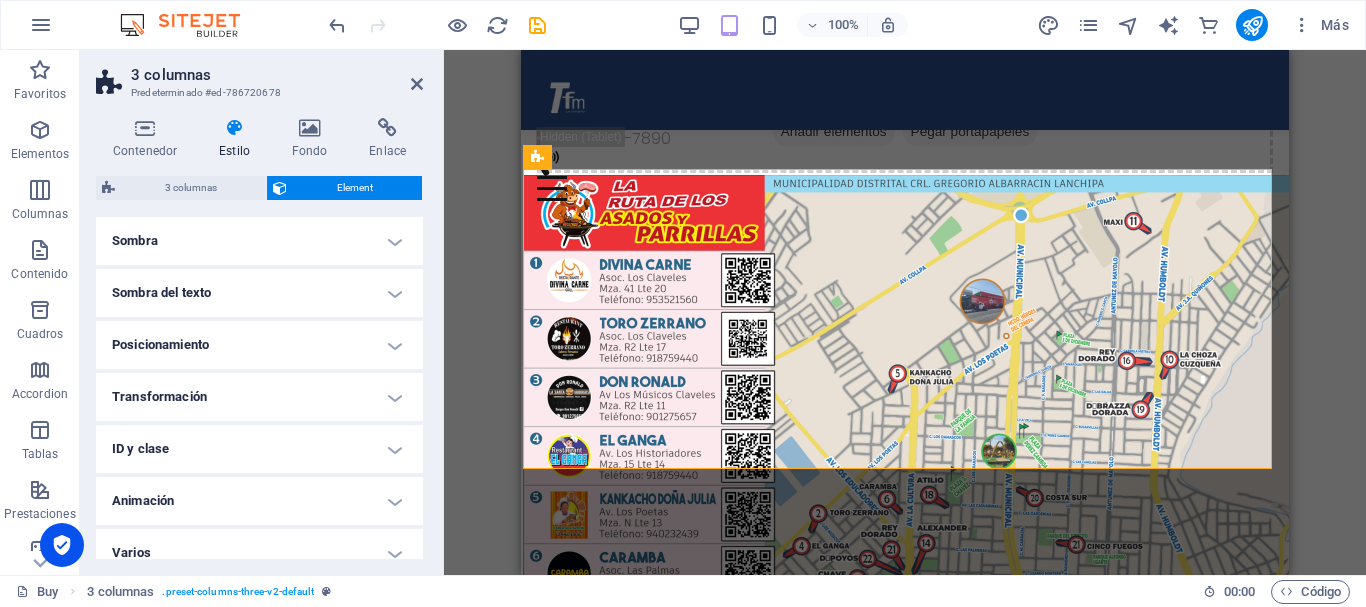 scroll, scrollTop: 258, scrollLeft: 0, axis: vertical 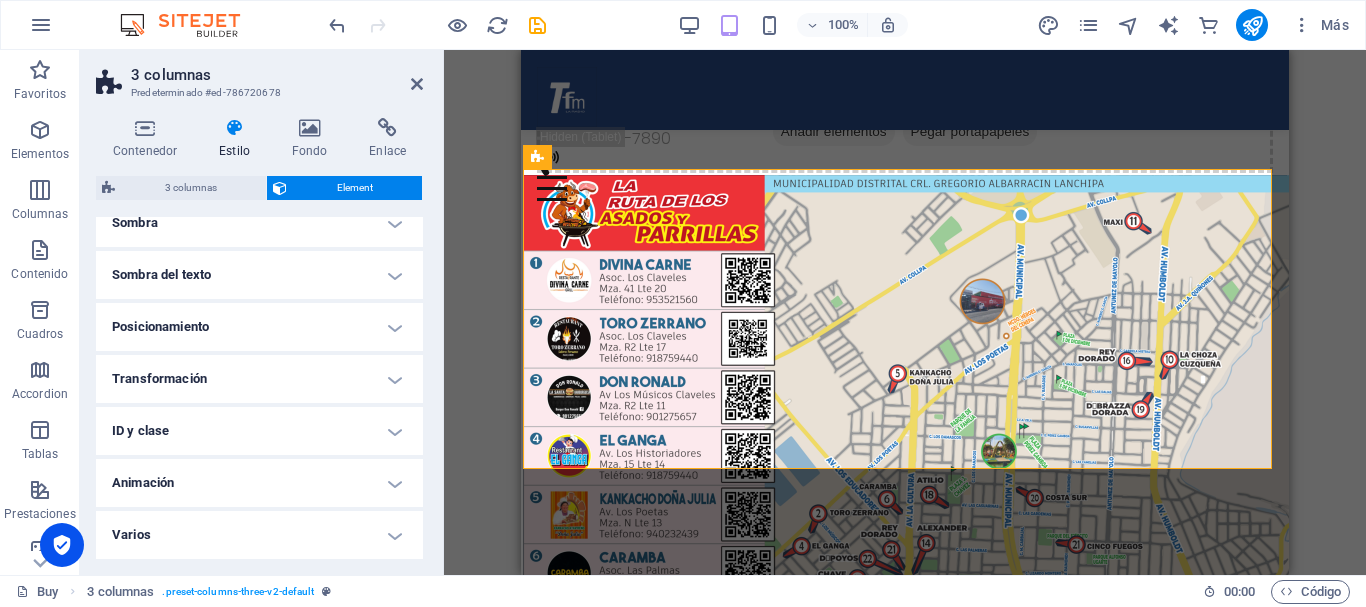 click on "Transformación" at bounding box center [259, 379] 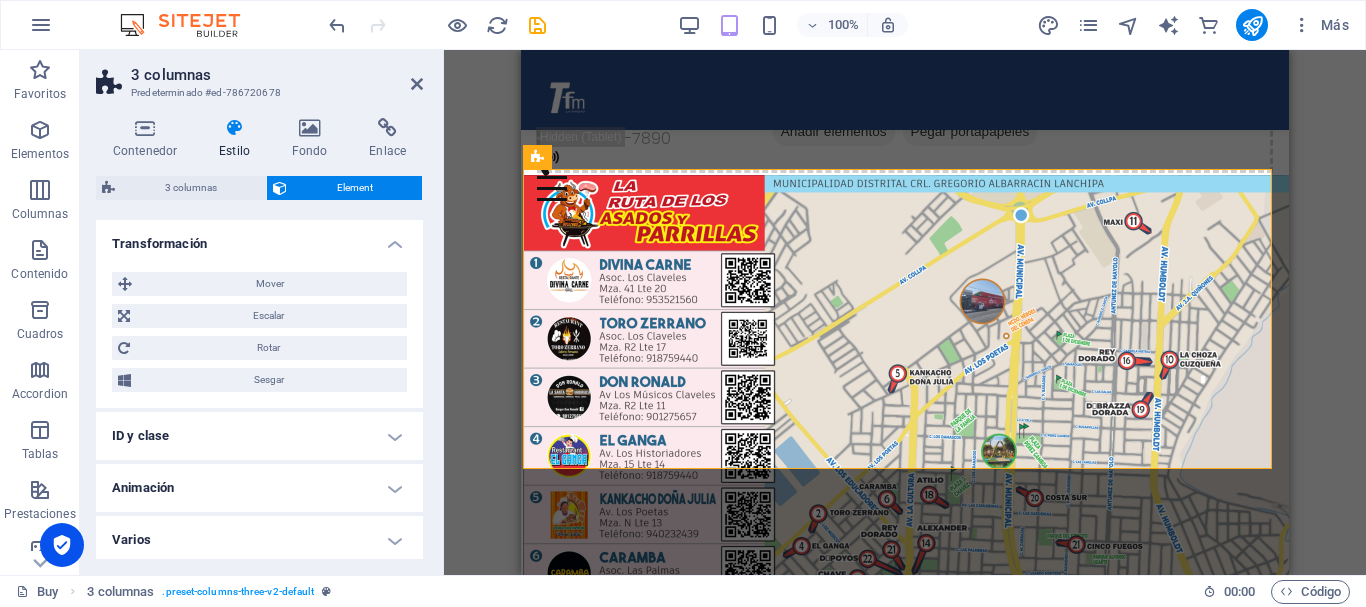 scroll, scrollTop: 398, scrollLeft: 0, axis: vertical 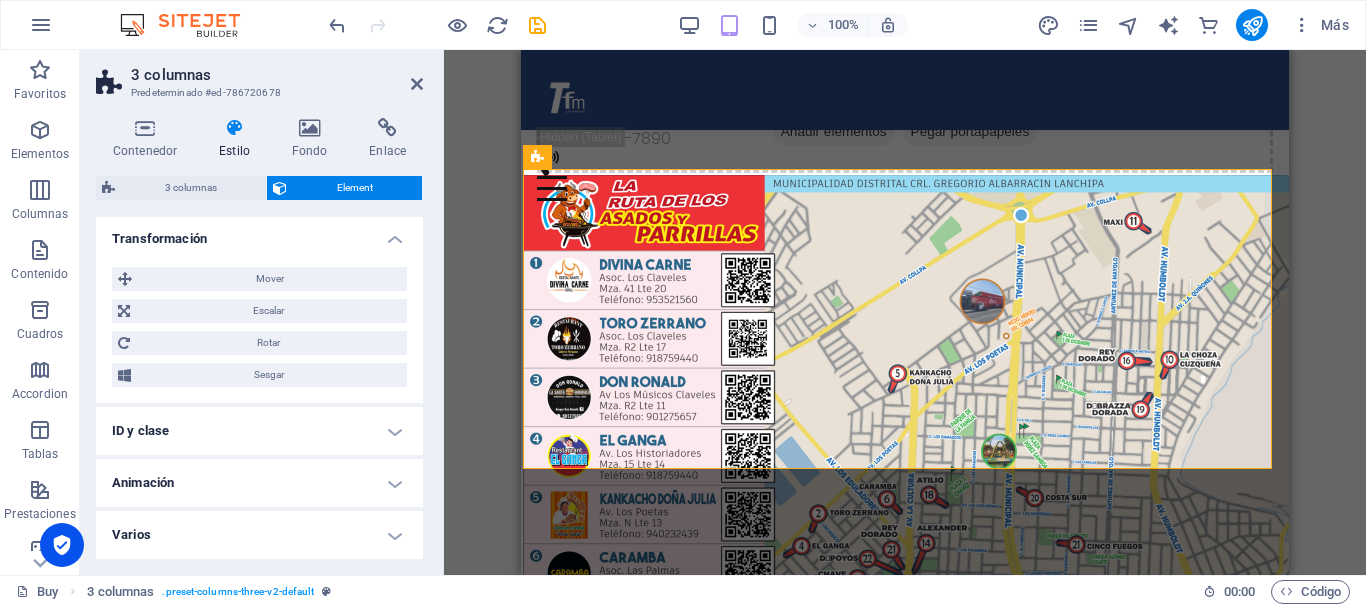click on "ID y clase" at bounding box center [259, 431] 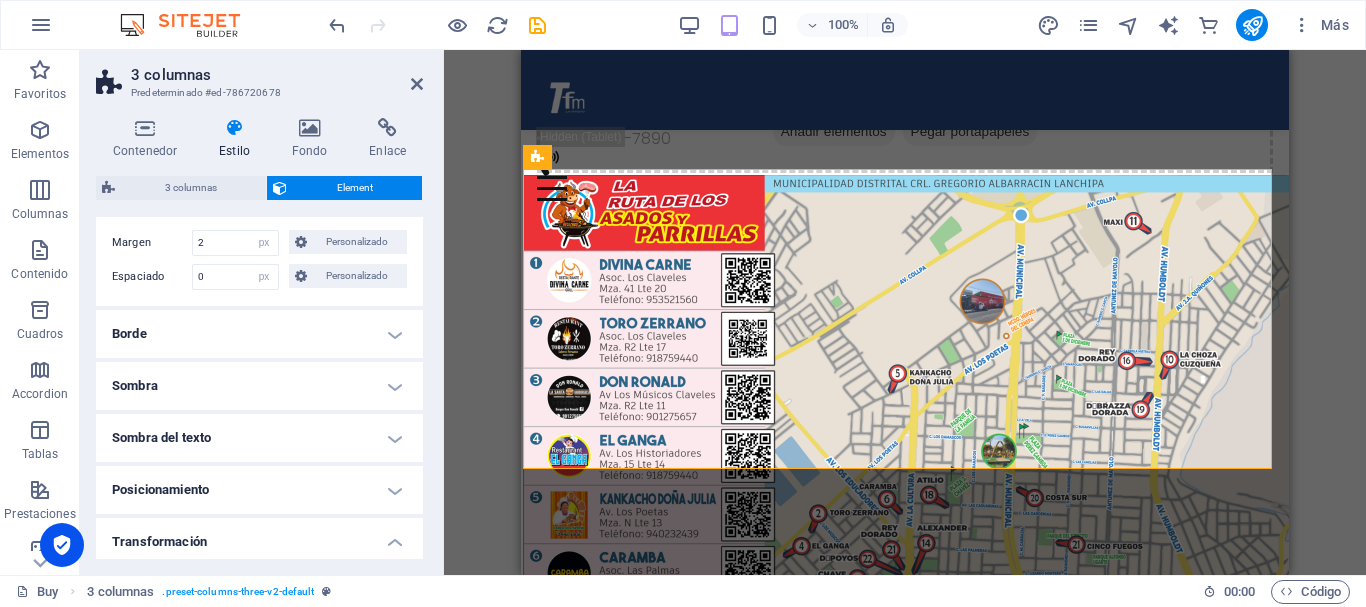 scroll, scrollTop: 0, scrollLeft: 0, axis: both 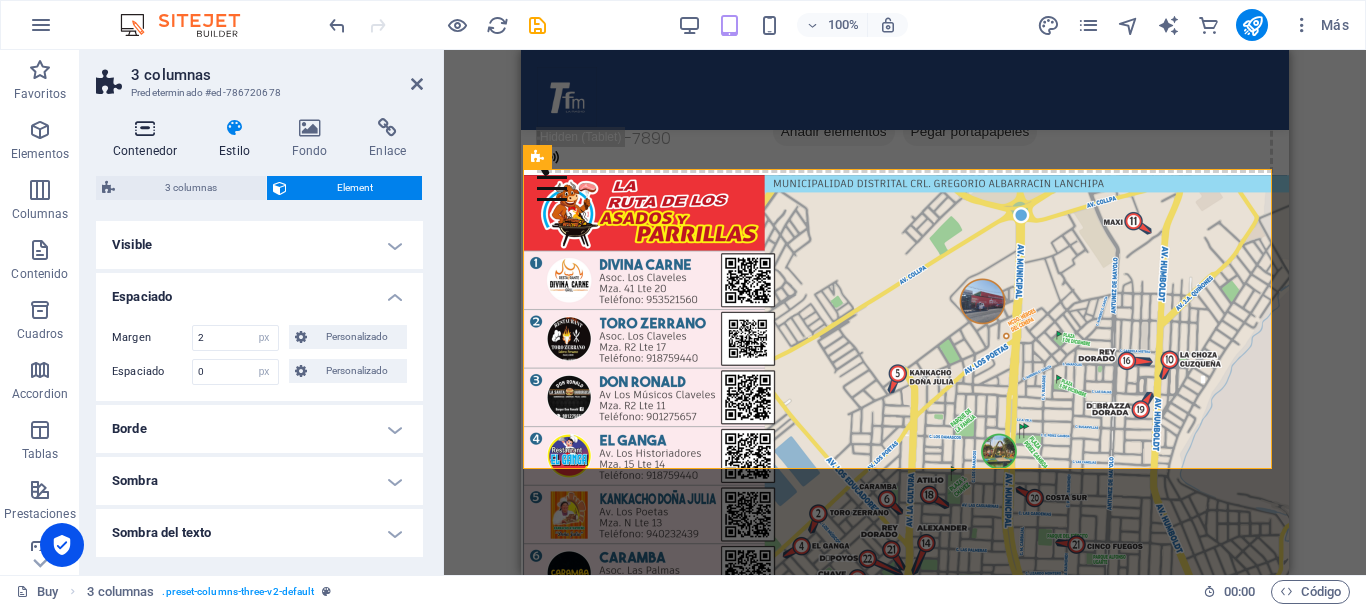 click at bounding box center (145, 128) 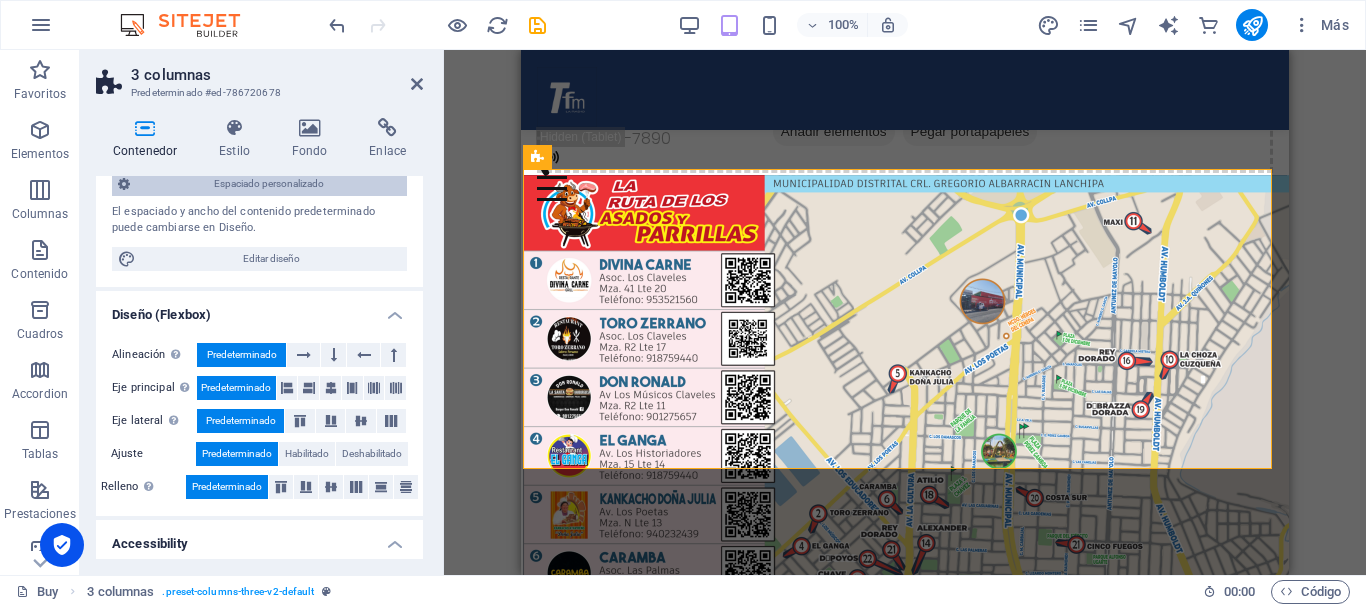 scroll, scrollTop: 200, scrollLeft: 0, axis: vertical 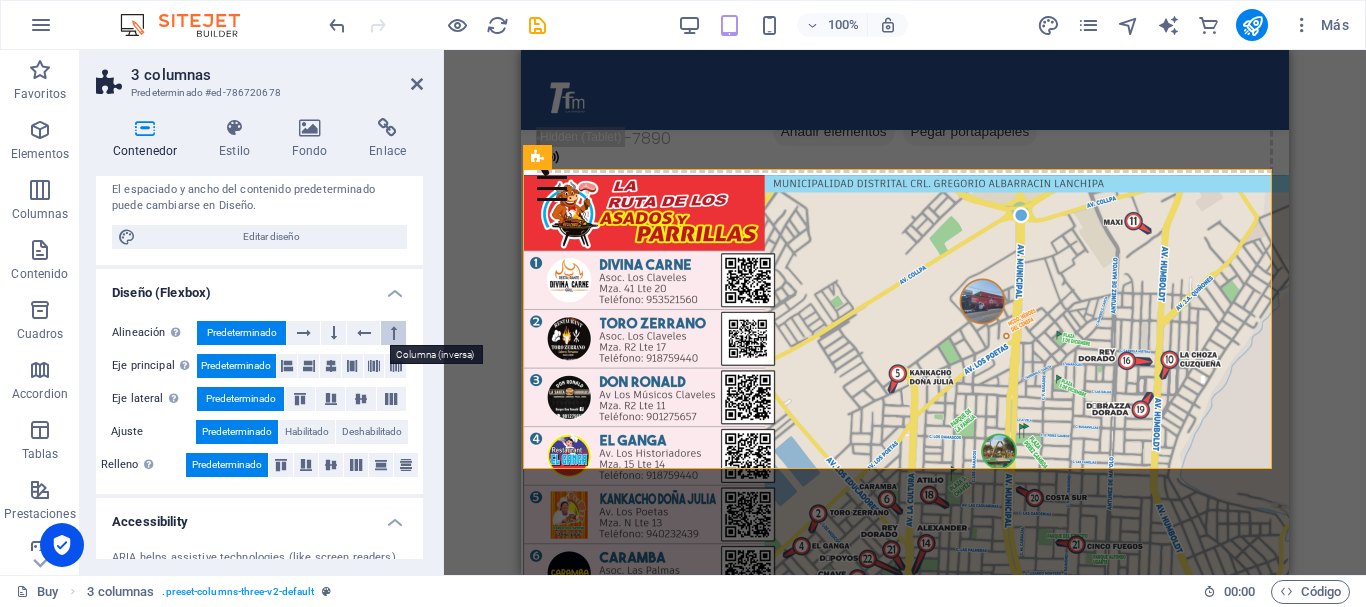 click at bounding box center (394, 333) 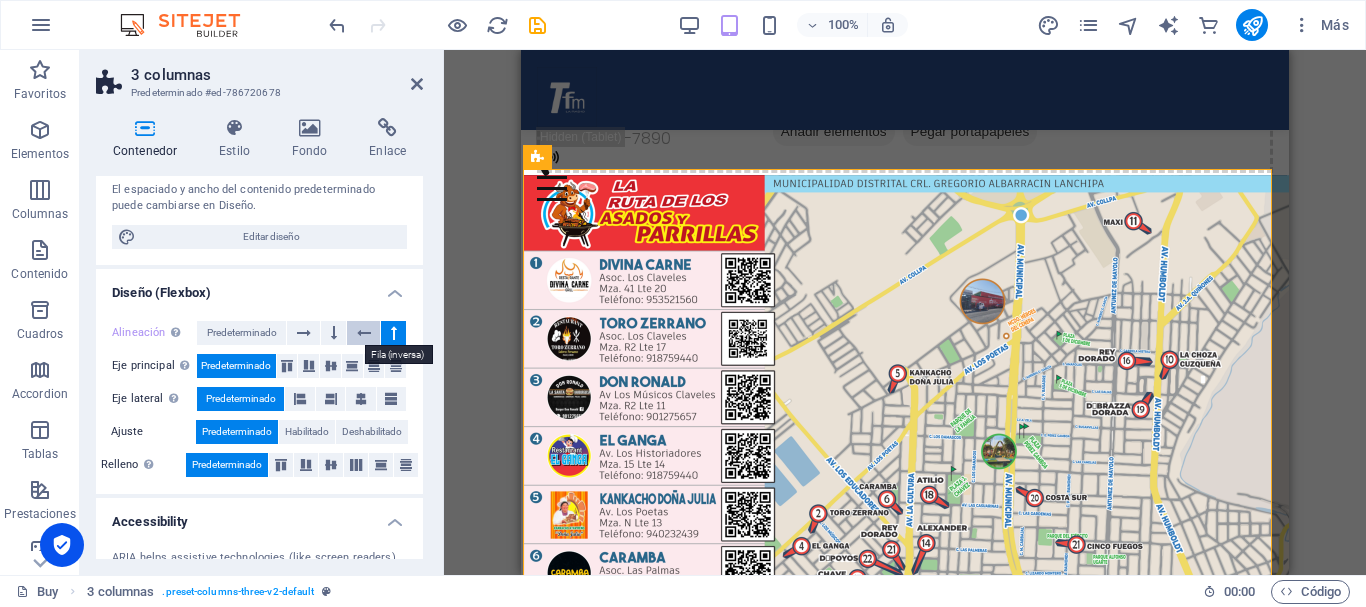 click at bounding box center [363, 333] 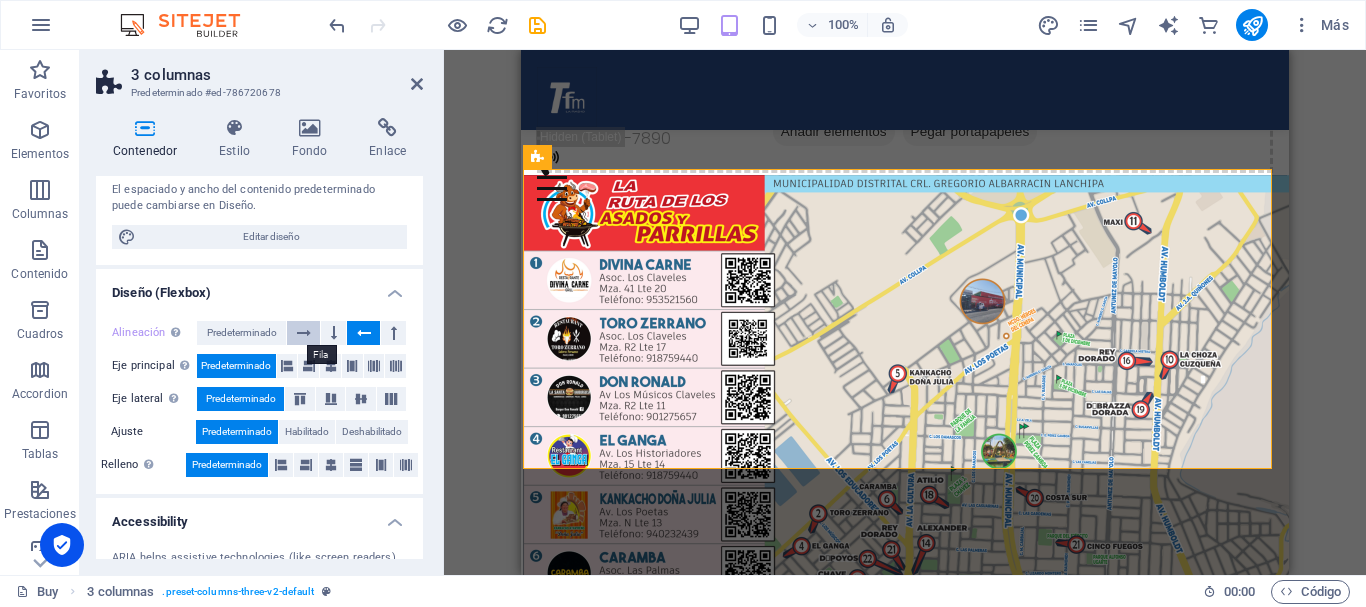 click at bounding box center [304, 333] 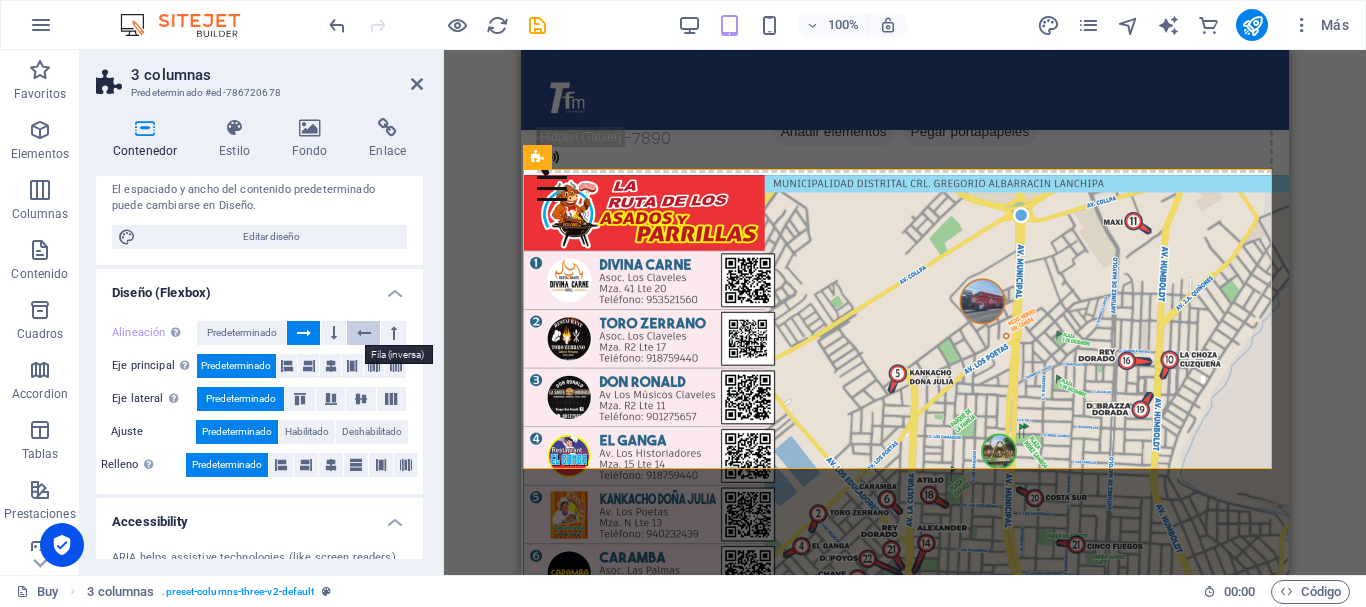 click at bounding box center (364, 333) 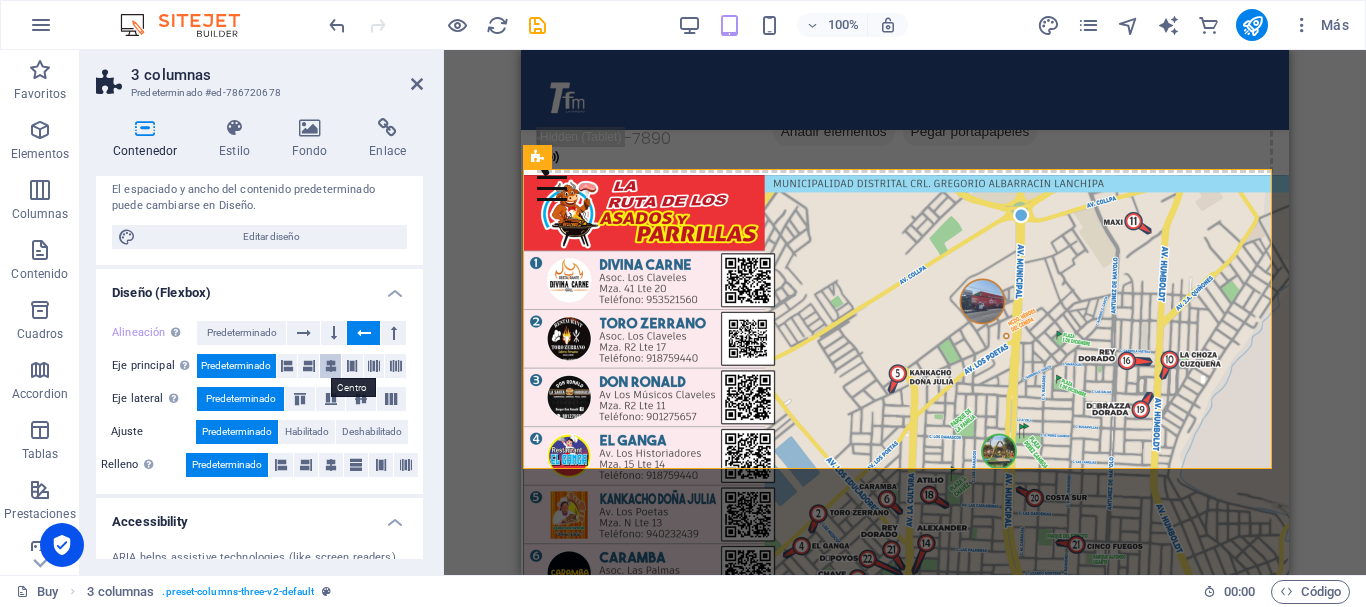 click at bounding box center (331, 366) 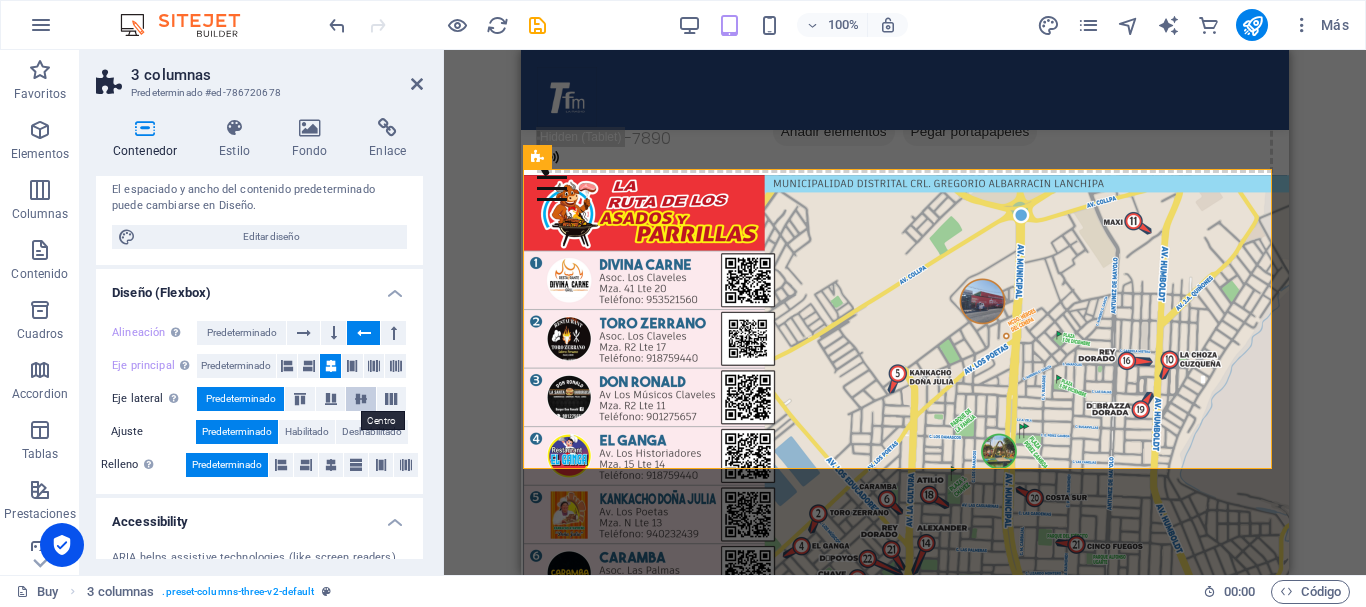 click at bounding box center [361, 399] 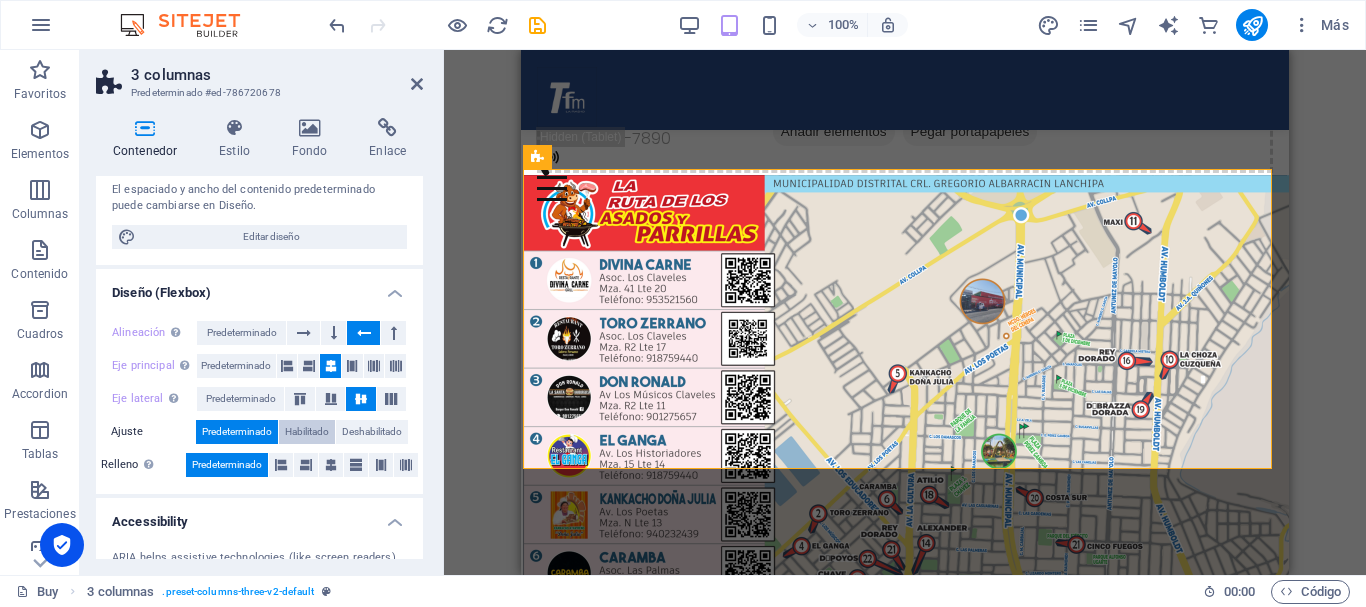click on "Habilitado" at bounding box center [307, 432] 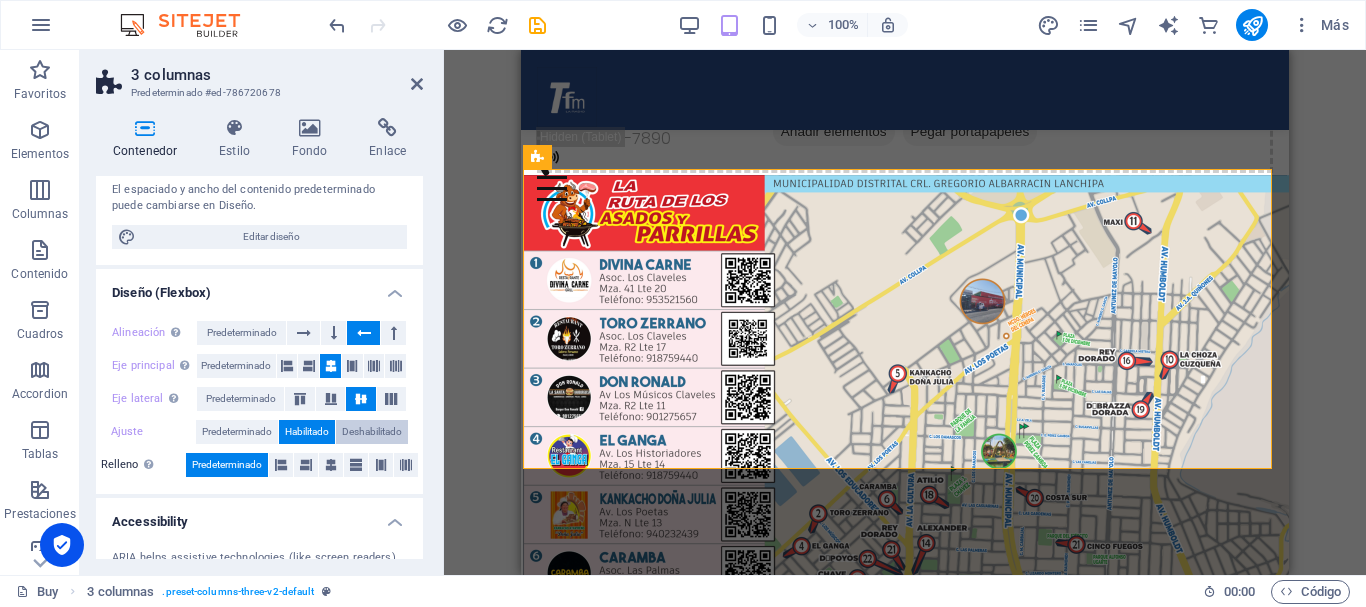 click on "Deshabilitado" at bounding box center (372, 432) 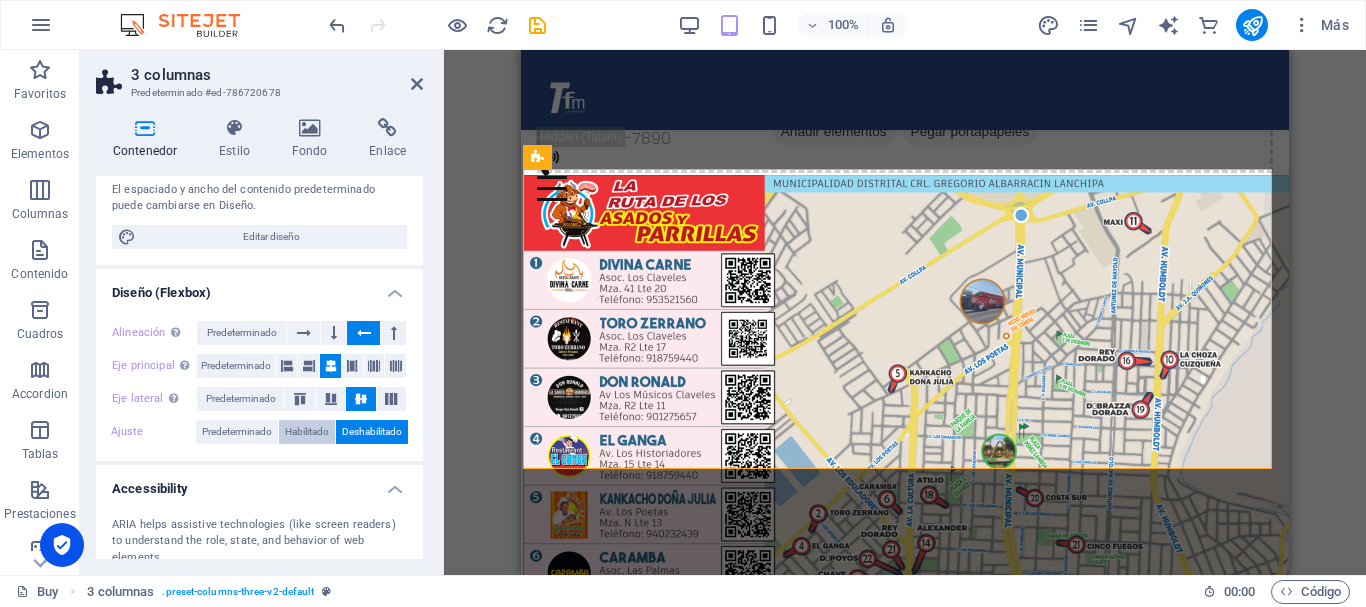 click on "Habilitado" at bounding box center [307, 432] 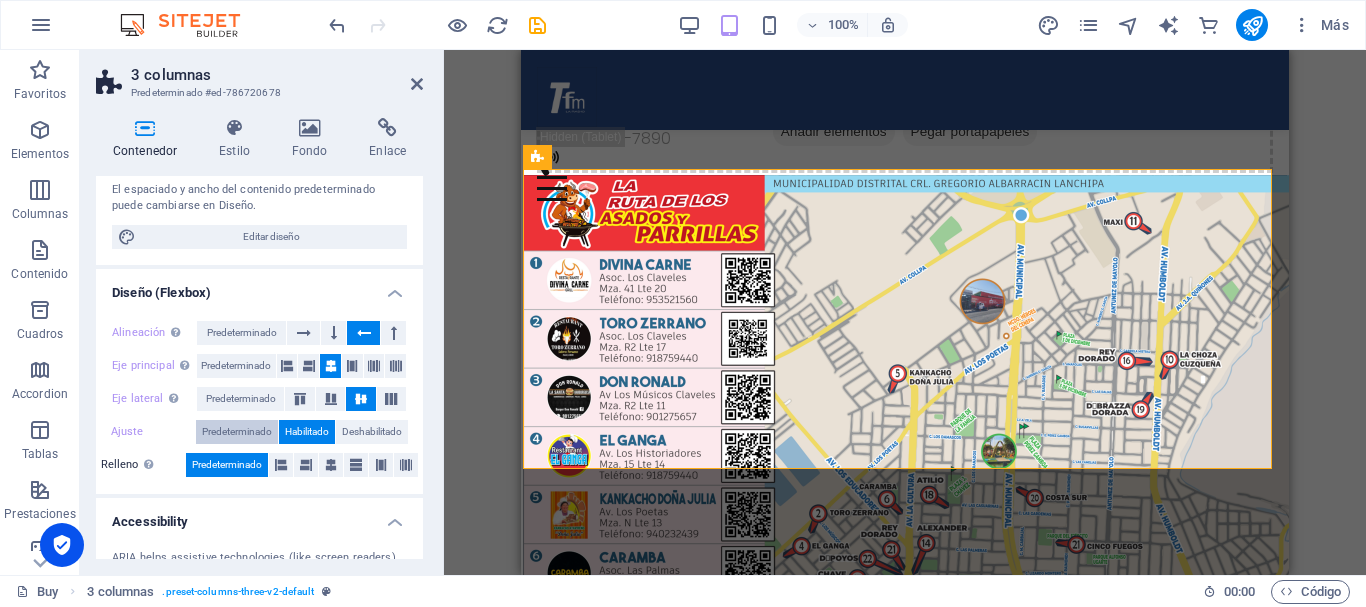 click on "Predeterminado" at bounding box center (237, 432) 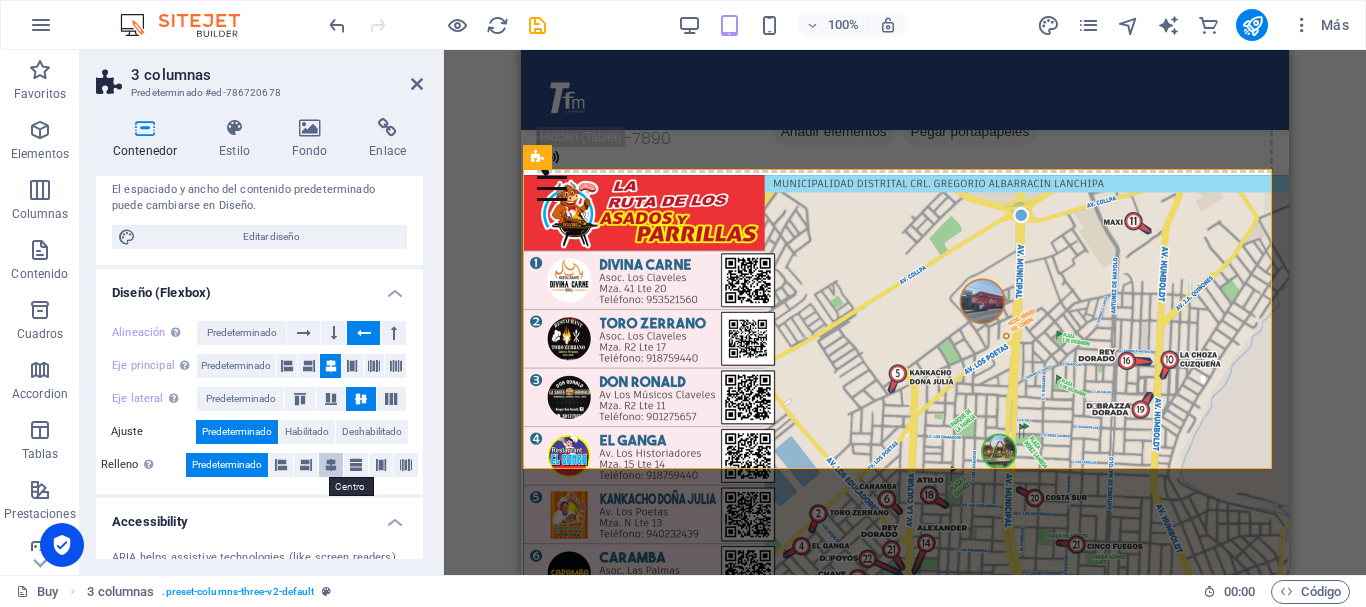 click at bounding box center [331, 465] 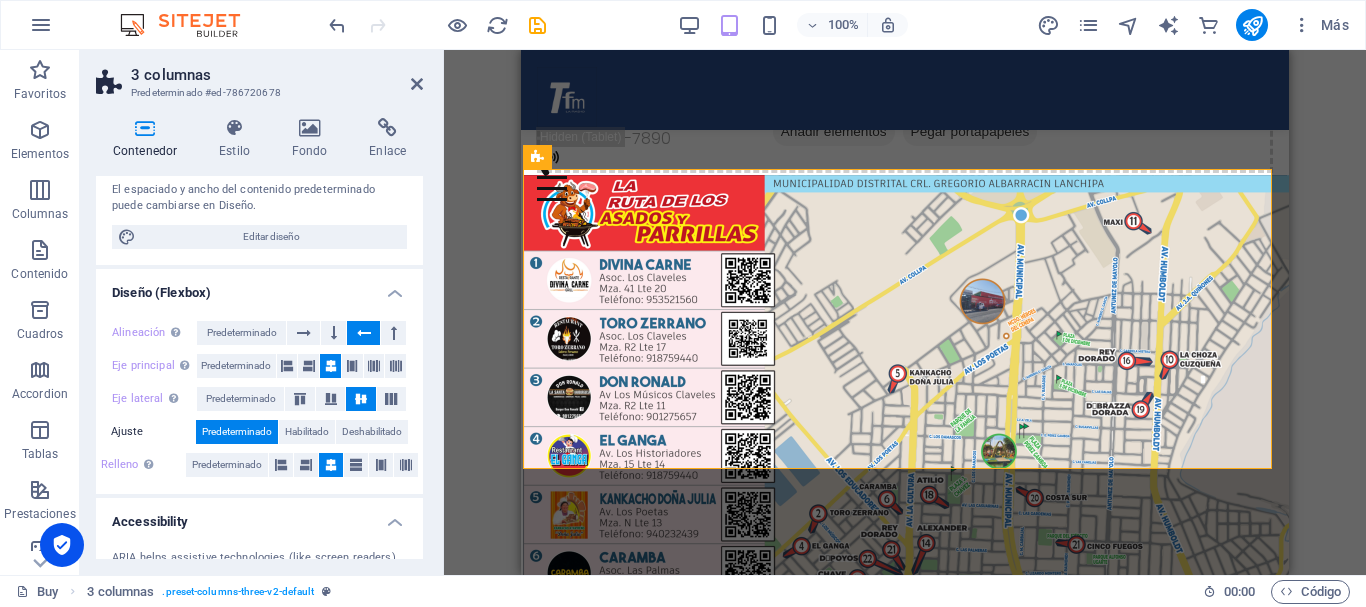 click at bounding box center (331, 465) 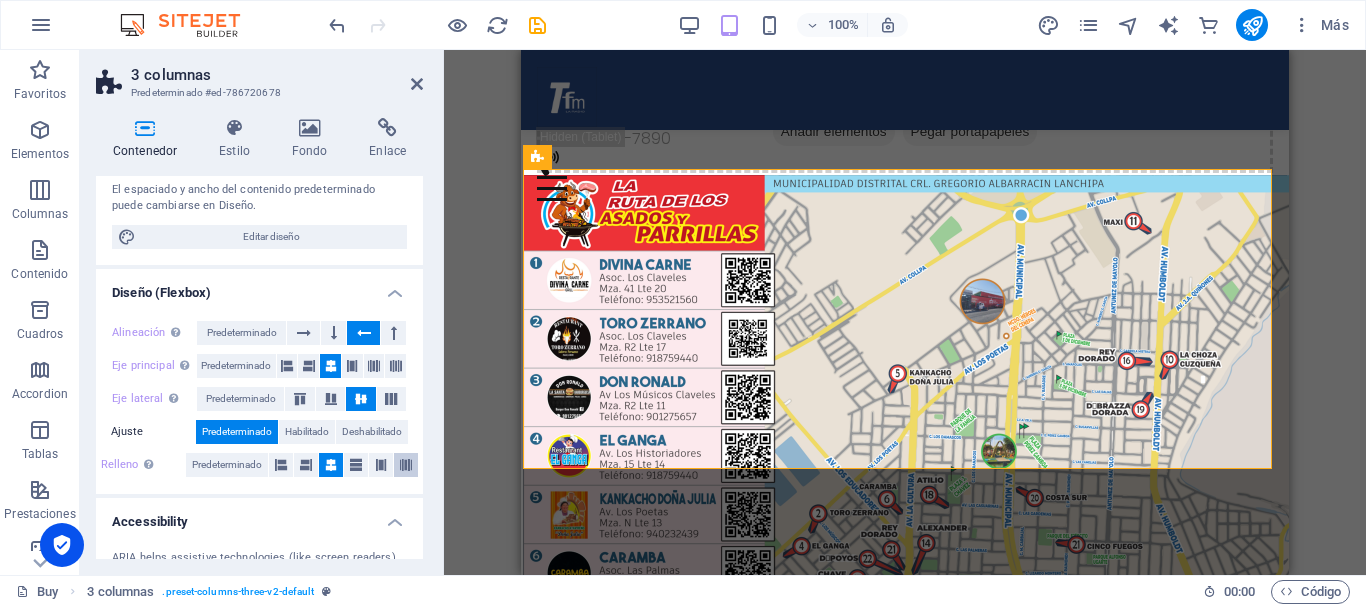 click at bounding box center [406, 465] 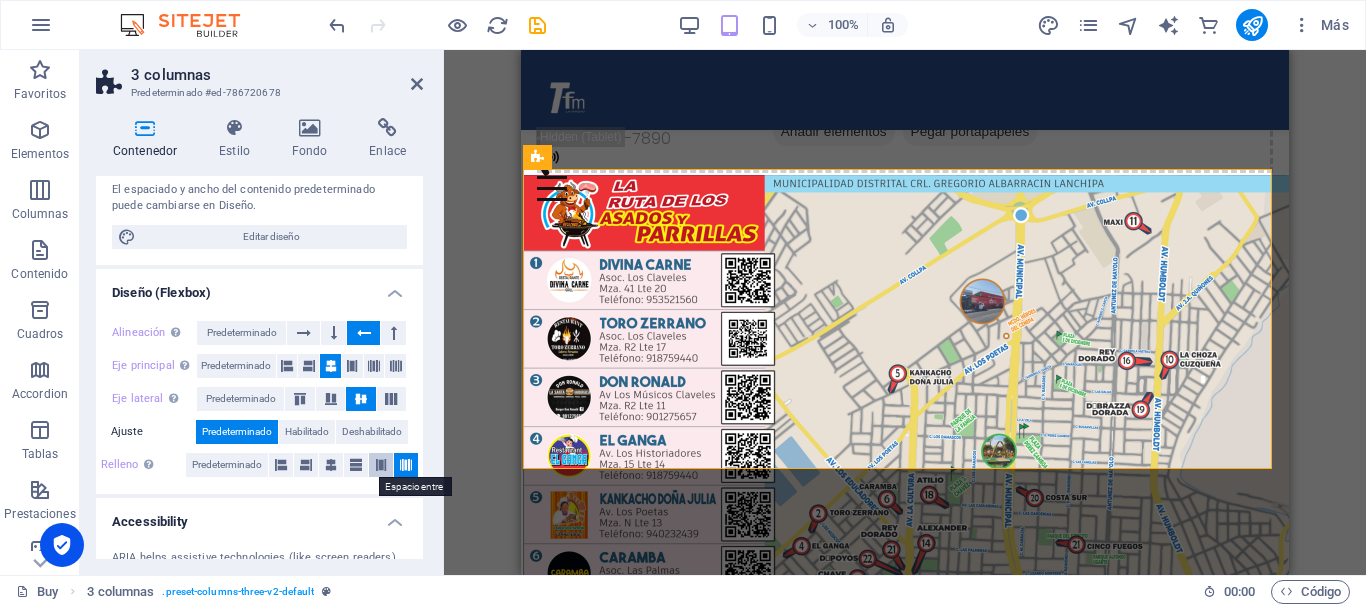 click at bounding box center [381, 465] 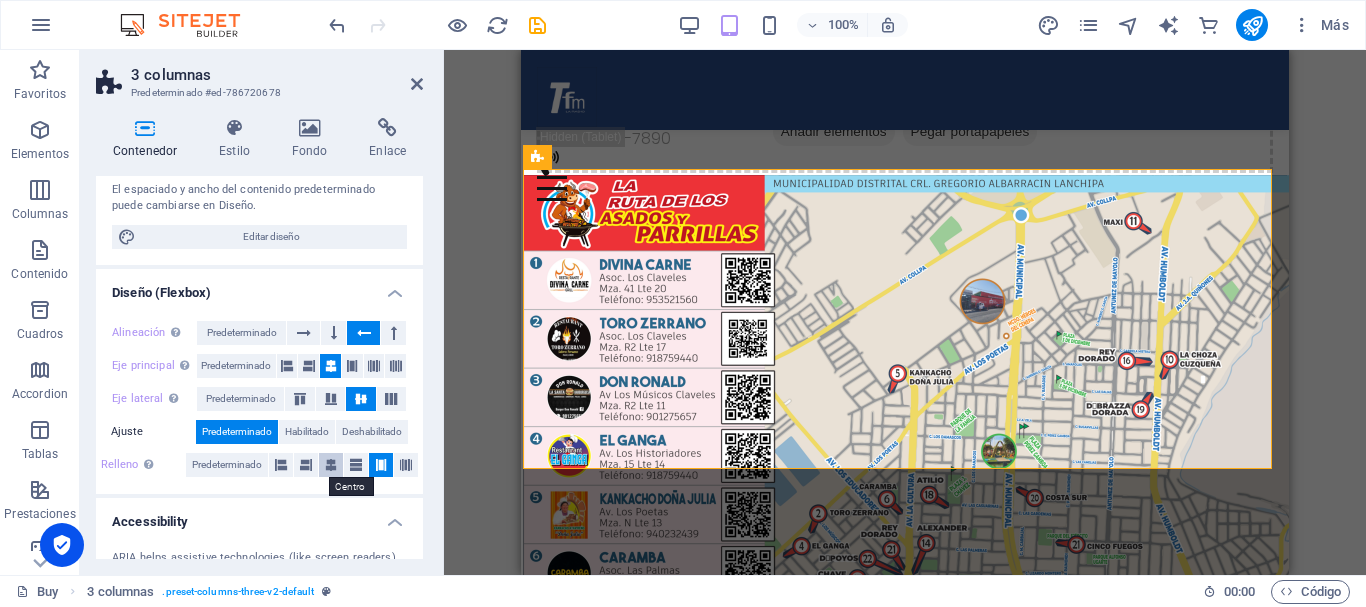 click at bounding box center [331, 465] 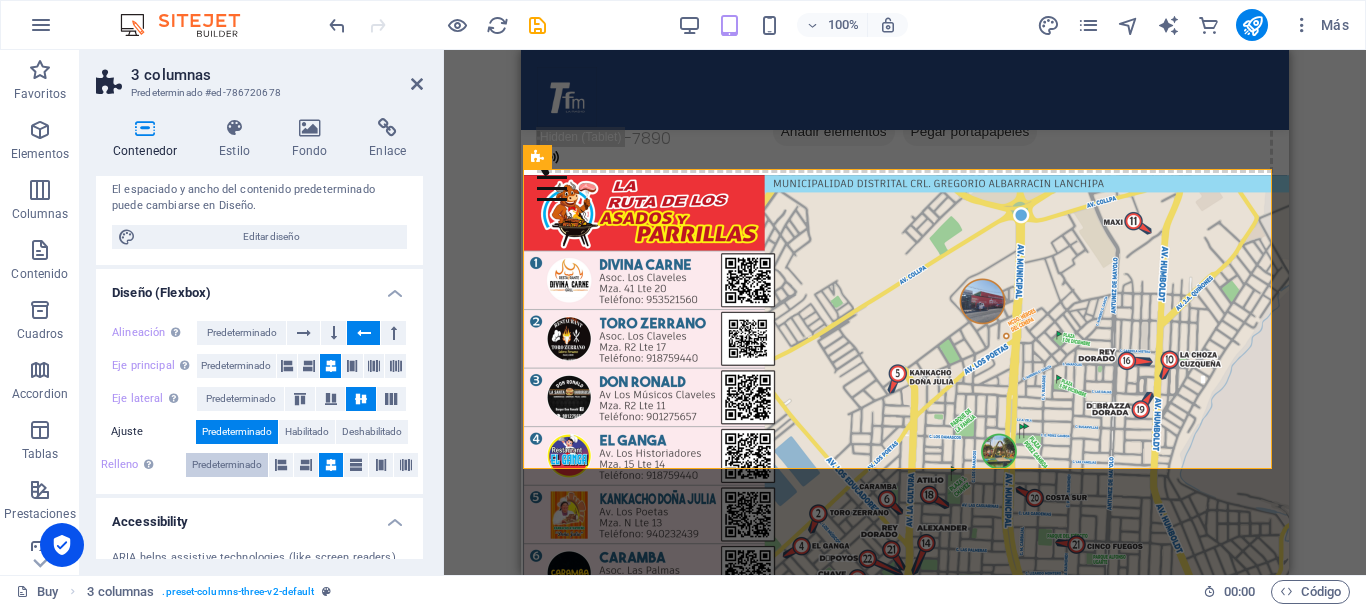 click on "Predeterminado" at bounding box center [227, 465] 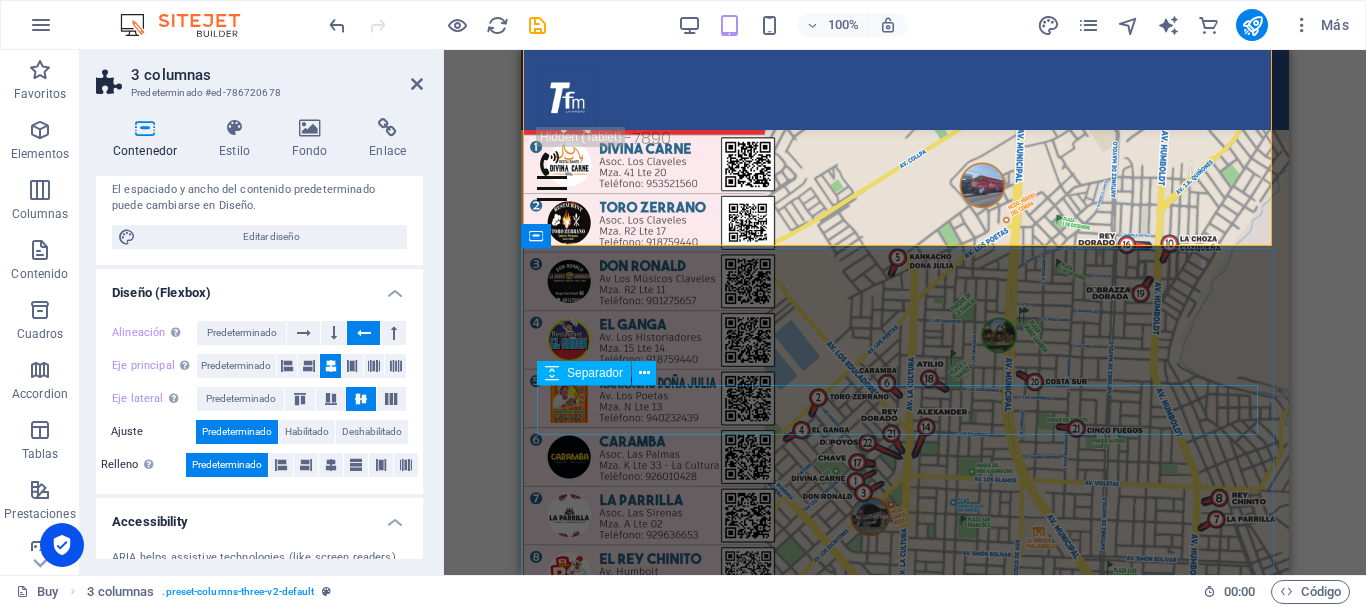 scroll, scrollTop: 400, scrollLeft: 0, axis: vertical 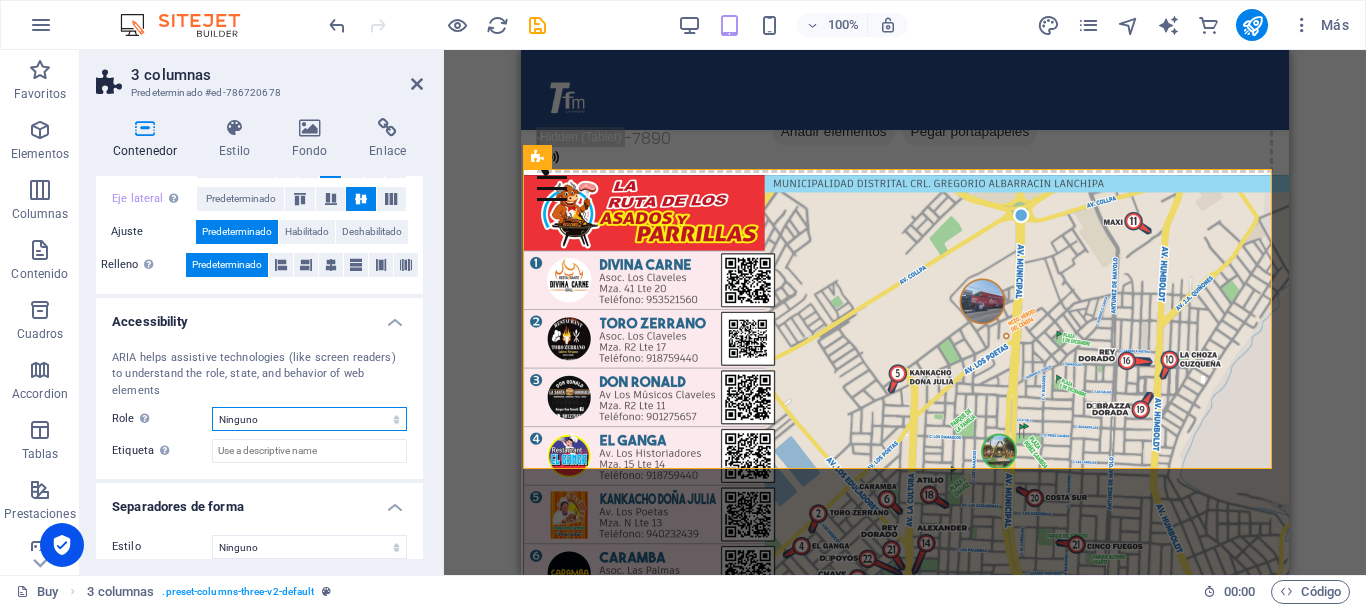 click on "Ninguno Alert Article Banner Comment Complementary Dialog Encabezado Marquee Pie de página Presentation Region Section Separator Status Timer" at bounding box center [309, 419] 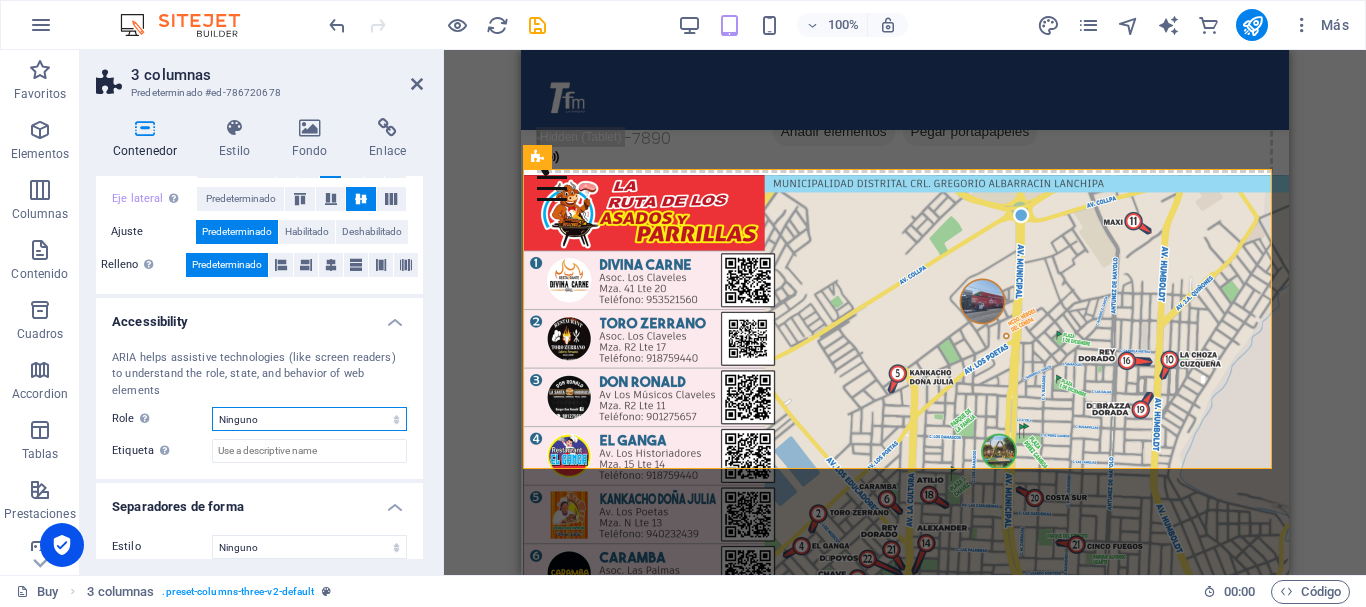 click on "Ninguno Alert Article Banner Comment Complementary Dialog Encabezado Marquee Pie de página Presentation Region Section Separator Status Timer" at bounding box center [309, 419] 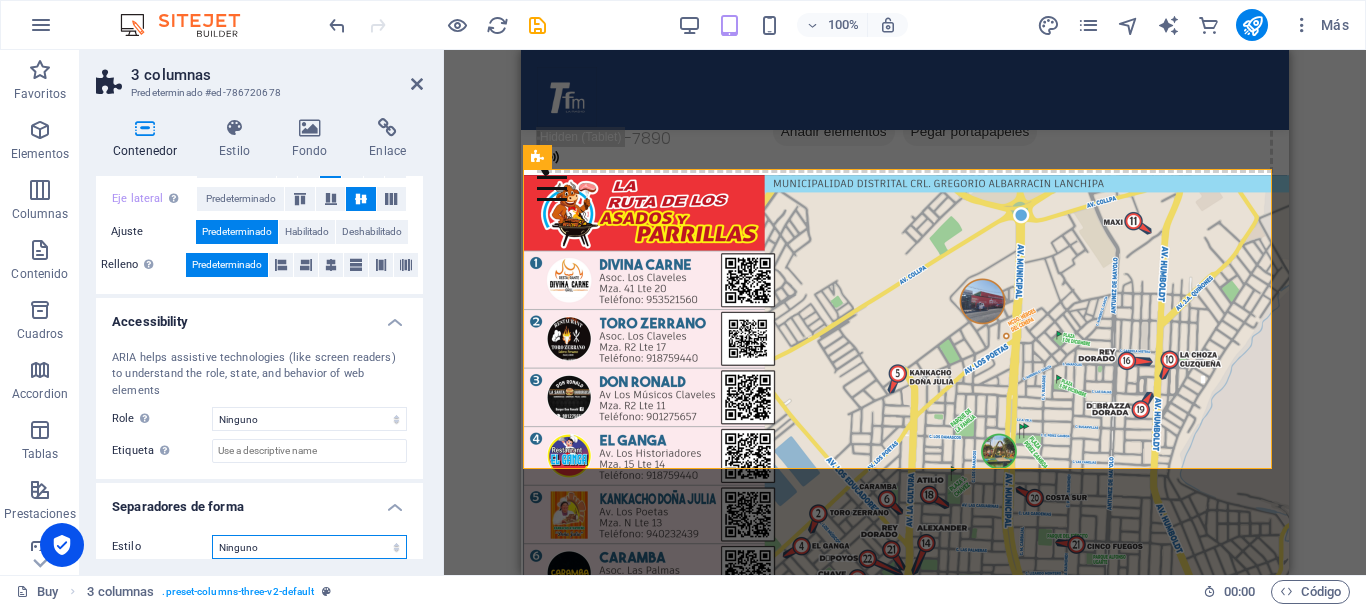 click on "Ninguno Triángulo Cuadrado Diagonal Polígono 1 Polígono 2 Zigzag Múltiples zigzags Olas Múltiples olas Medio círculo Círculo Sombra de círculo Bloques Hexágonos Nubes Múltiples nubes Ventilador Pirámides Libro Gota de pintura Fuego Papel desmenuzado Flecha" at bounding box center (309, 547) 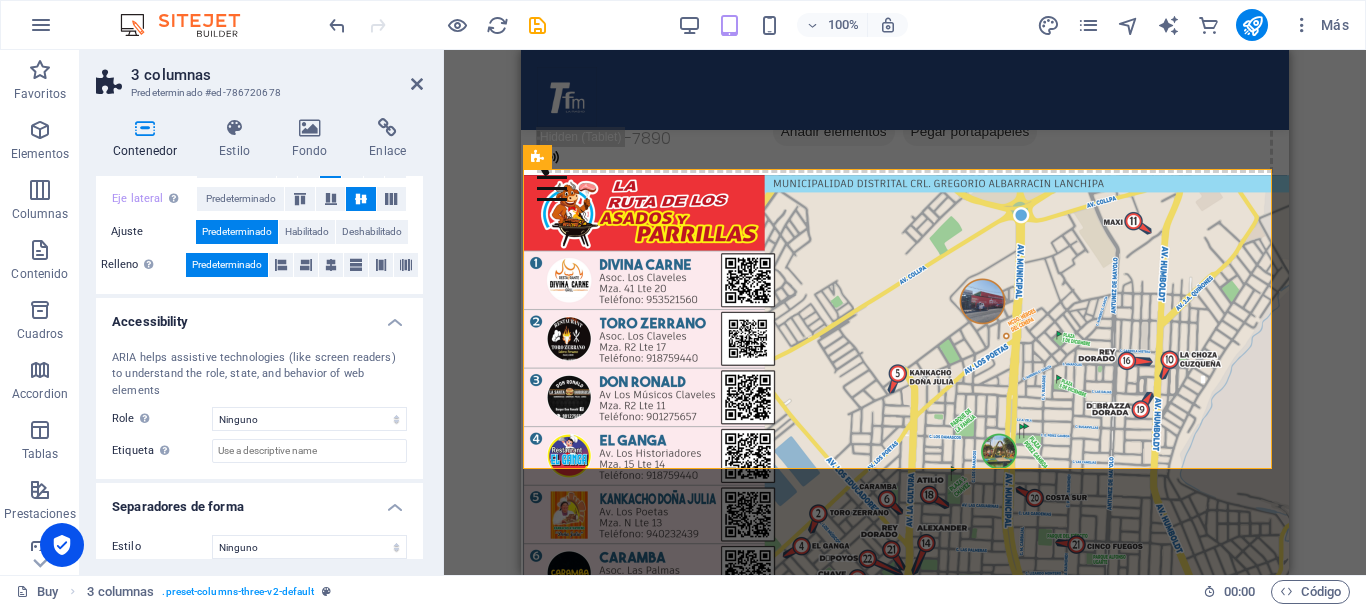 click on "Estilo" at bounding box center (162, 547) 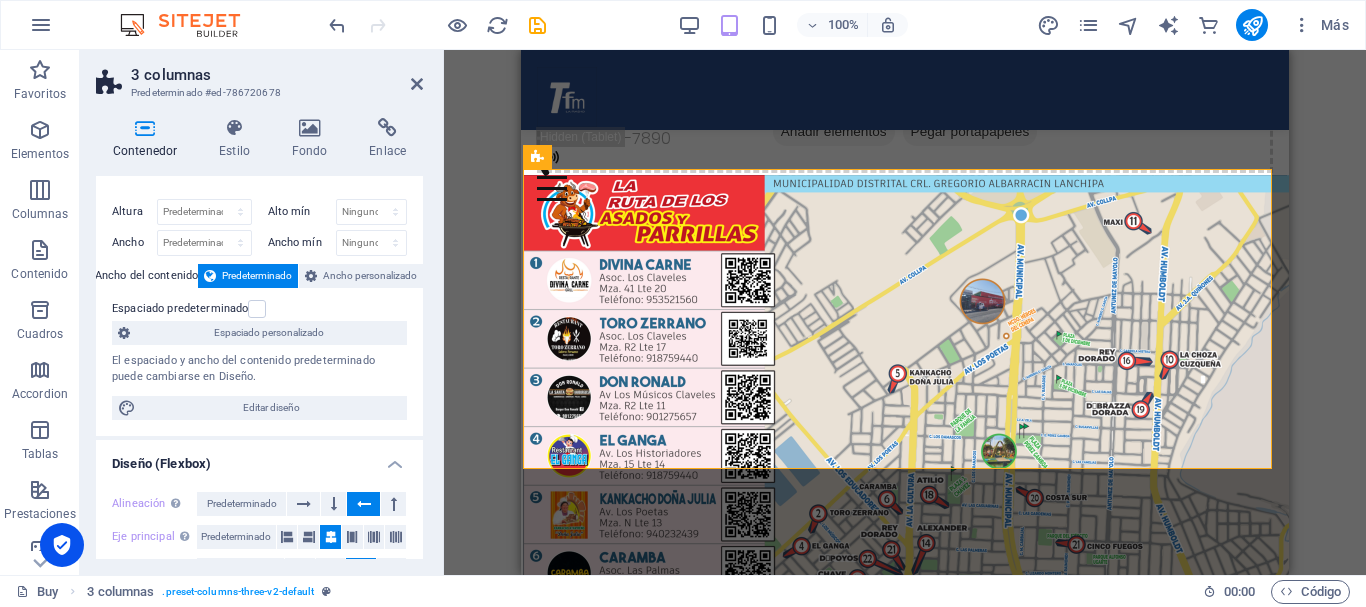 scroll, scrollTop: 0, scrollLeft: 0, axis: both 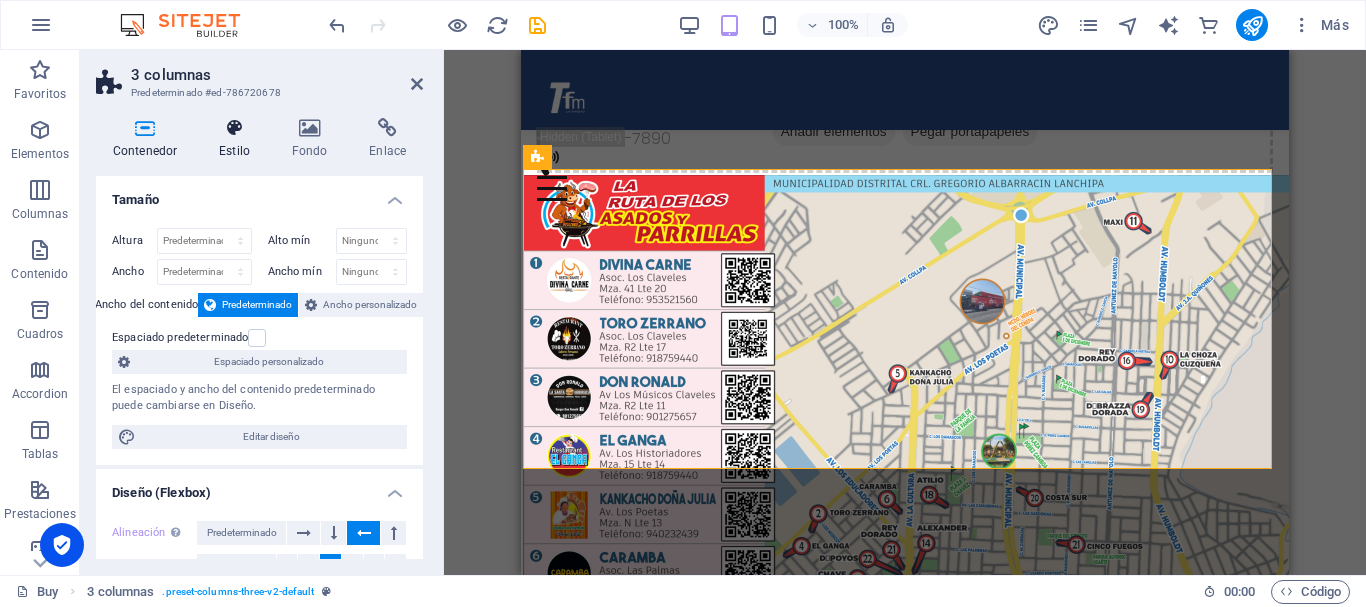 click at bounding box center (234, 128) 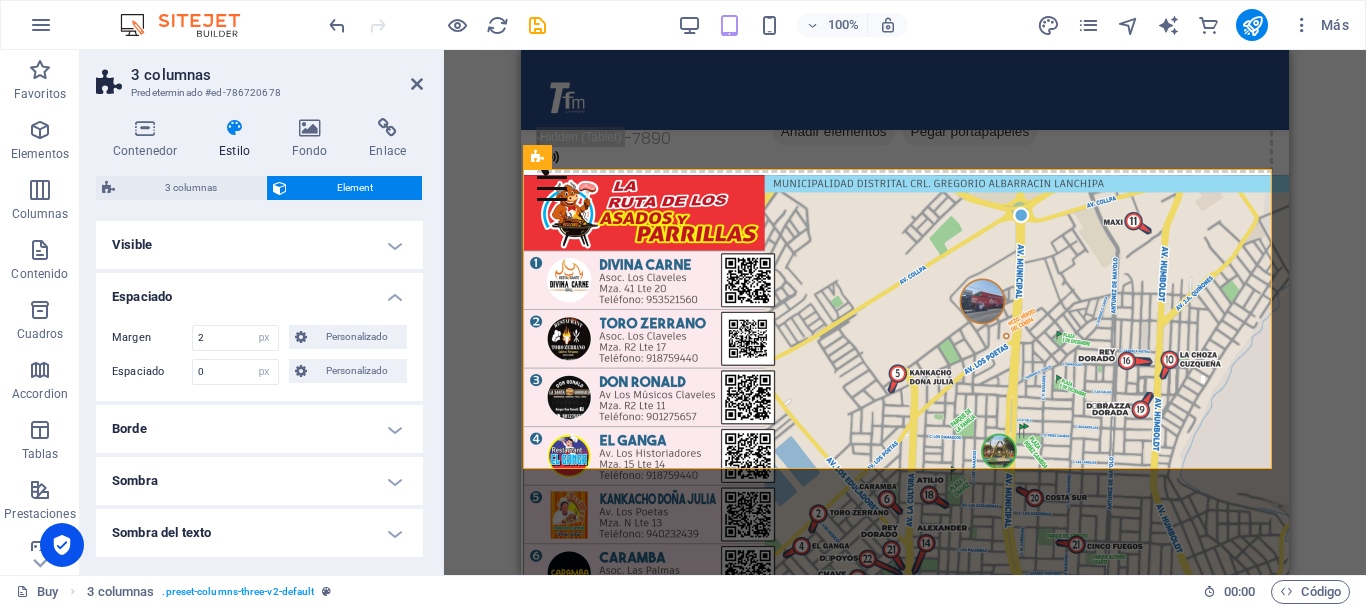 click on "Visible" at bounding box center (259, 245) 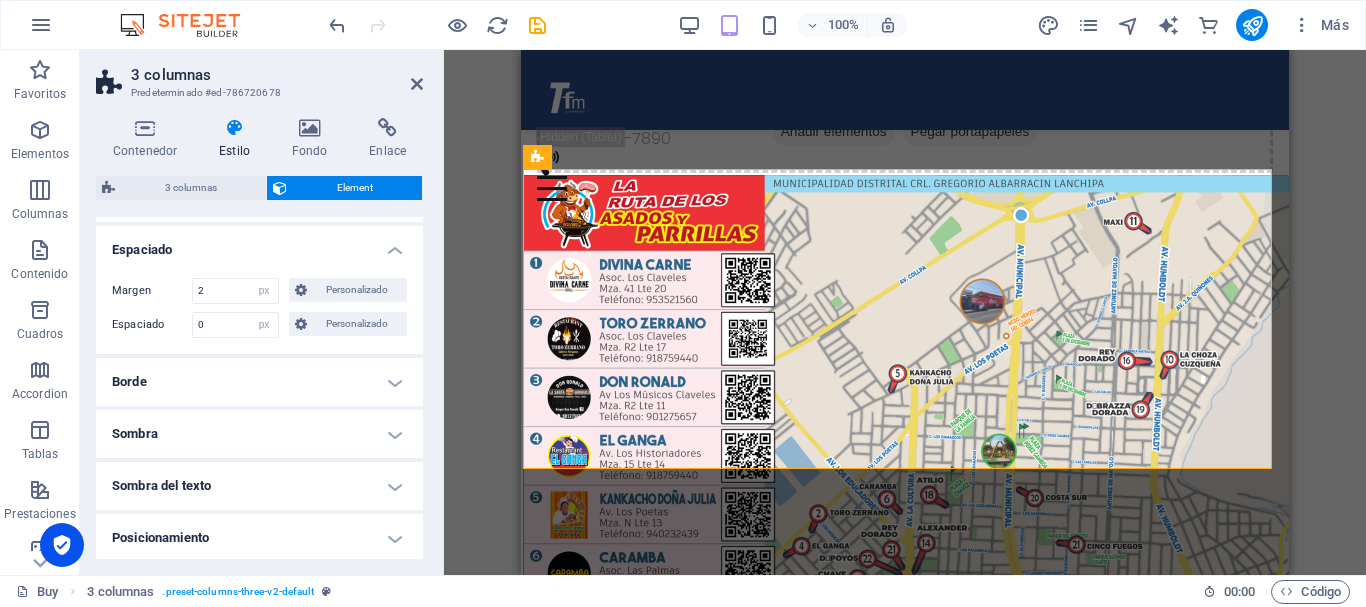 scroll, scrollTop: 200, scrollLeft: 0, axis: vertical 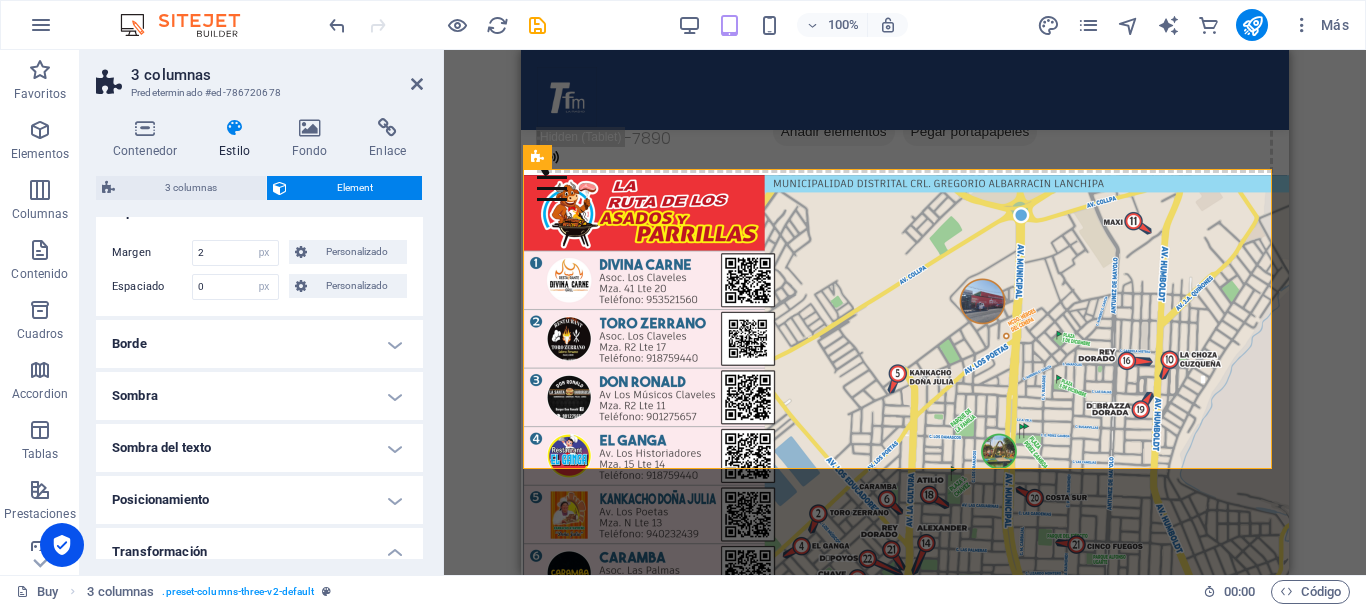click on "Borde" at bounding box center [259, 344] 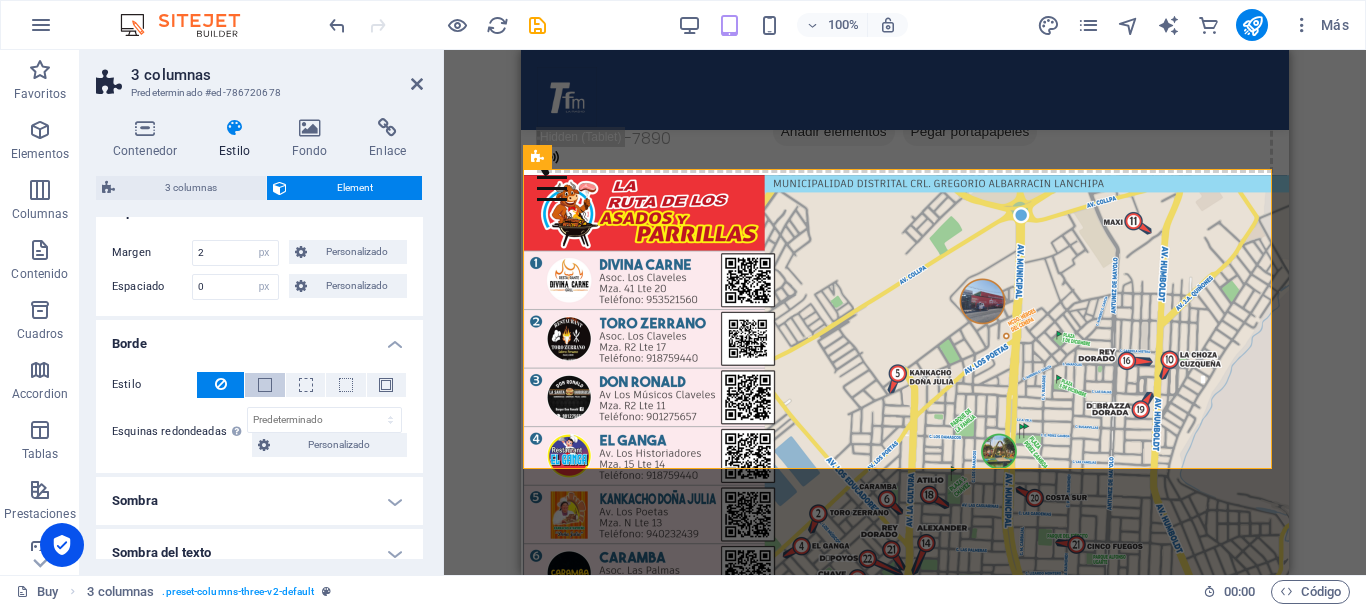 click at bounding box center (264, 385) 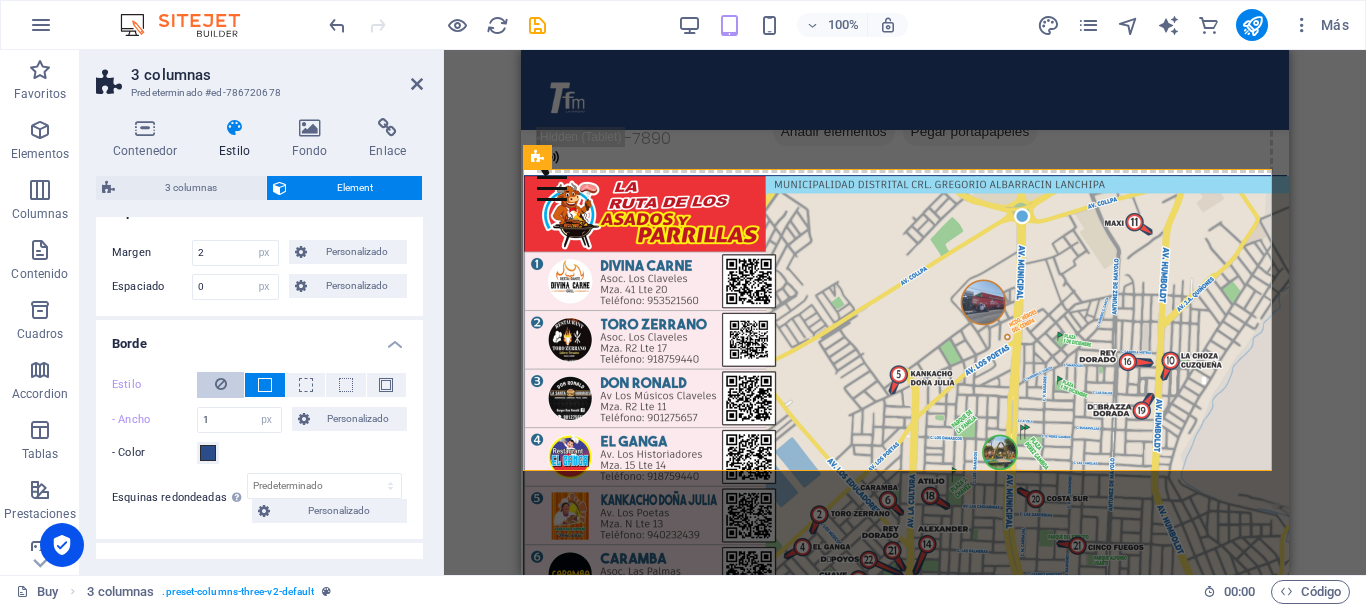 click at bounding box center (221, 384) 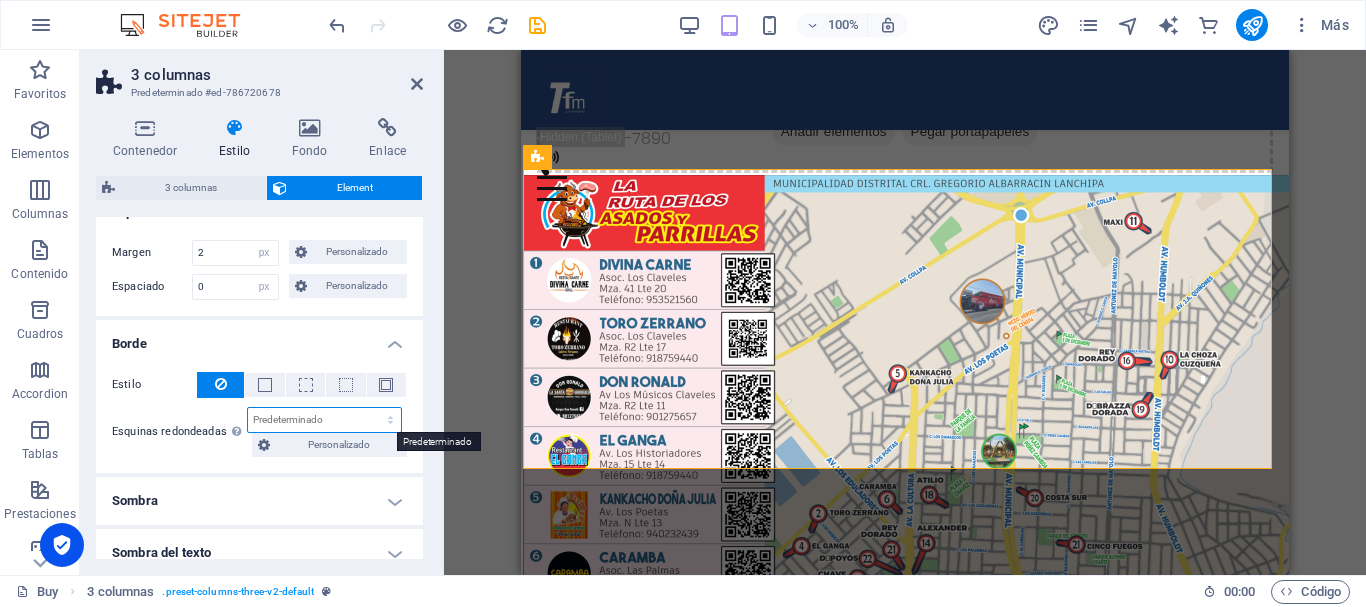 click on "Predeterminado px rem % vh vw Personalizado" at bounding box center (324, 420) 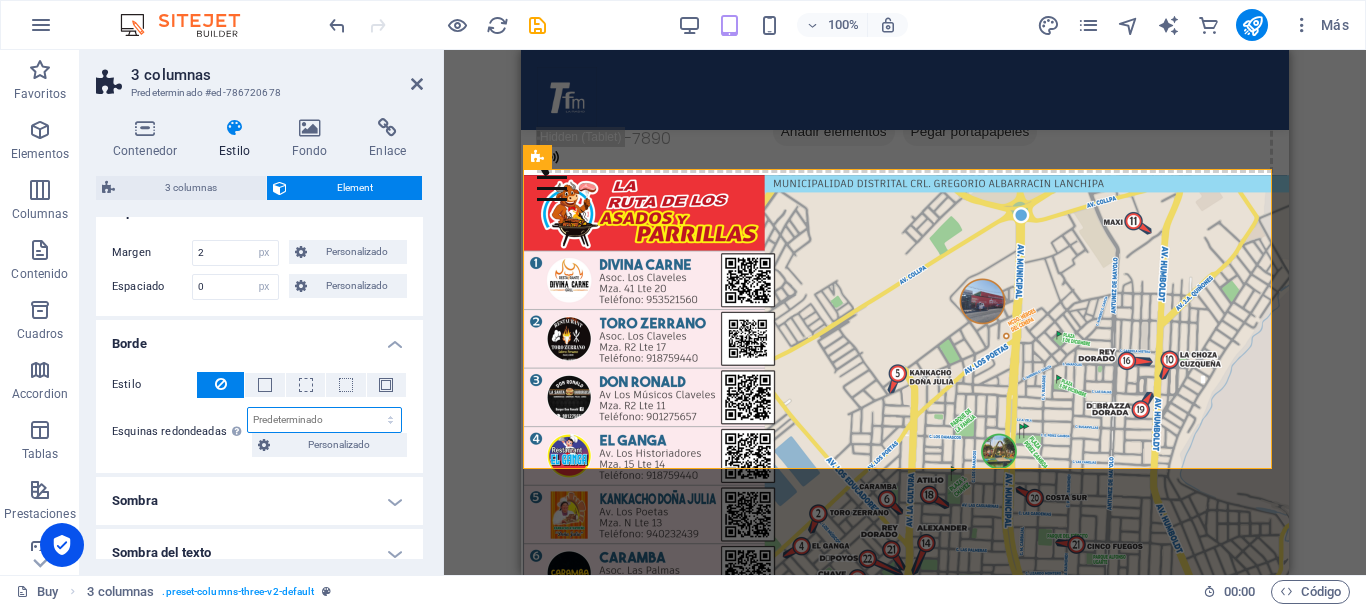 select on "px" 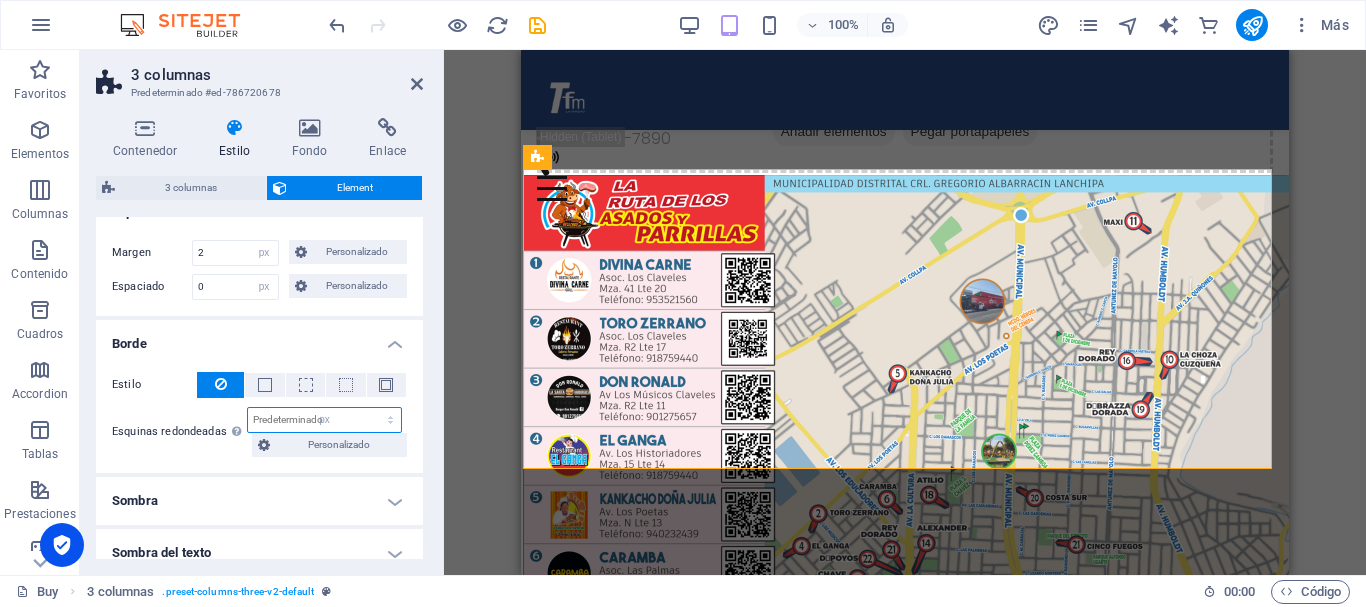click on "Predeterminado px rem % vh vw Personalizado" at bounding box center [324, 420] 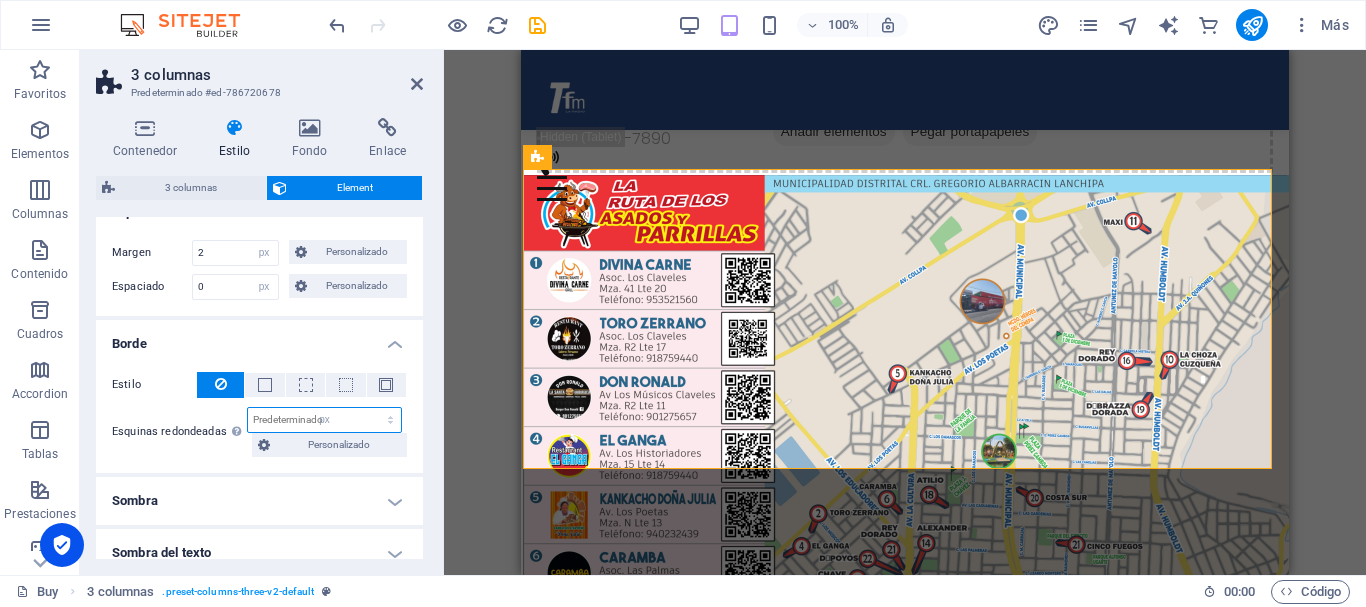 type on "0" 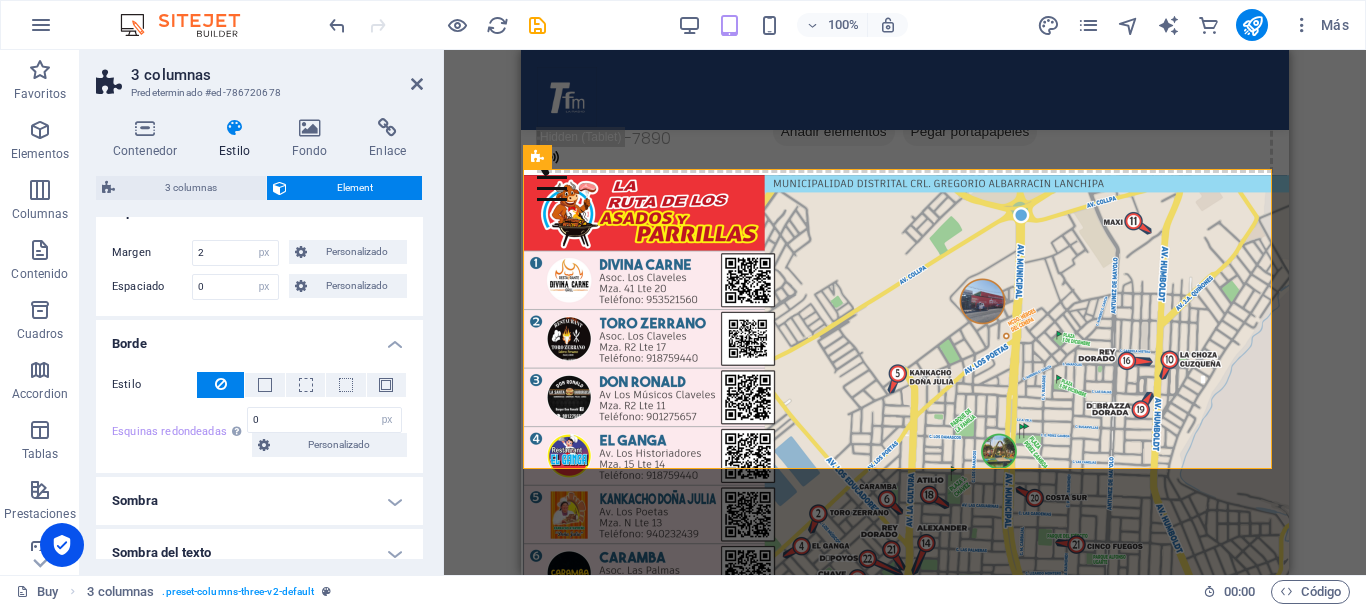 click on "Esquinas redondeadas En el caso de imágenes y superposición de fondo, el desbordamiento debe estar oculto para que así las esquinas redondas sean visibles 0 Predeterminado px rem % vh vw Personalizado Personalizado" at bounding box center [259, 432] 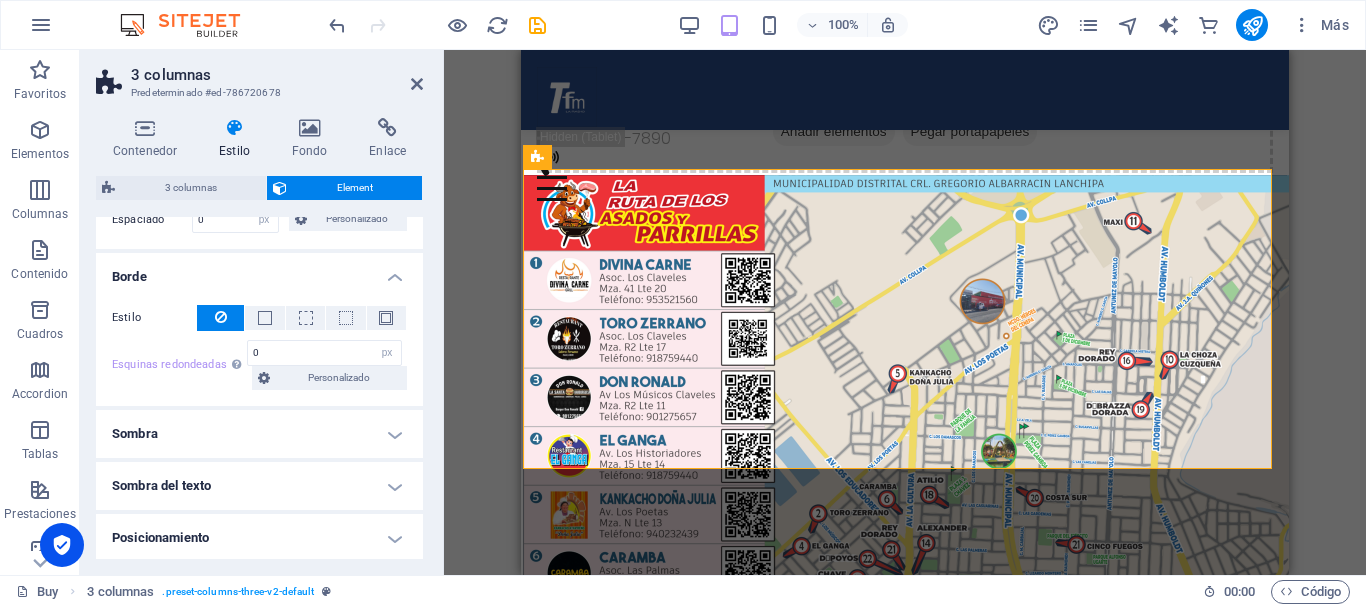 scroll, scrollTop: 300, scrollLeft: 0, axis: vertical 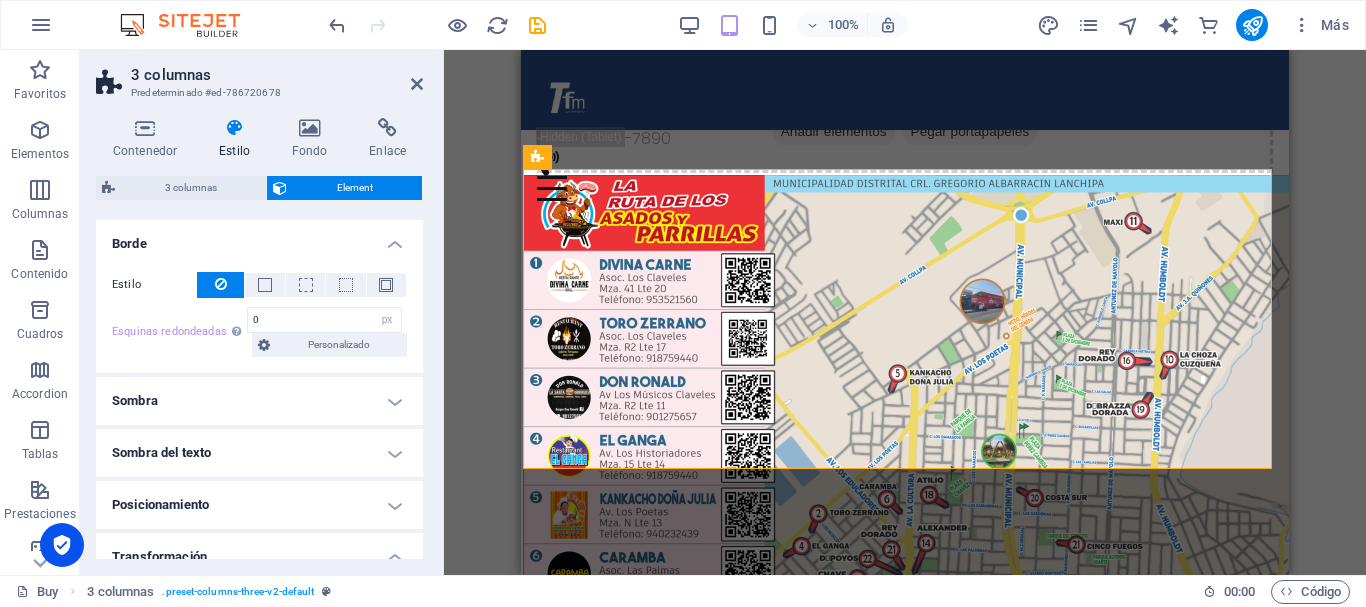 click on "Sombra" at bounding box center (259, 401) 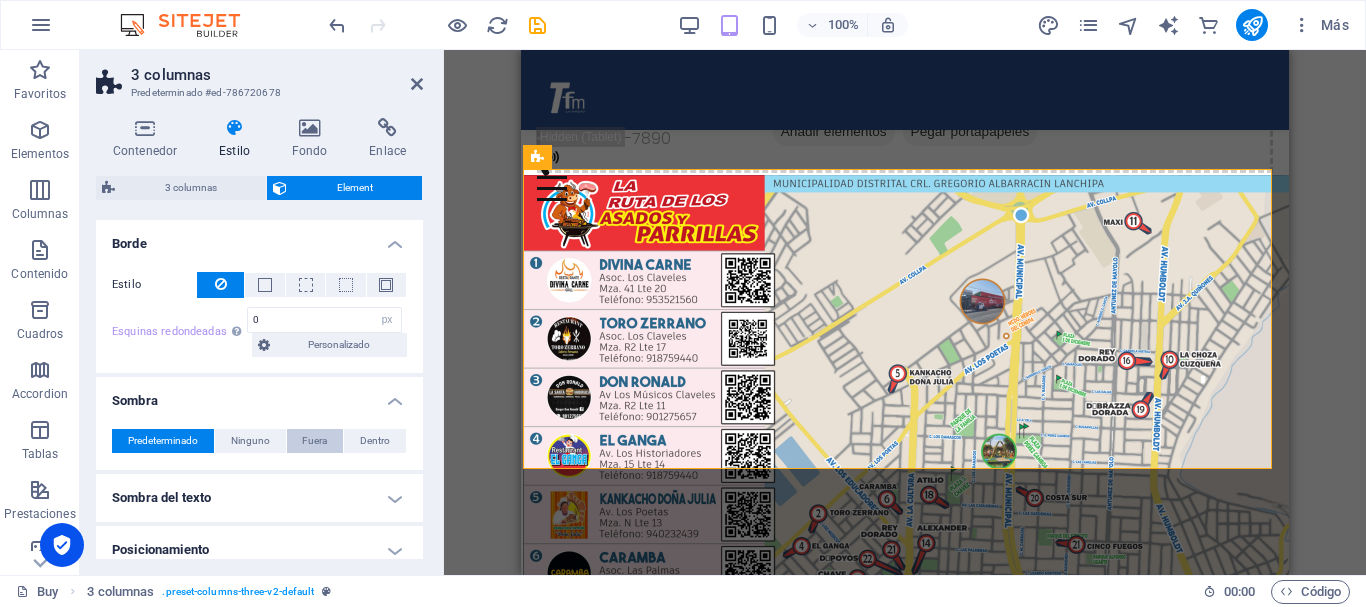 click on "Fuera" at bounding box center (314, 441) 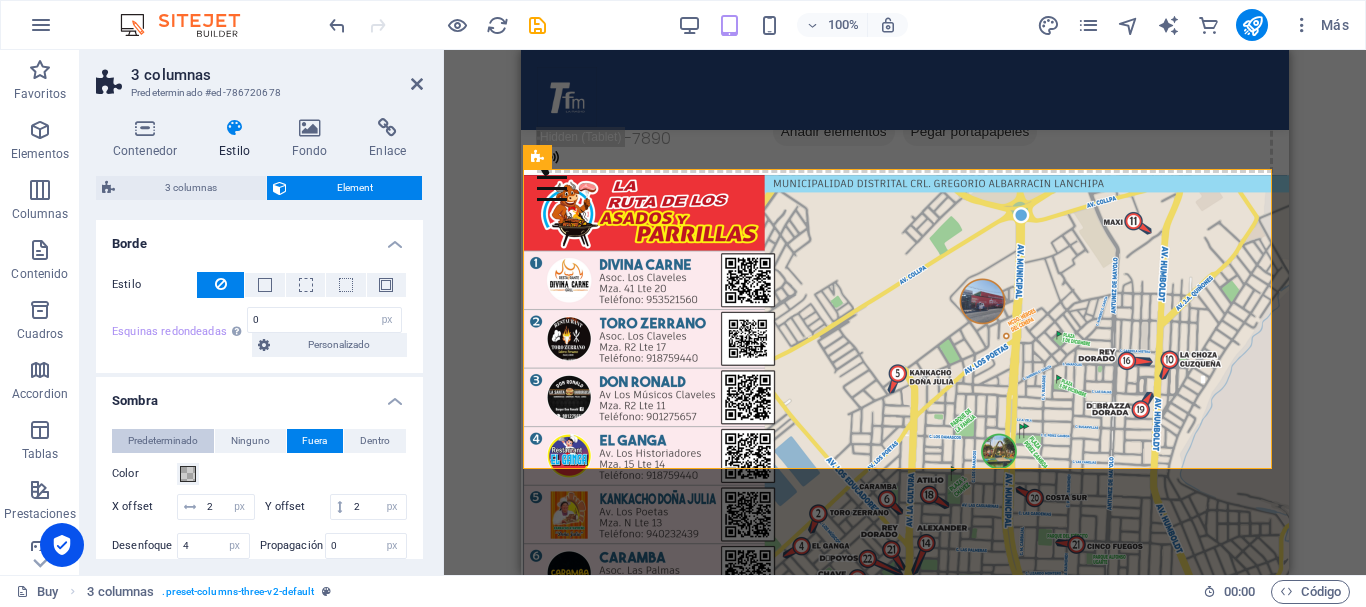 click on "Predeterminado" at bounding box center (163, 441) 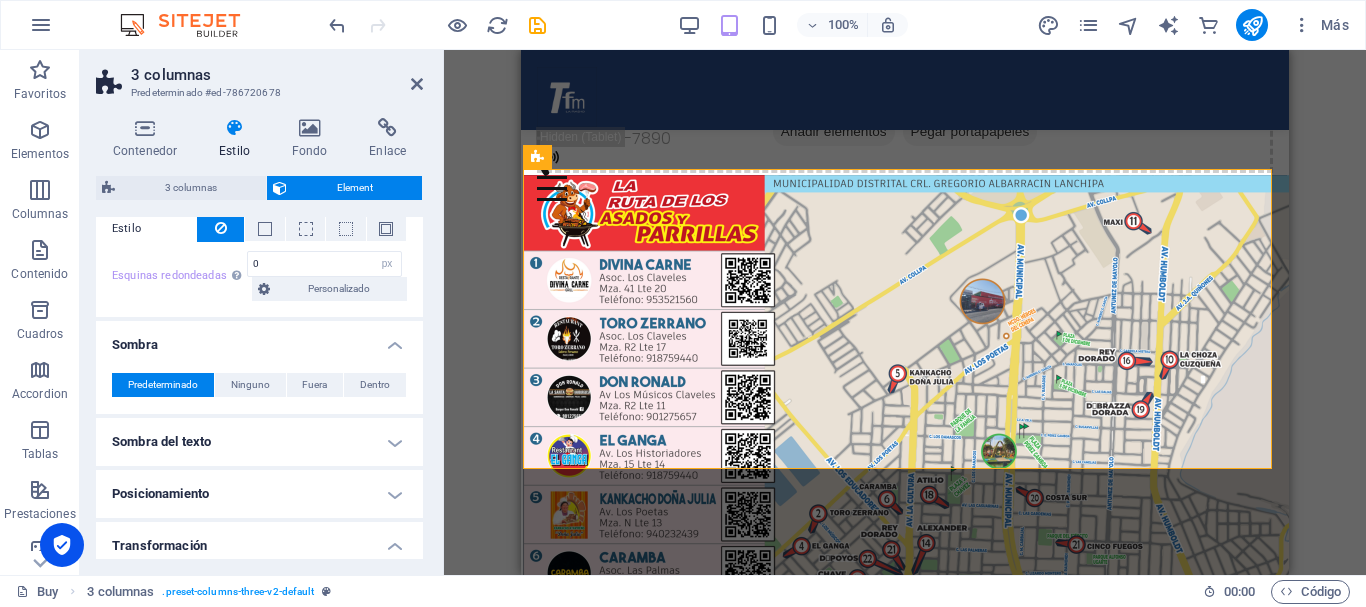 scroll, scrollTop: 400, scrollLeft: 0, axis: vertical 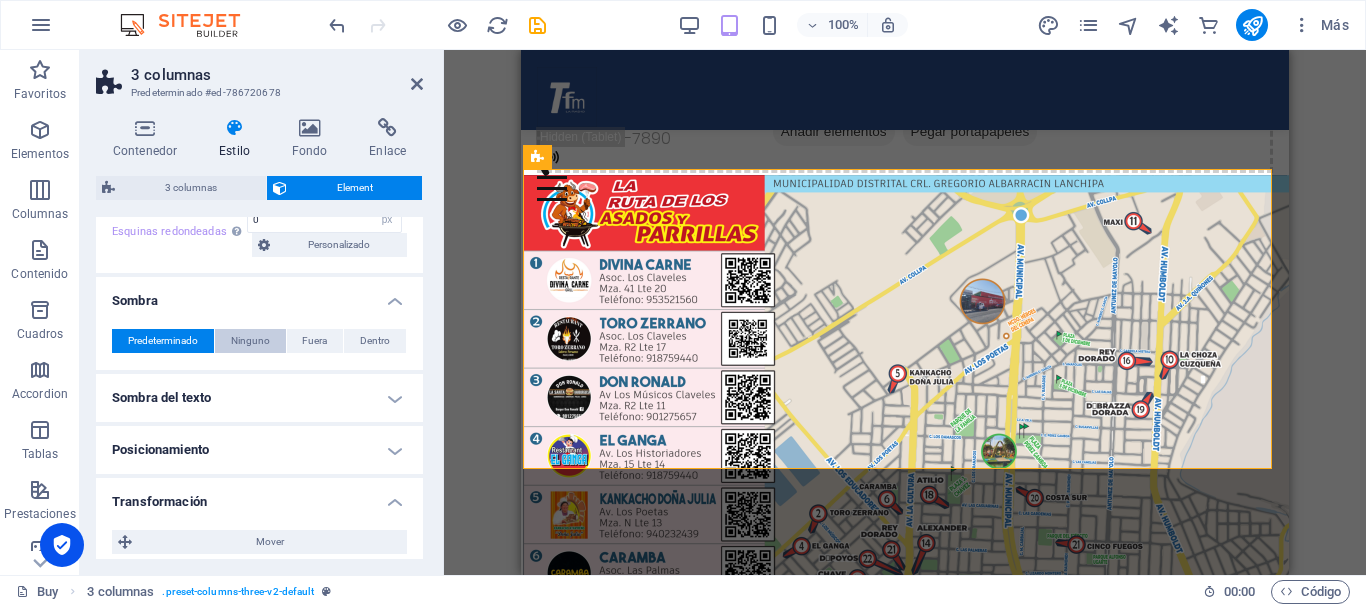 click on "Ninguno" at bounding box center [250, 341] 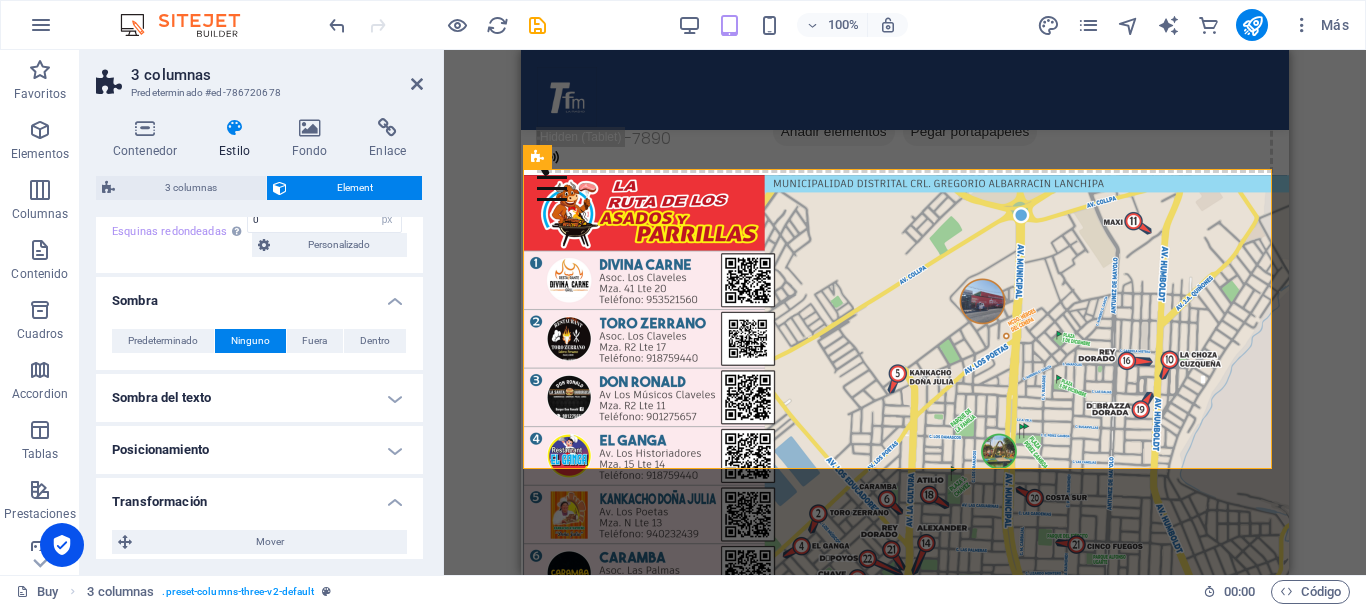 scroll, scrollTop: 500, scrollLeft: 0, axis: vertical 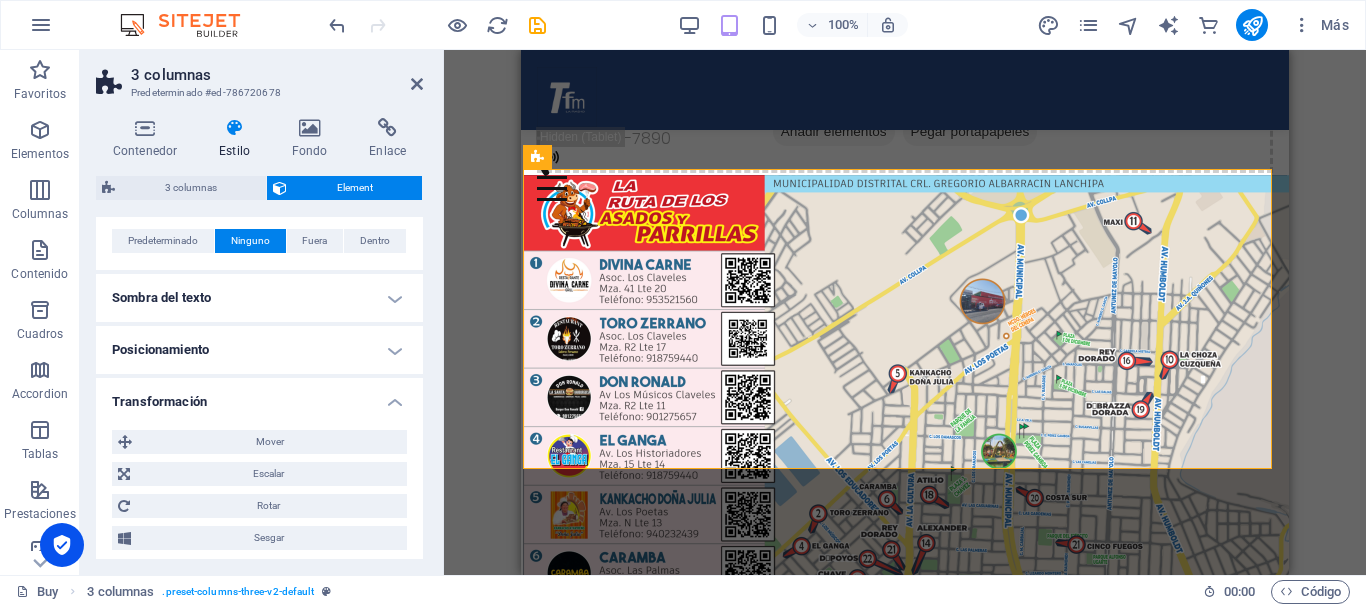click on "Posicionamiento" at bounding box center [259, 350] 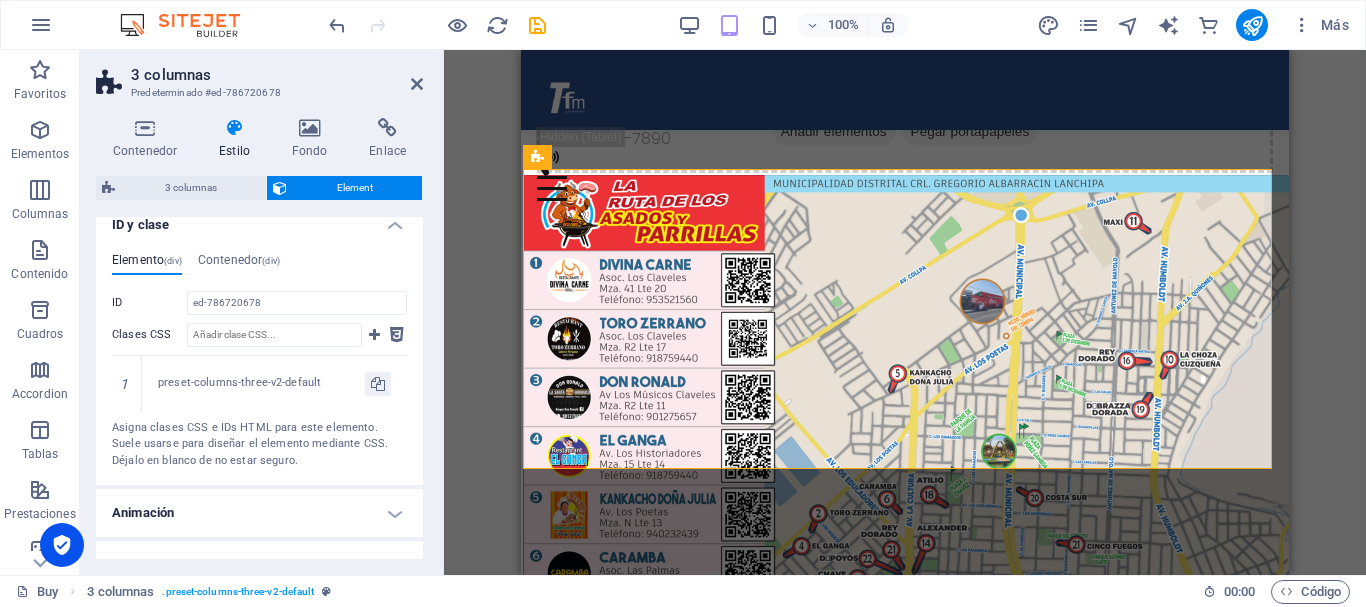 scroll, scrollTop: 993, scrollLeft: 0, axis: vertical 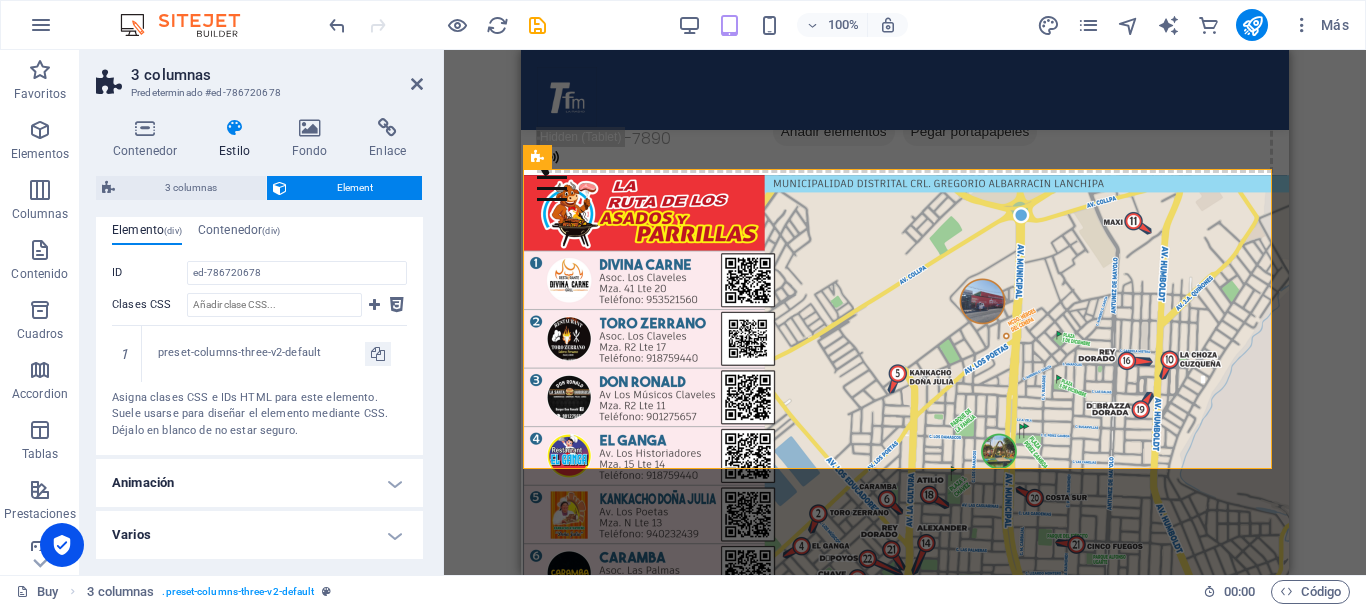 click on "Animación" at bounding box center [259, 483] 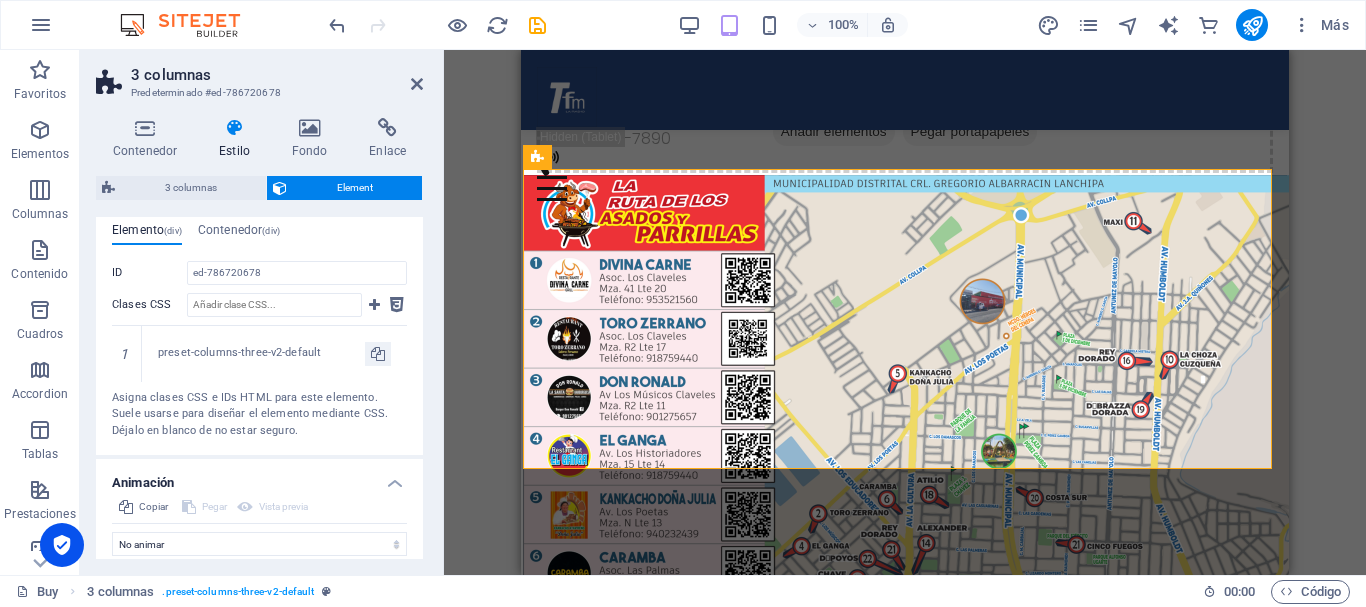 scroll, scrollTop: 1058, scrollLeft: 0, axis: vertical 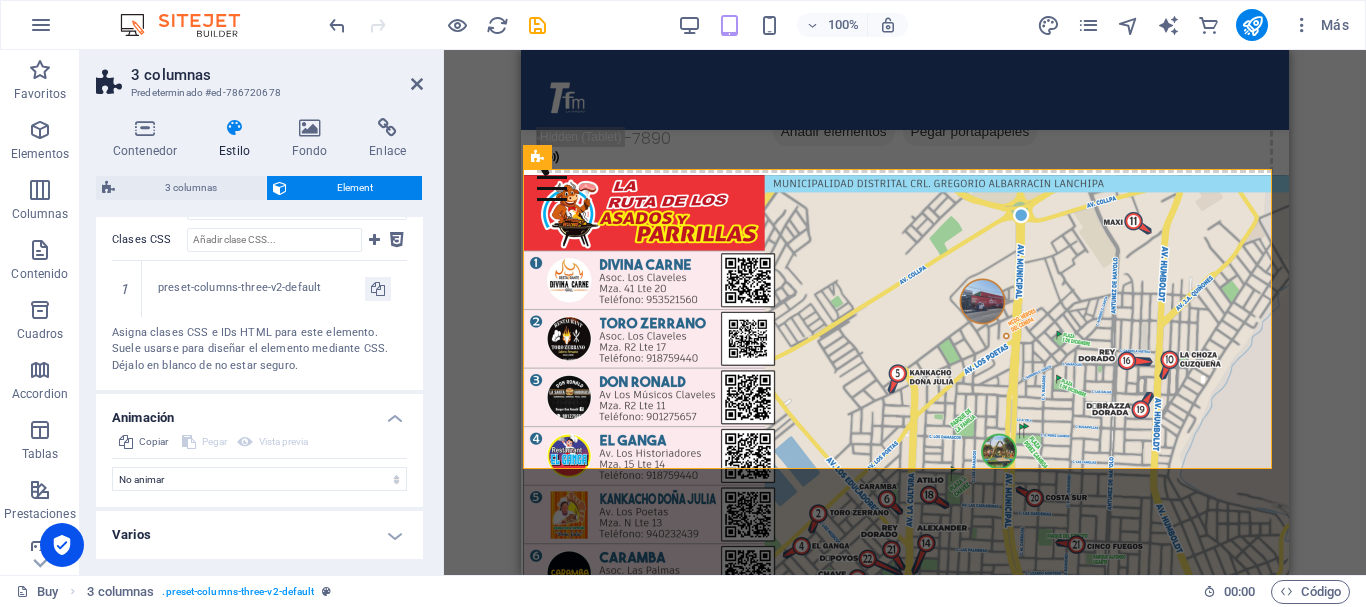 click on "Varios" at bounding box center [259, 535] 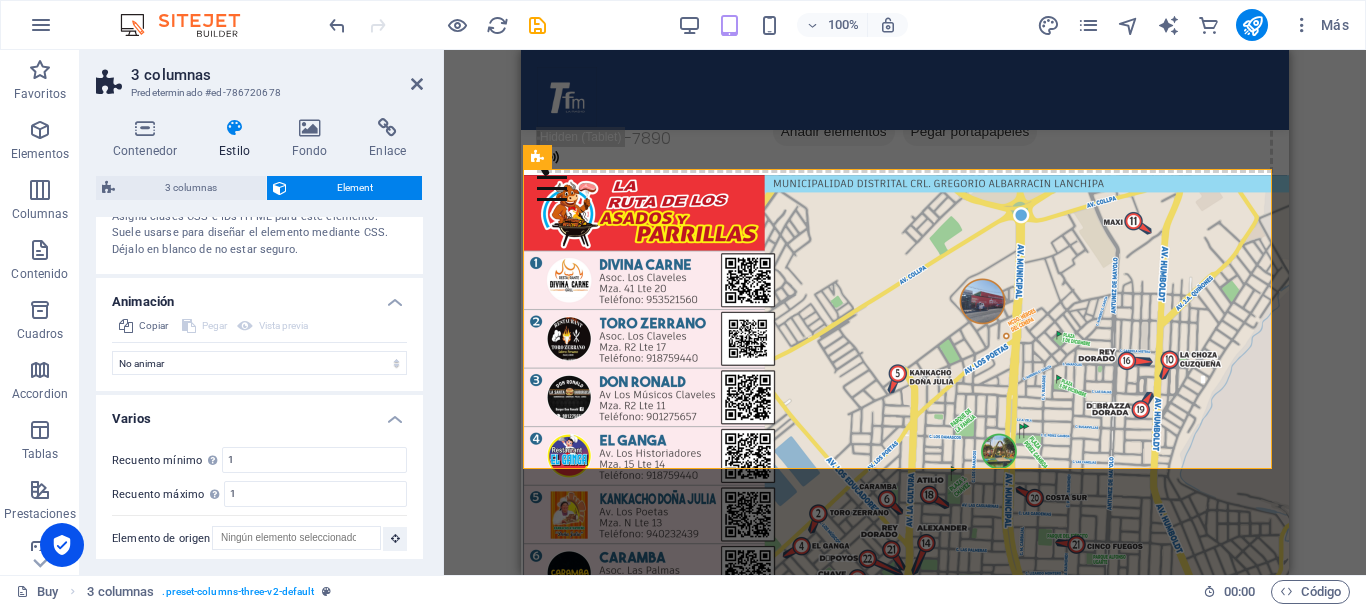 scroll, scrollTop: 1182, scrollLeft: 0, axis: vertical 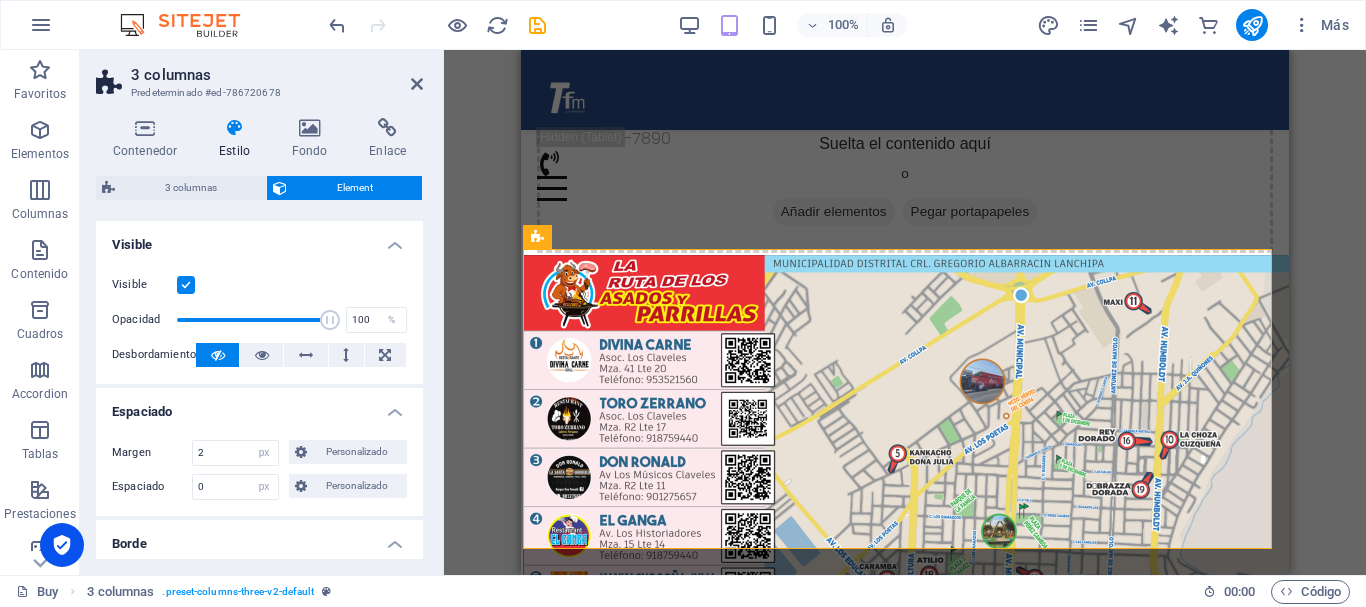 click on "Arrastra aquí para reemplazar el contenido existente. Si quieres crear un elemento nuevo, pulsa “Ctrl”.
H1   Contenedor   Marcador   Control deslizante de imágenes   Contenedor   Control deslizante de imágenes   3 columnas   Contenedor   Menú   Barra de menús   Separador   Imagen   Predeterminado   Imagen   Contenedor   Texto   Contenedor   Imagen   Contenedor   3 columnas   Contenedor   Contenedor   Imagen   Predeterminado   Imagen" at bounding box center (905, 312) 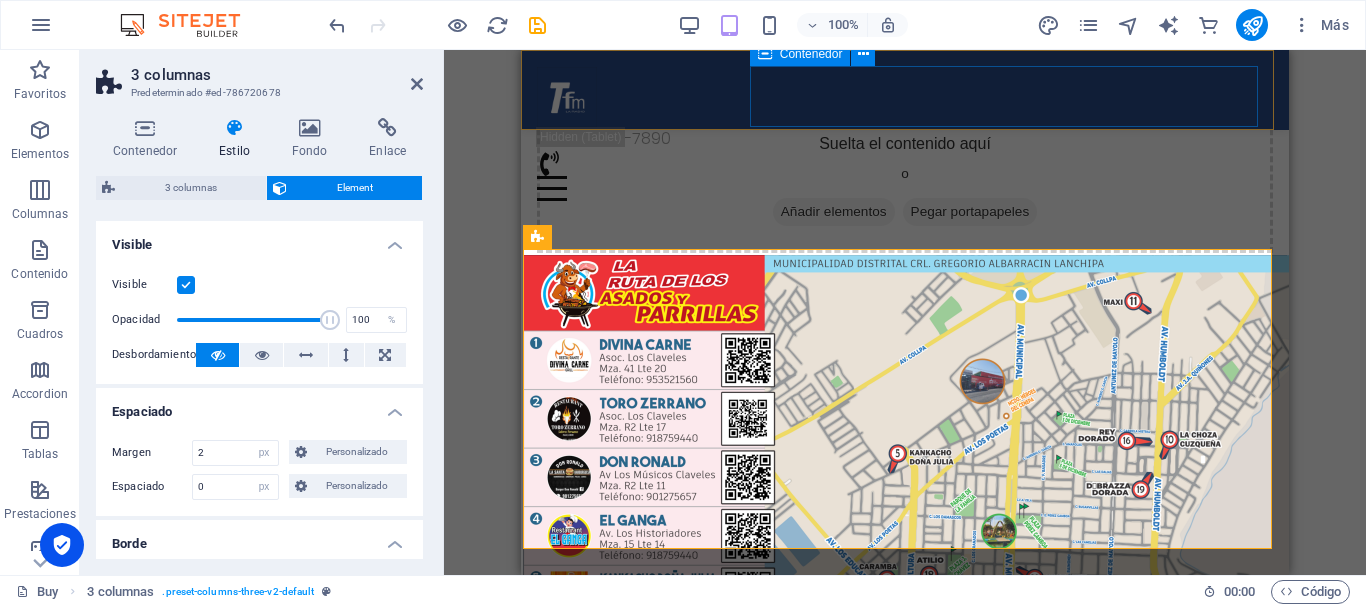 click at bounding box center (905, 176) 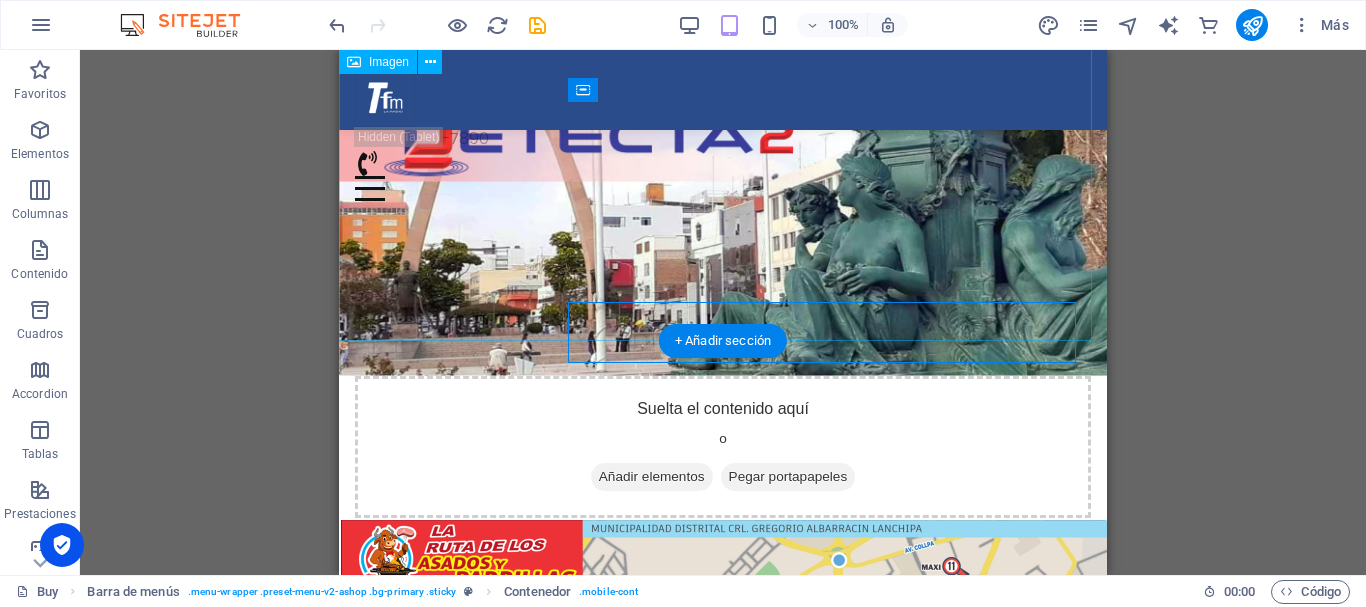 scroll, scrollTop: 20, scrollLeft: 0, axis: vertical 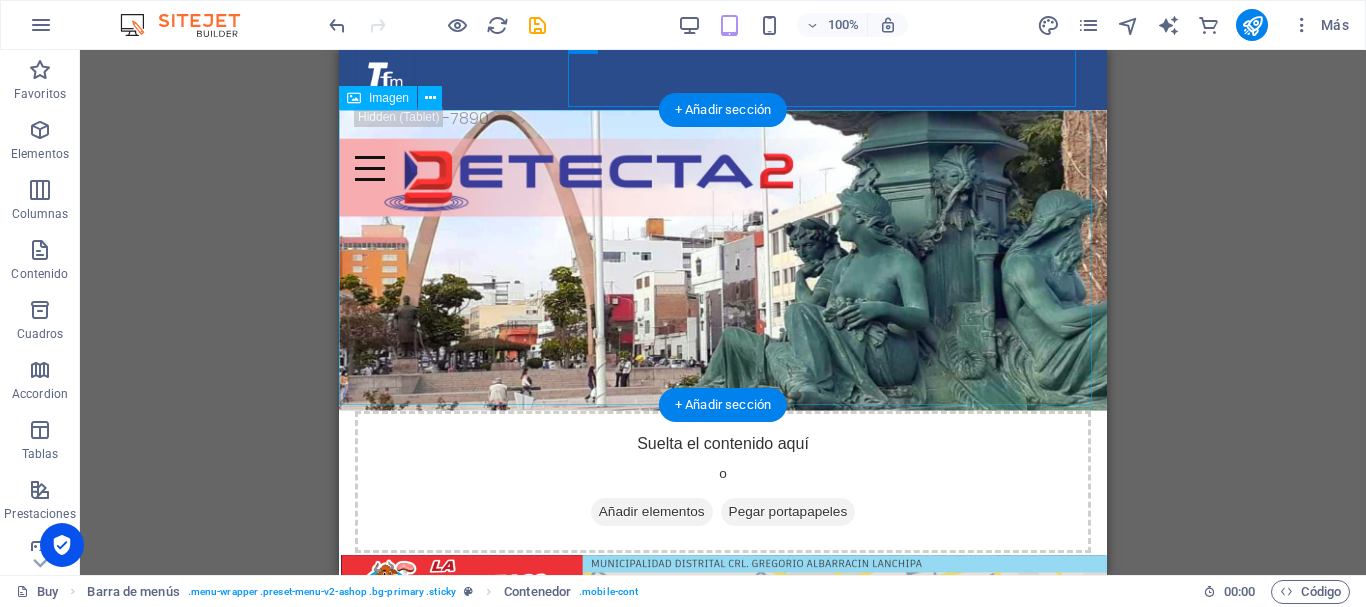 click at bounding box center [723, 260] 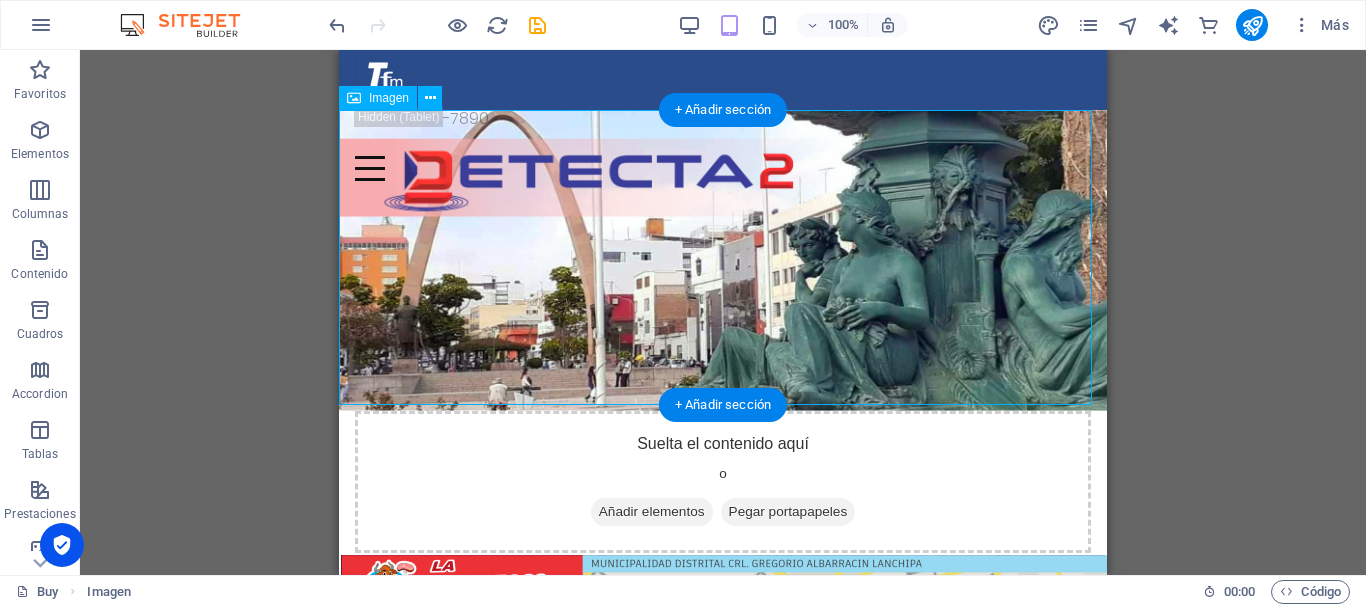 click at bounding box center (723, 260) 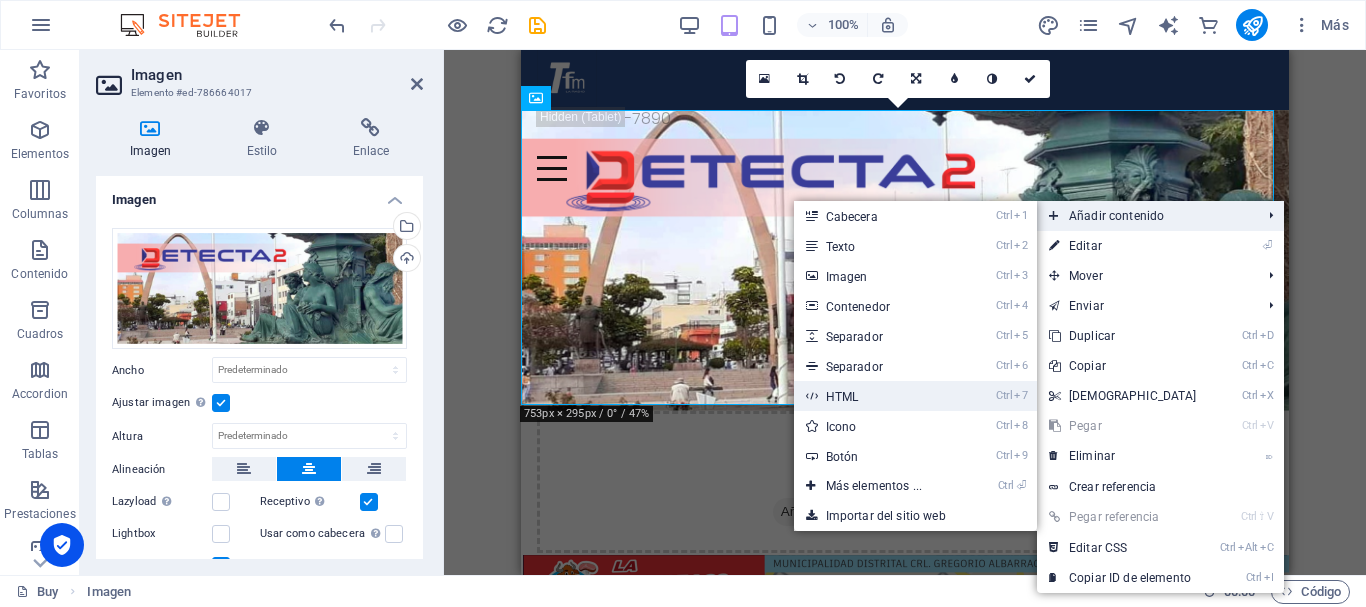 click on "Ctrl 7  HTML" at bounding box center [878, 396] 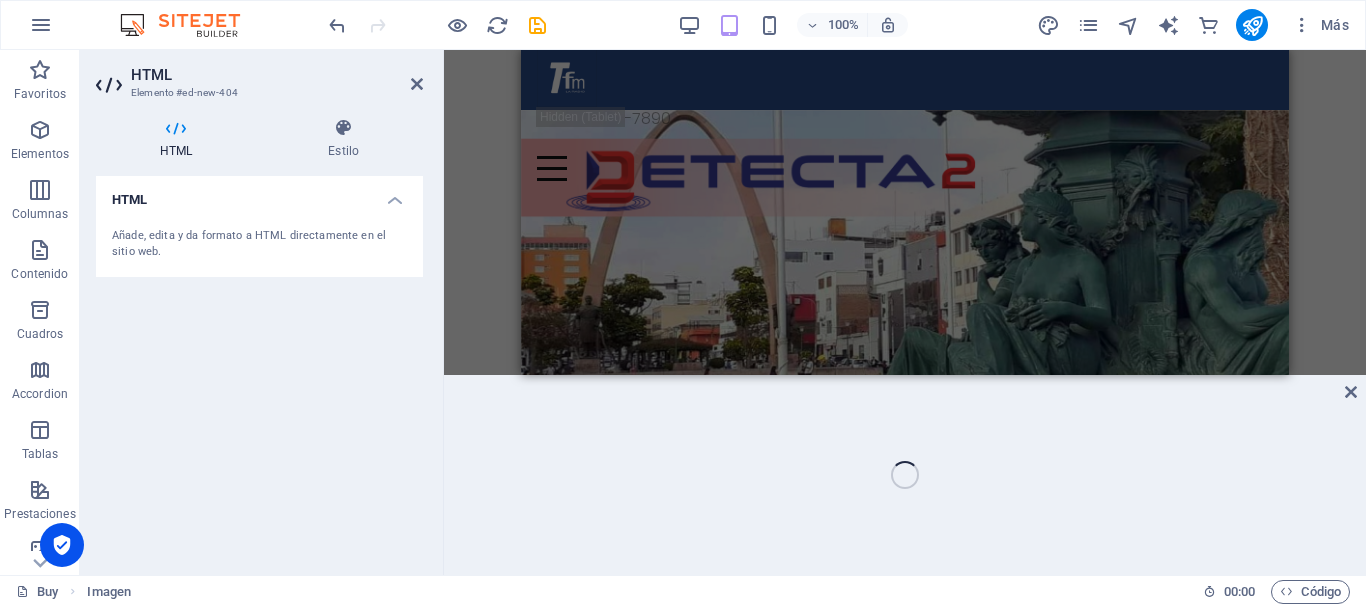 scroll, scrollTop: 213, scrollLeft: 0, axis: vertical 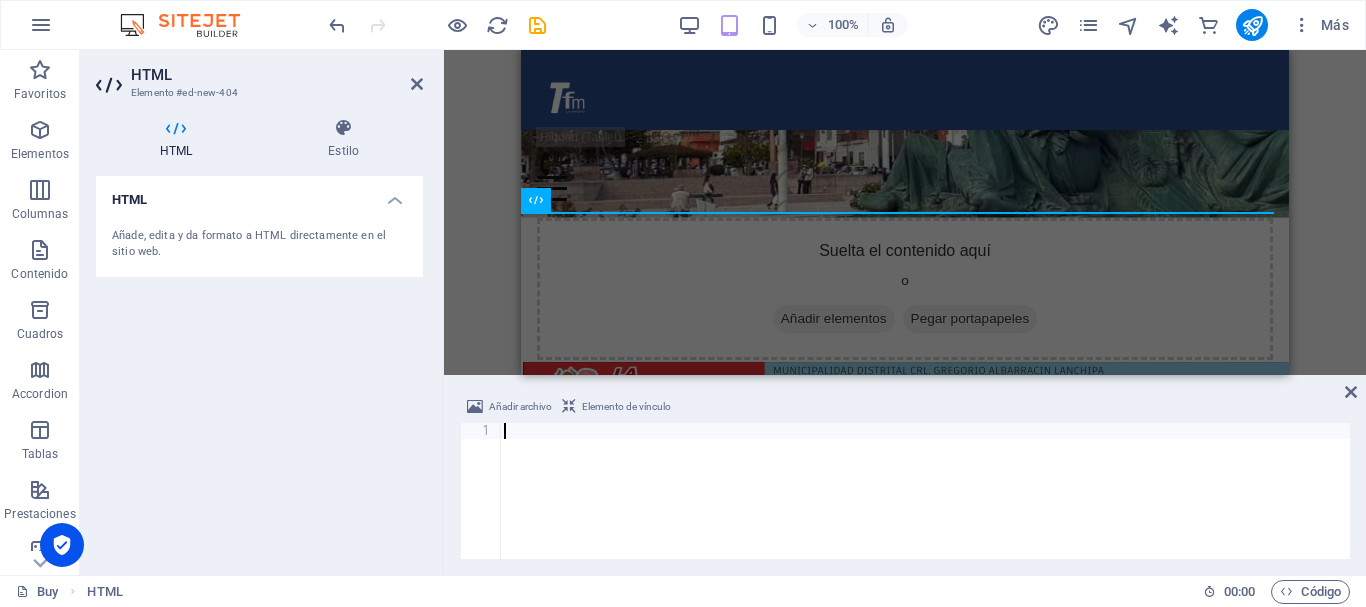 paste on "<script id='sonic_js' data-port='8158' src='[URL][DOMAIN_NAME]'></script>" 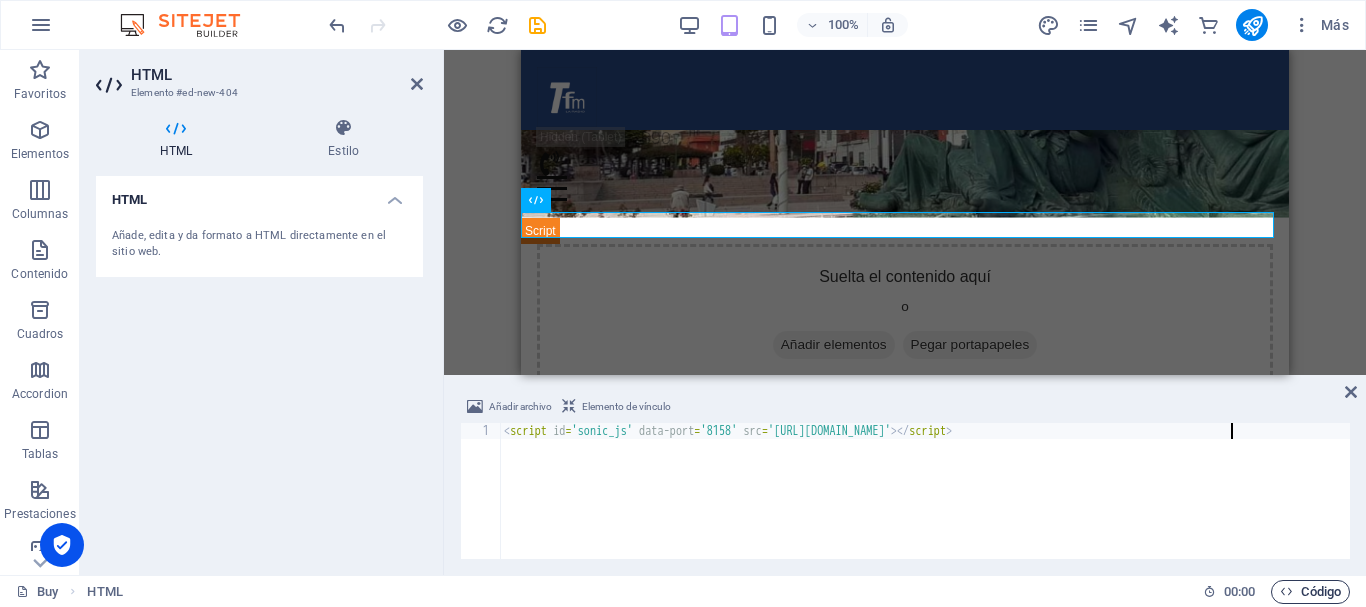 click on "Código" at bounding box center (1310, 592) 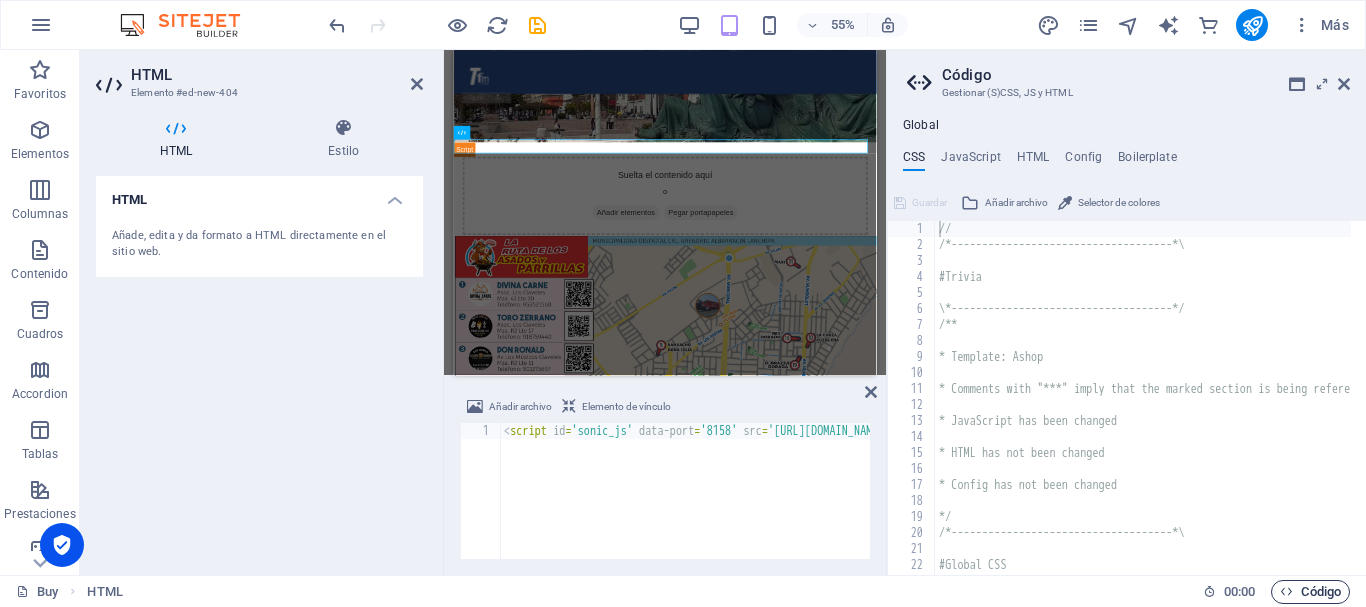 click on "Código" at bounding box center [1310, 592] 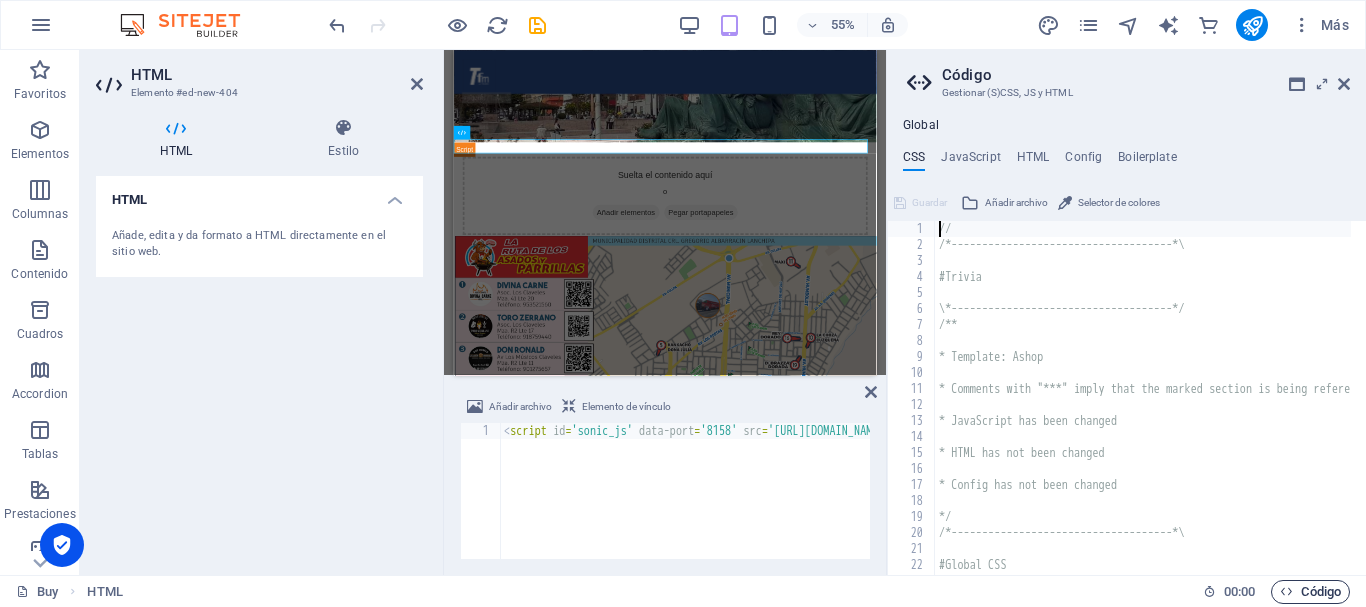 click on "Código" at bounding box center (1310, 592) 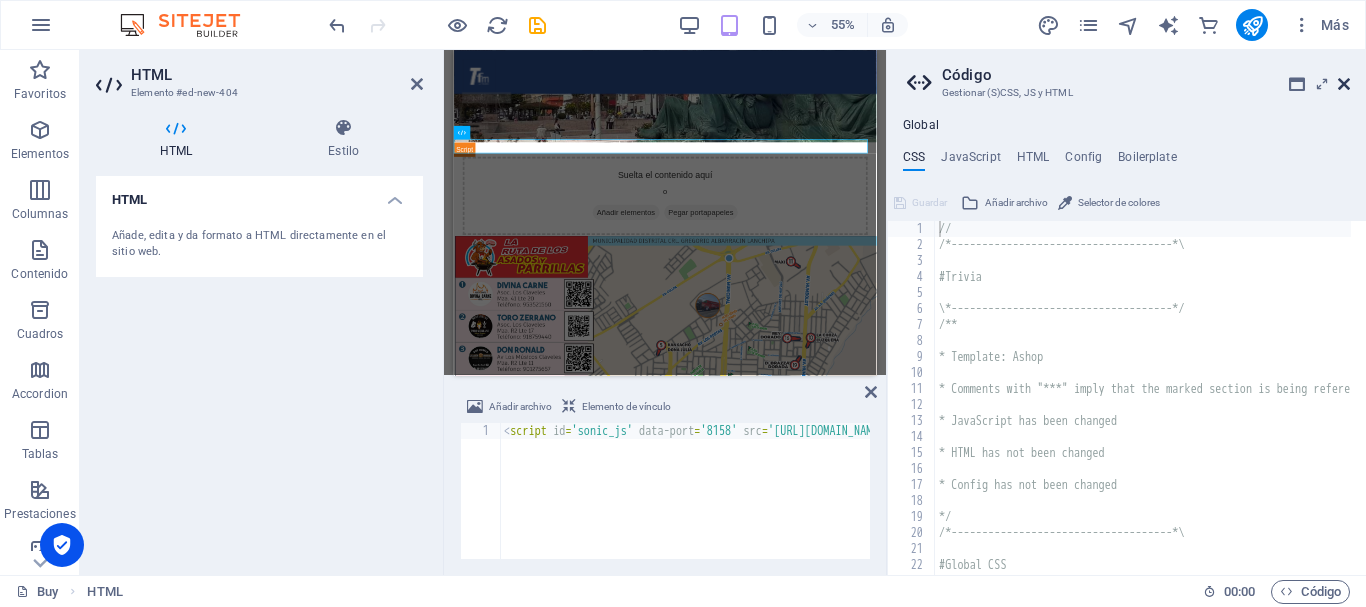 click at bounding box center [1344, 84] 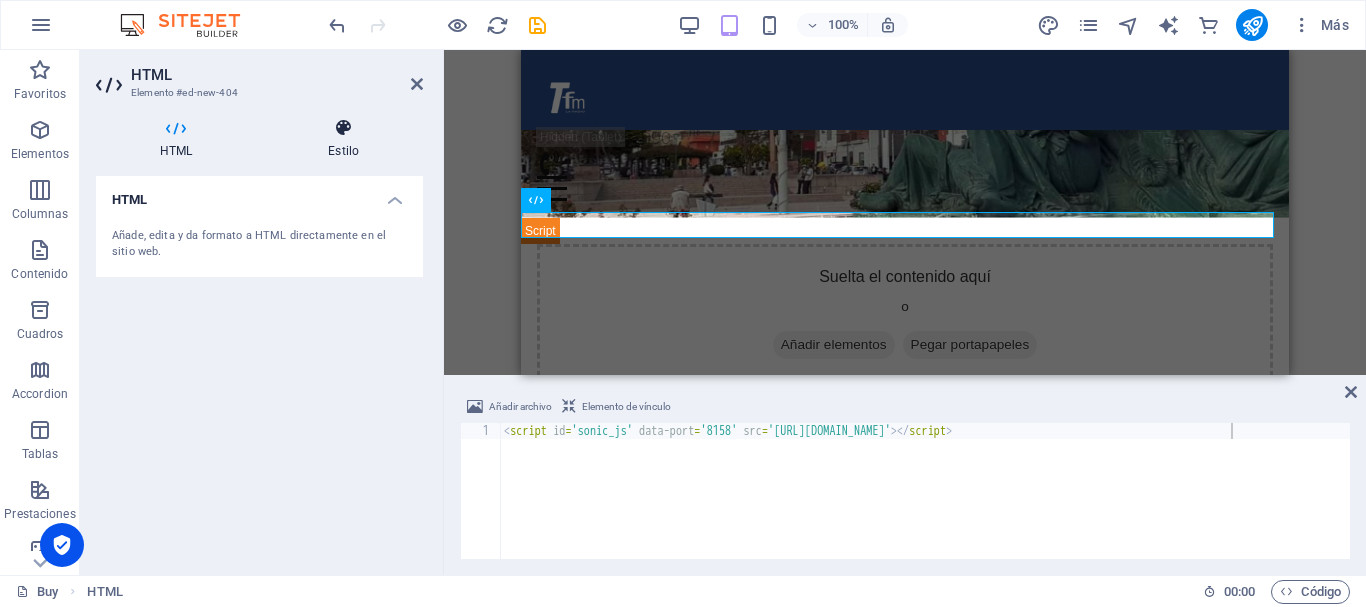 click at bounding box center [343, 128] 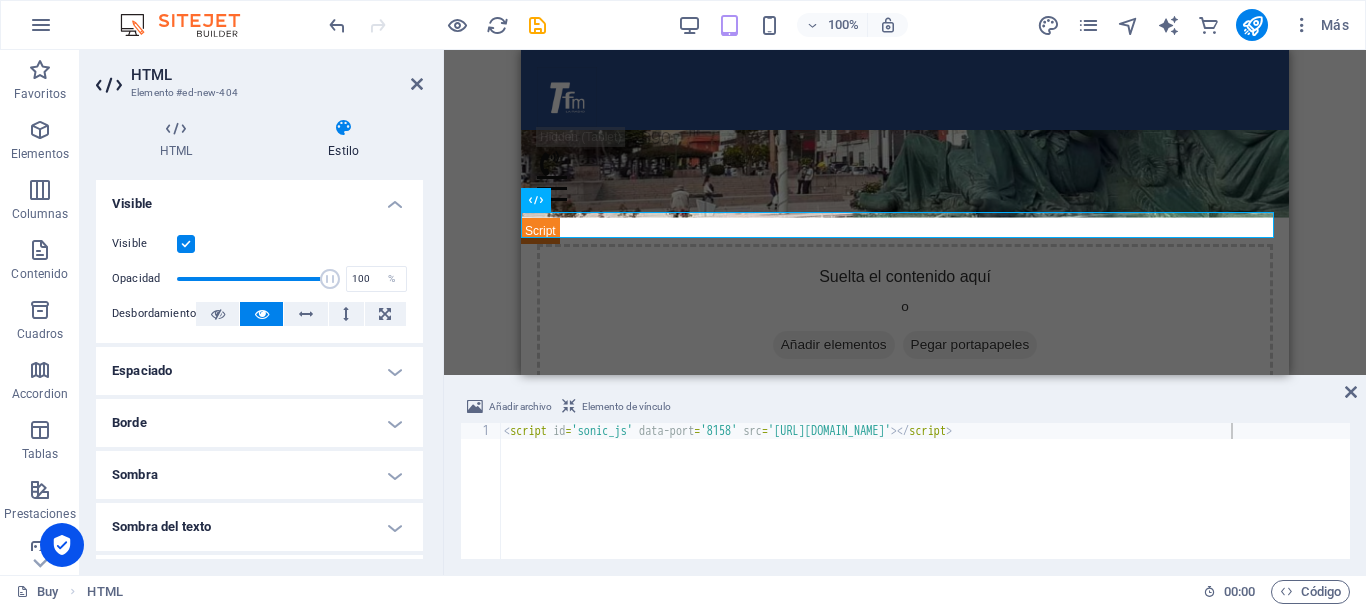 click on "Borde" at bounding box center [259, 423] 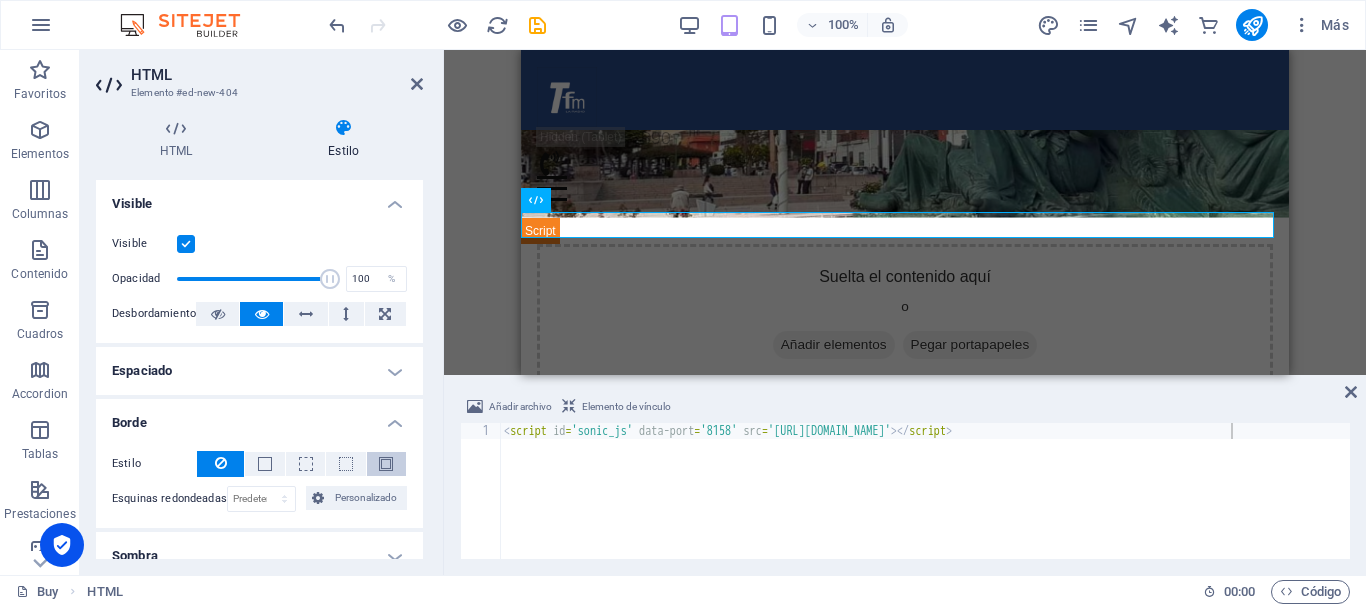 click at bounding box center (386, 464) 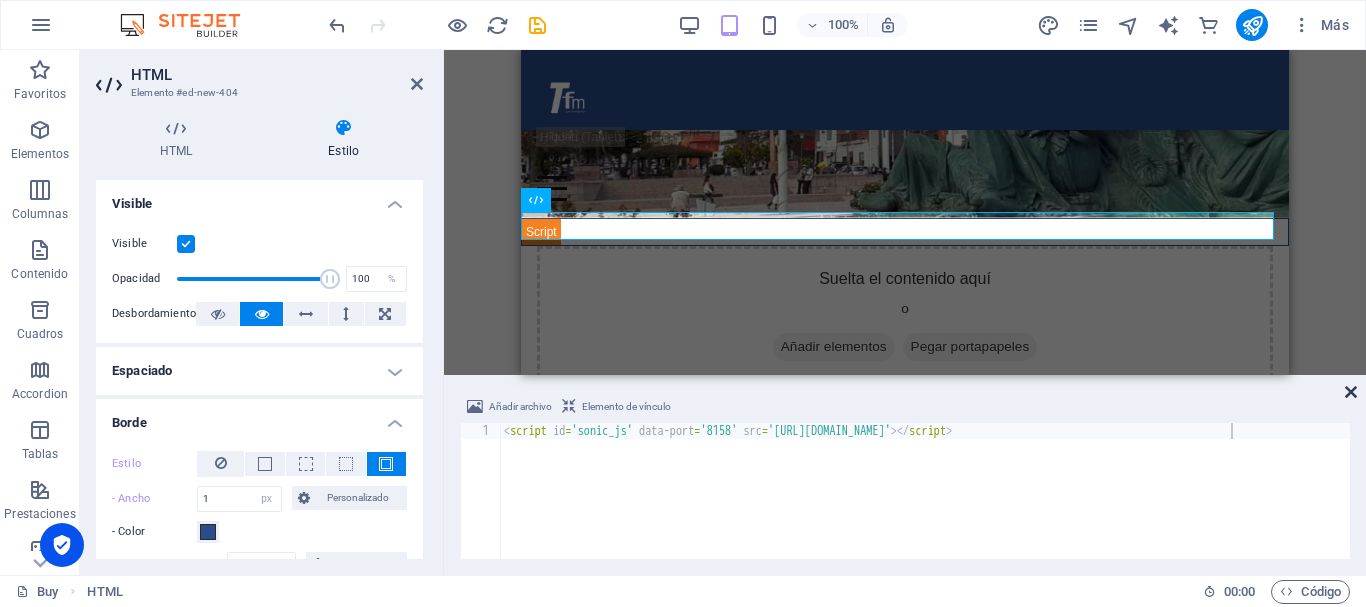click at bounding box center [1351, 392] 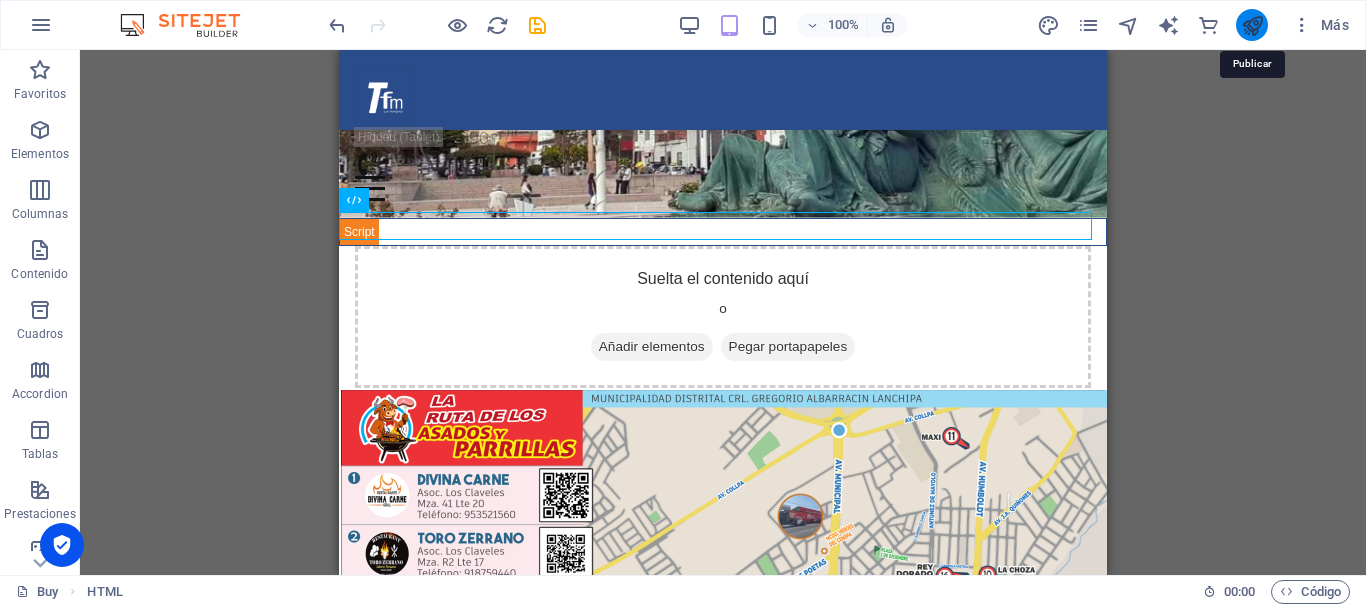 click at bounding box center (1252, 25) 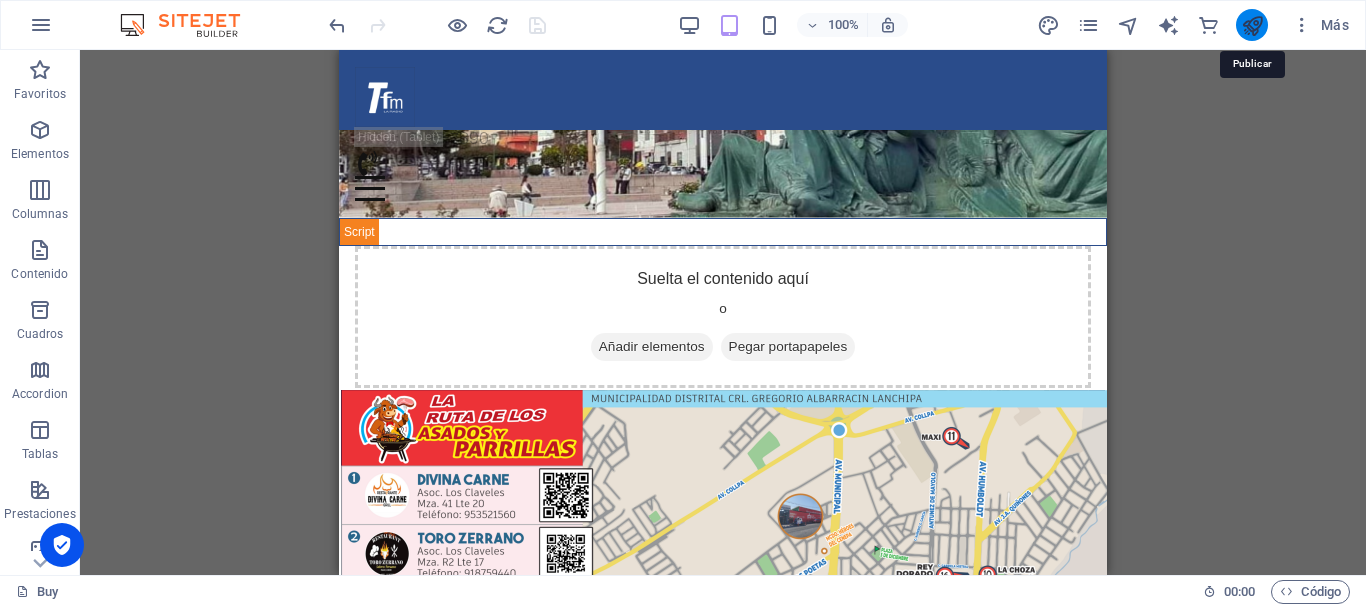 click at bounding box center (1252, 25) 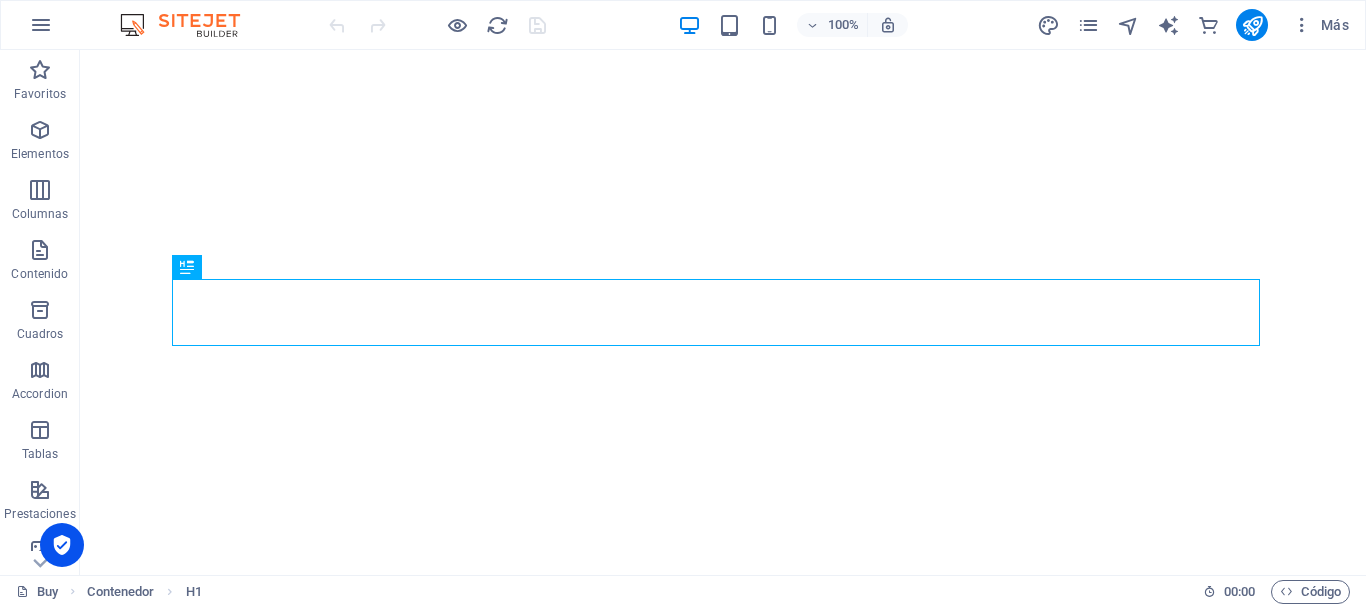 scroll, scrollTop: 0, scrollLeft: 0, axis: both 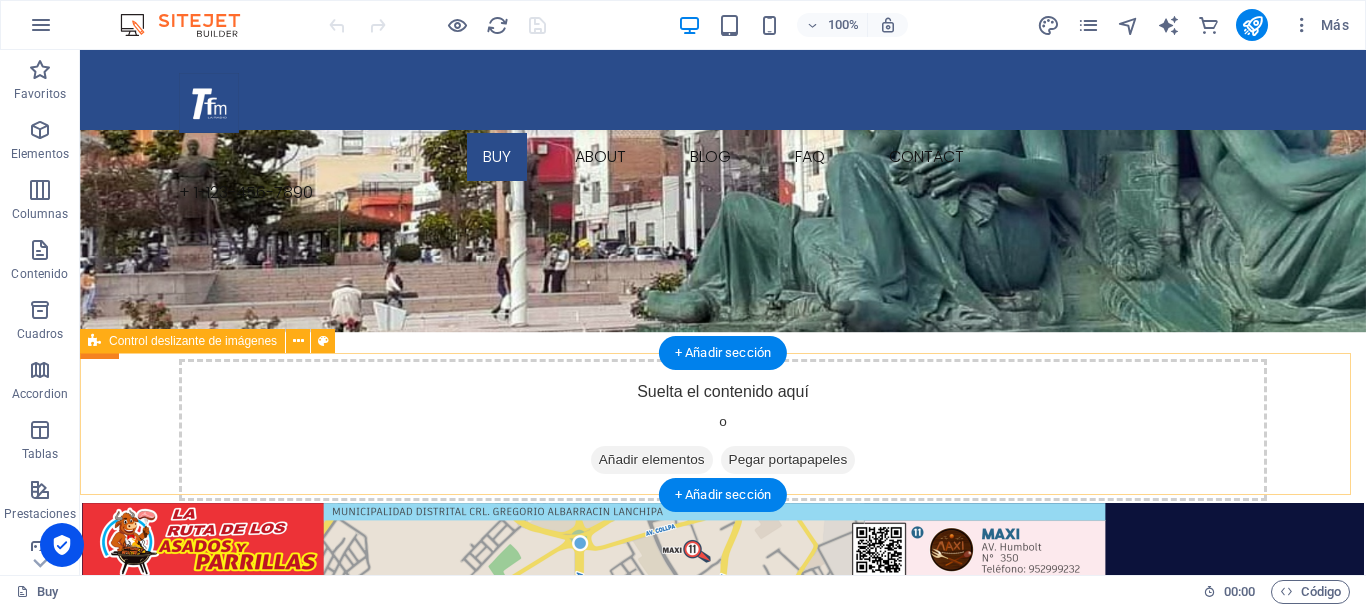 click on "Añadir elementos" at bounding box center (652, 460) 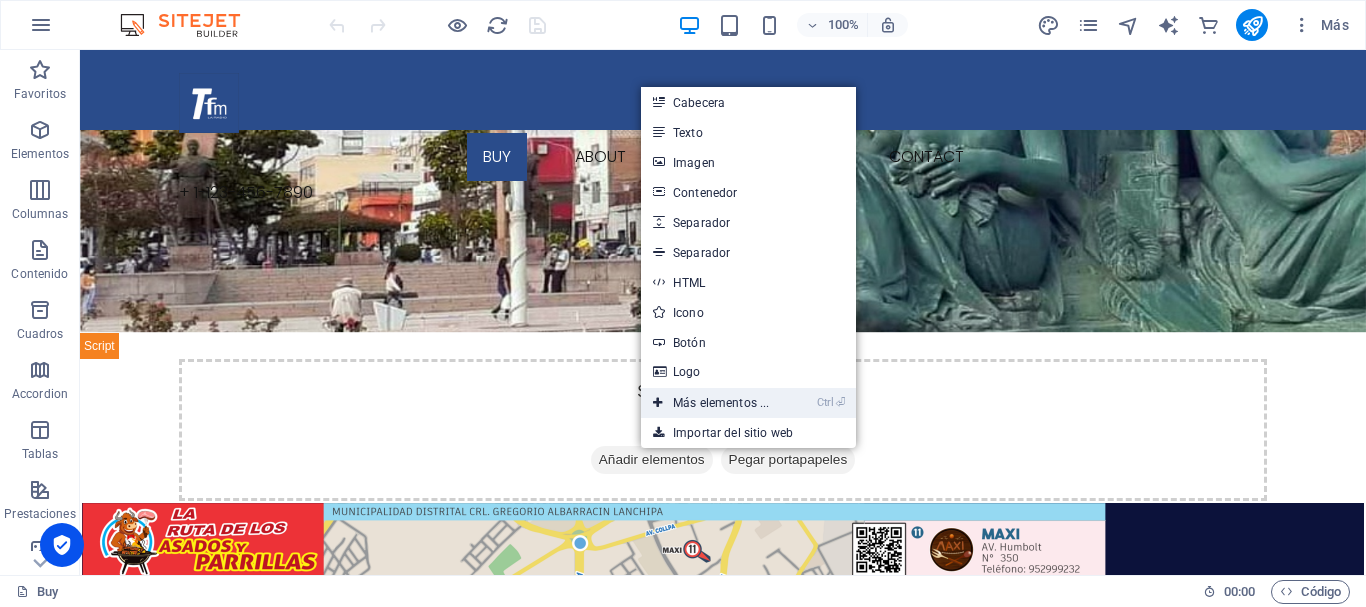 drag, startPoint x: 717, startPoint y: 397, endPoint x: 338, endPoint y: 346, distance: 382.41602 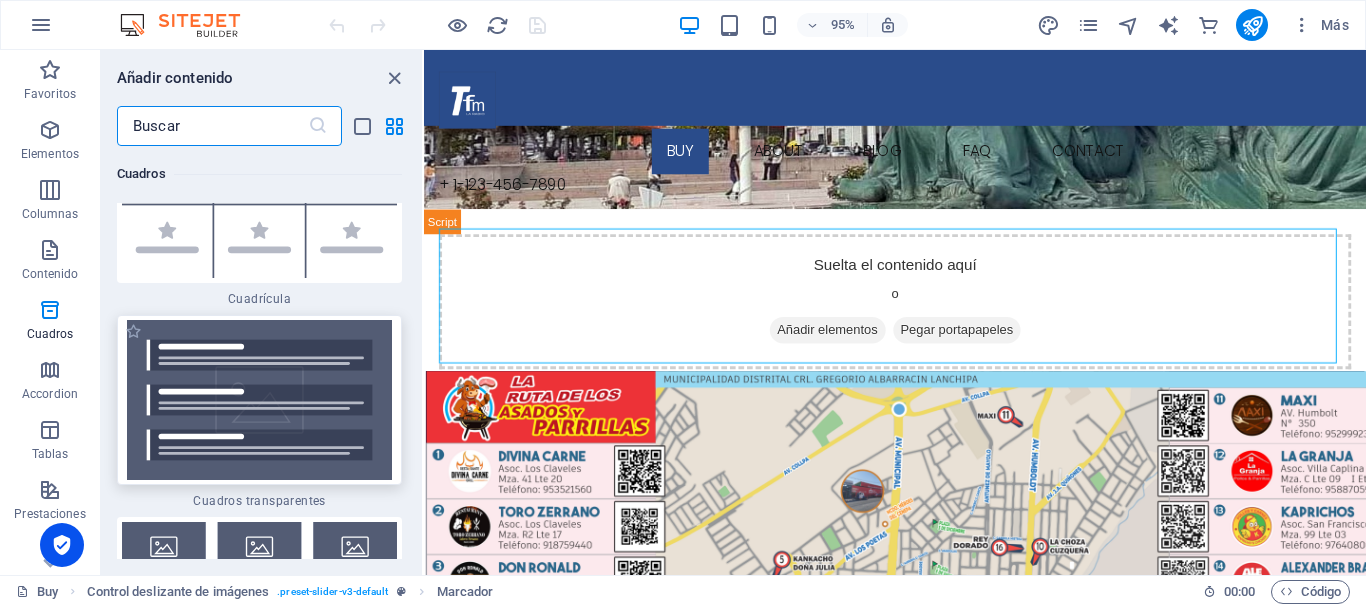 scroll, scrollTop: 12271, scrollLeft: 0, axis: vertical 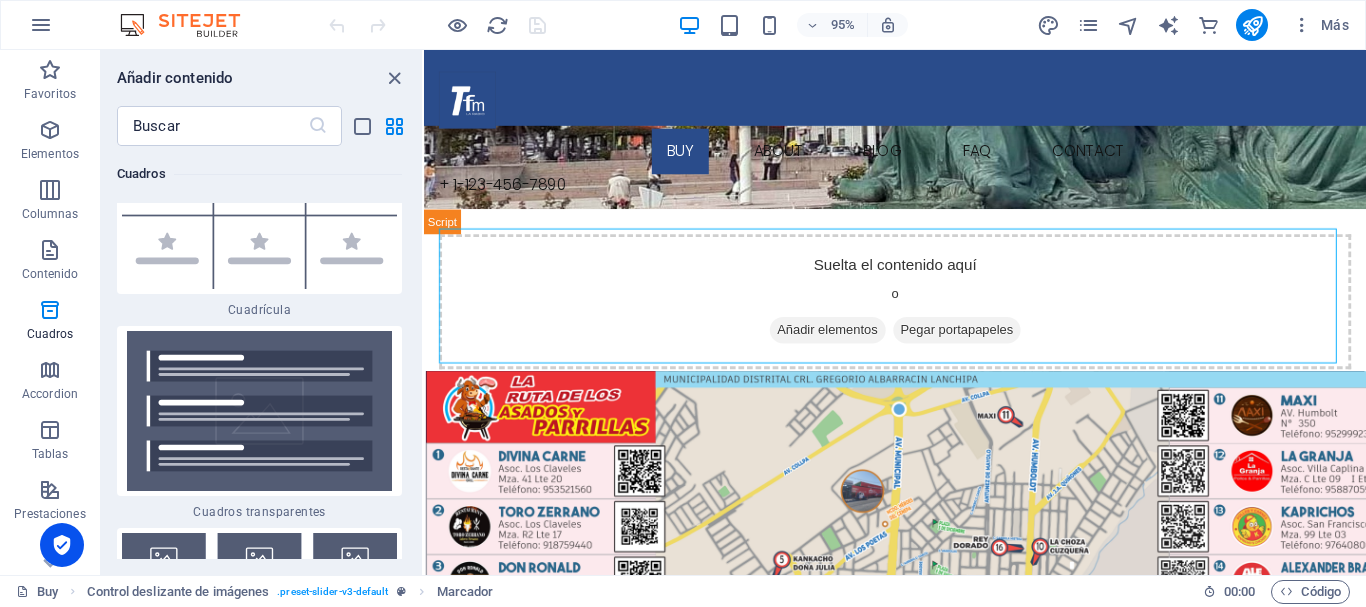 drag, startPoint x: 417, startPoint y: 275, endPoint x: 420, endPoint y: 224, distance: 51.088158 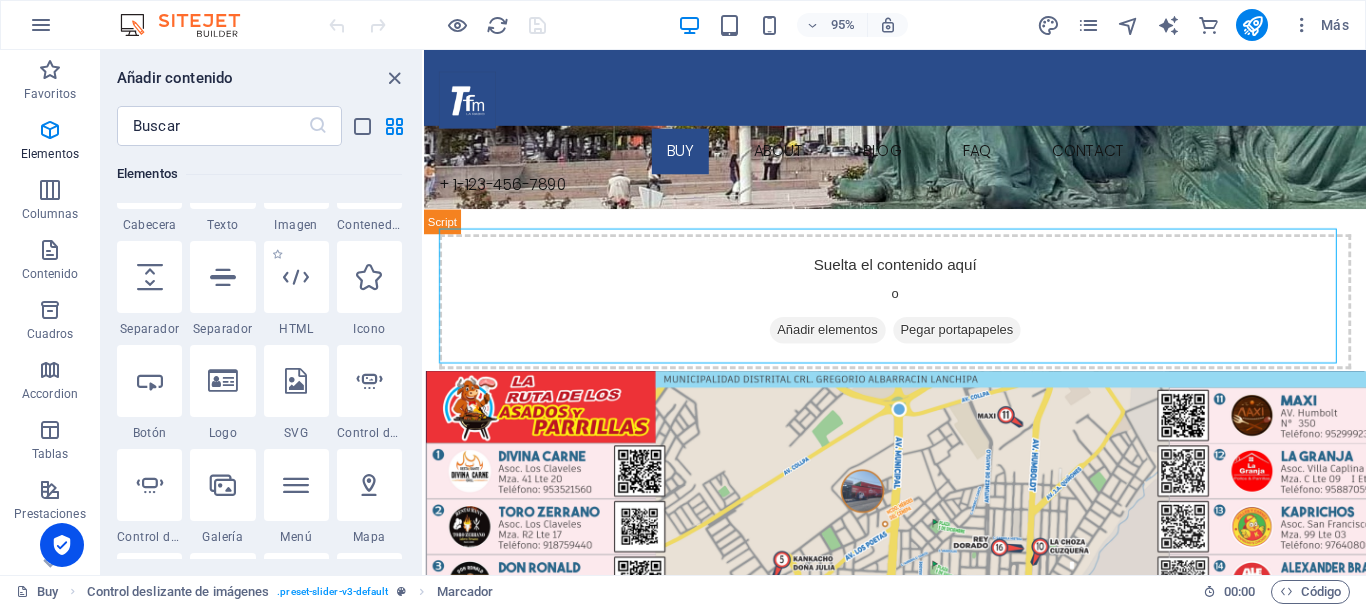 scroll, scrollTop: 1100, scrollLeft: 0, axis: vertical 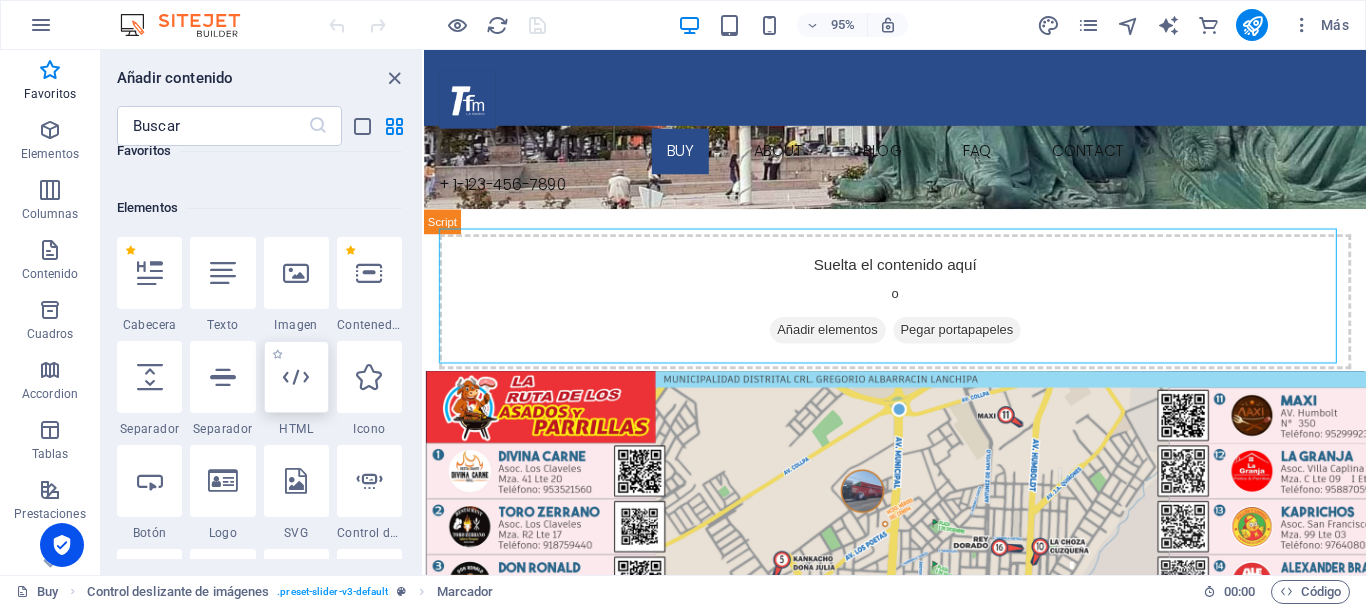 click at bounding box center [296, 377] 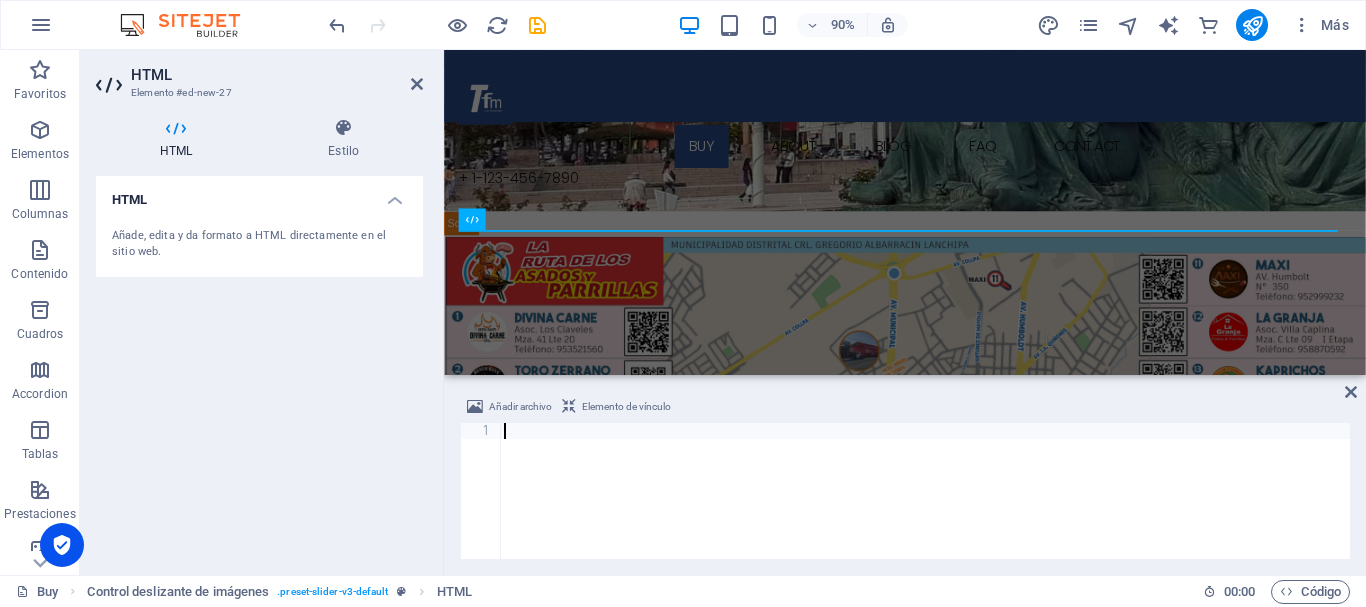 type on "<script id='sonic_js' data-port='8158' src='[URL][DOMAIN_NAME]'></script>" 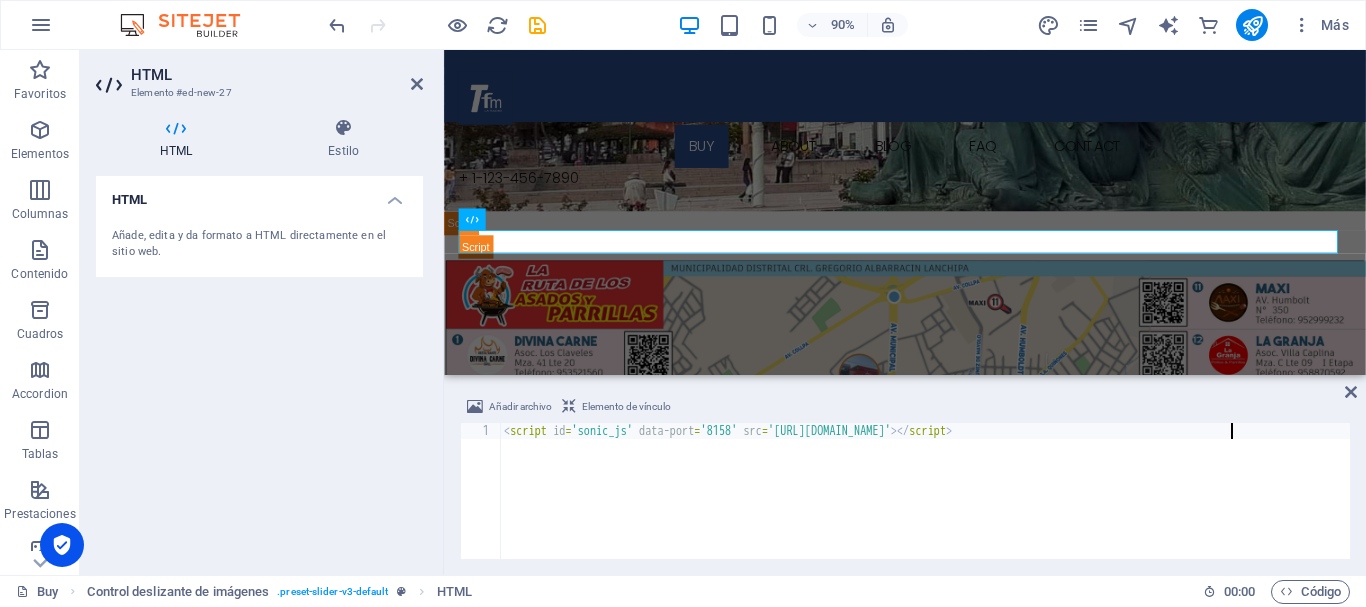 click on "< script   id = 'sonic_js'   data-port = '8158'   src = 'https://mediastreamm.com/cp/widgets.js?r=768' > </ script >" at bounding box center (925, 507) 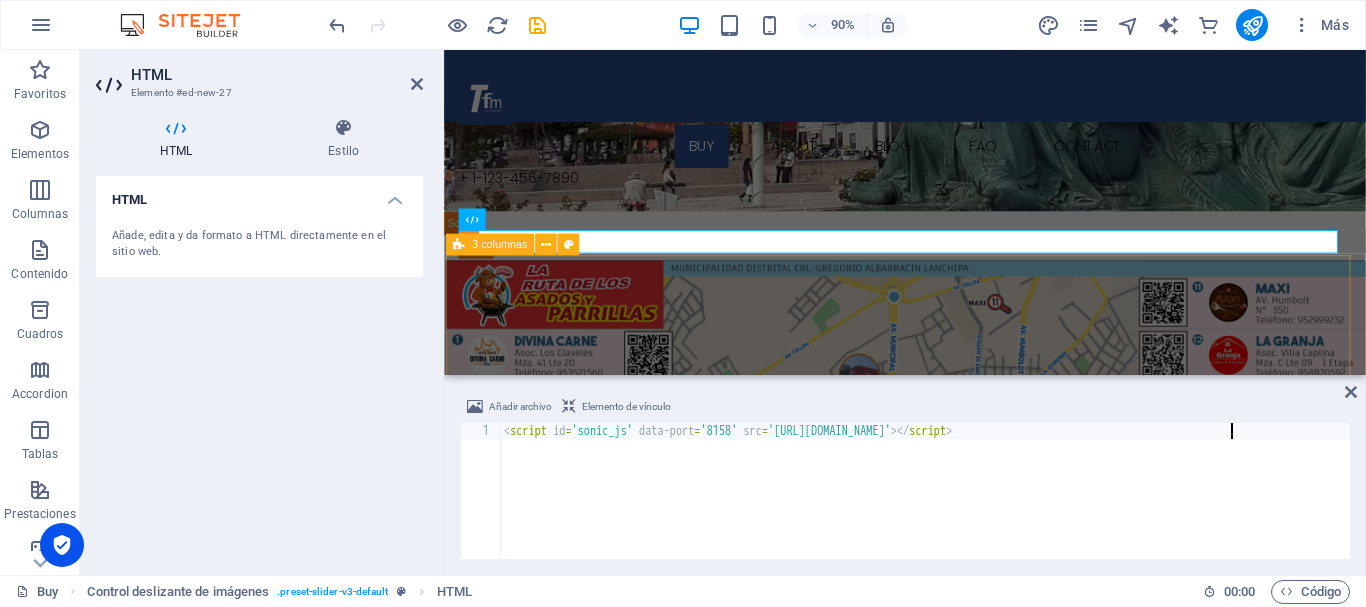 click at bounding box center [459, 245] 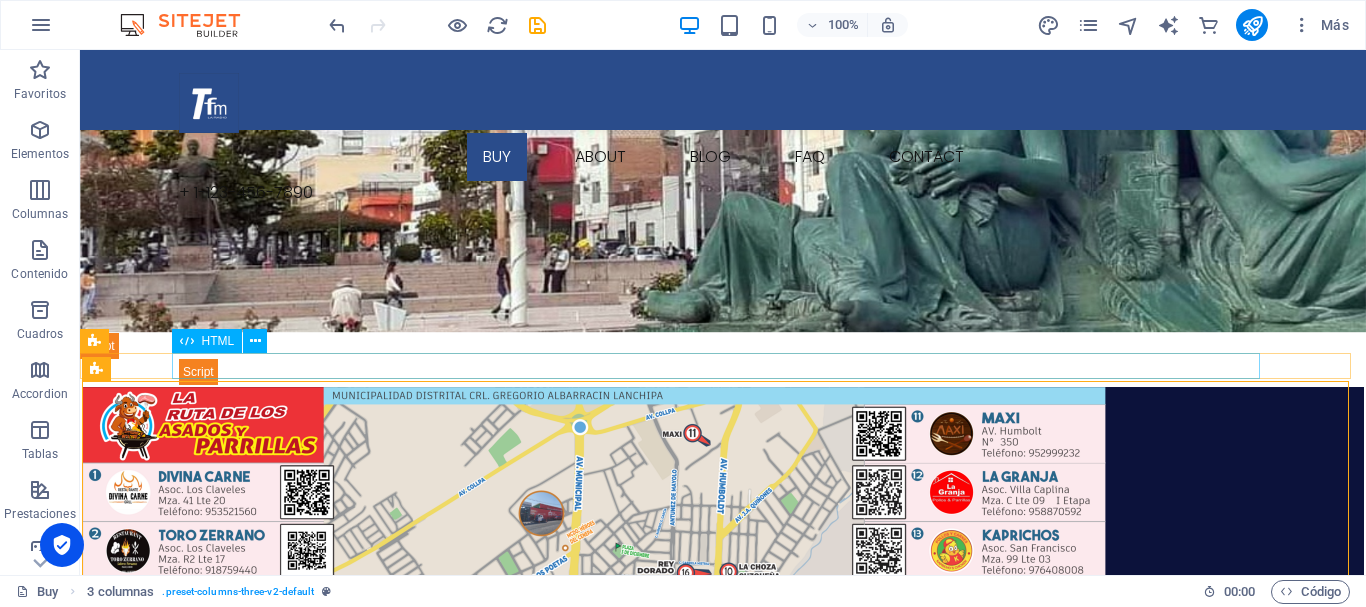 click at bounding box center (723, 372) 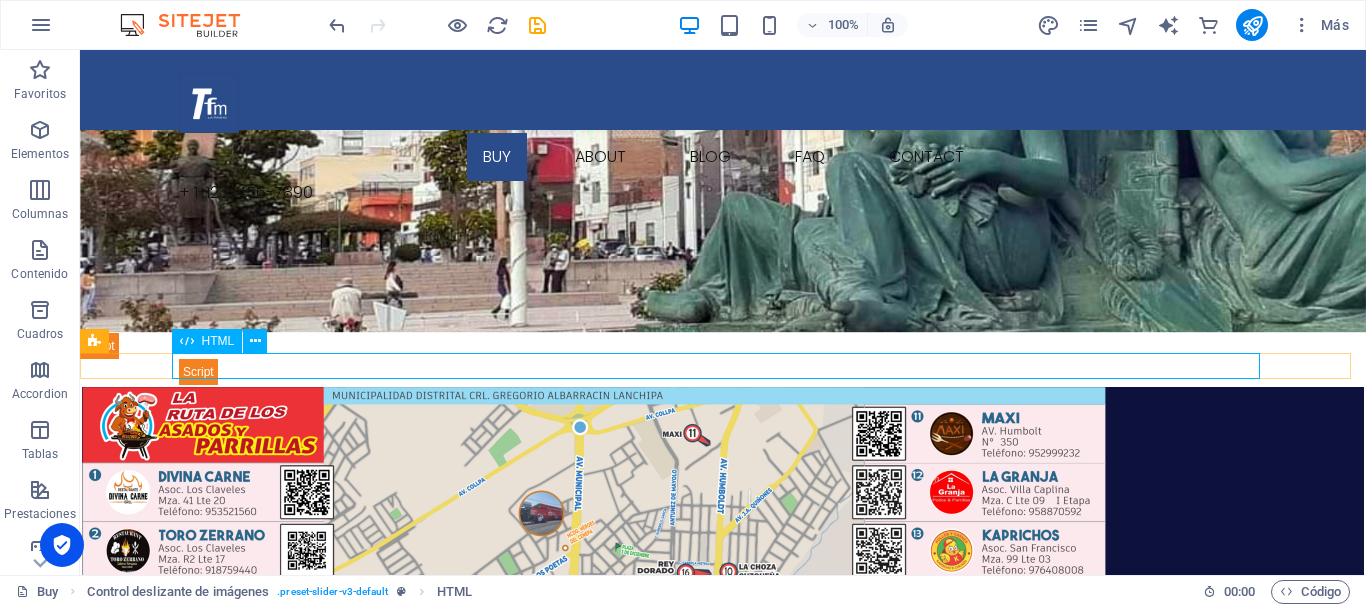 click on "HTML" at bounding box center (218, 341) 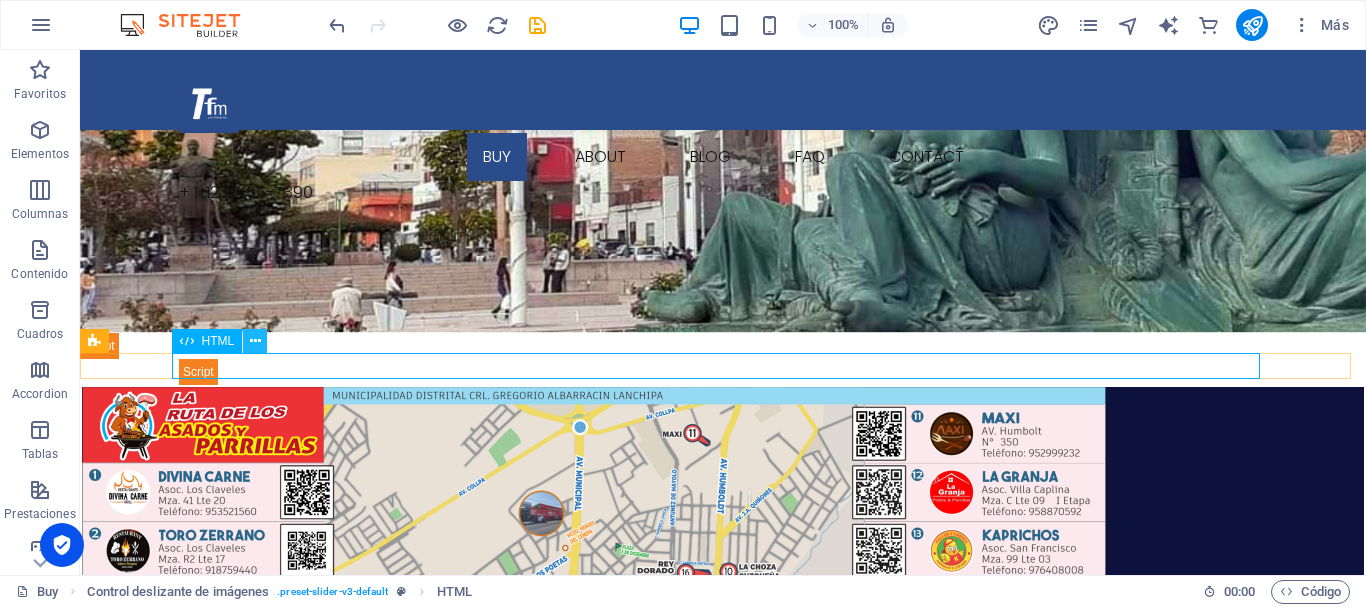 click at bounding box center (255, 341) 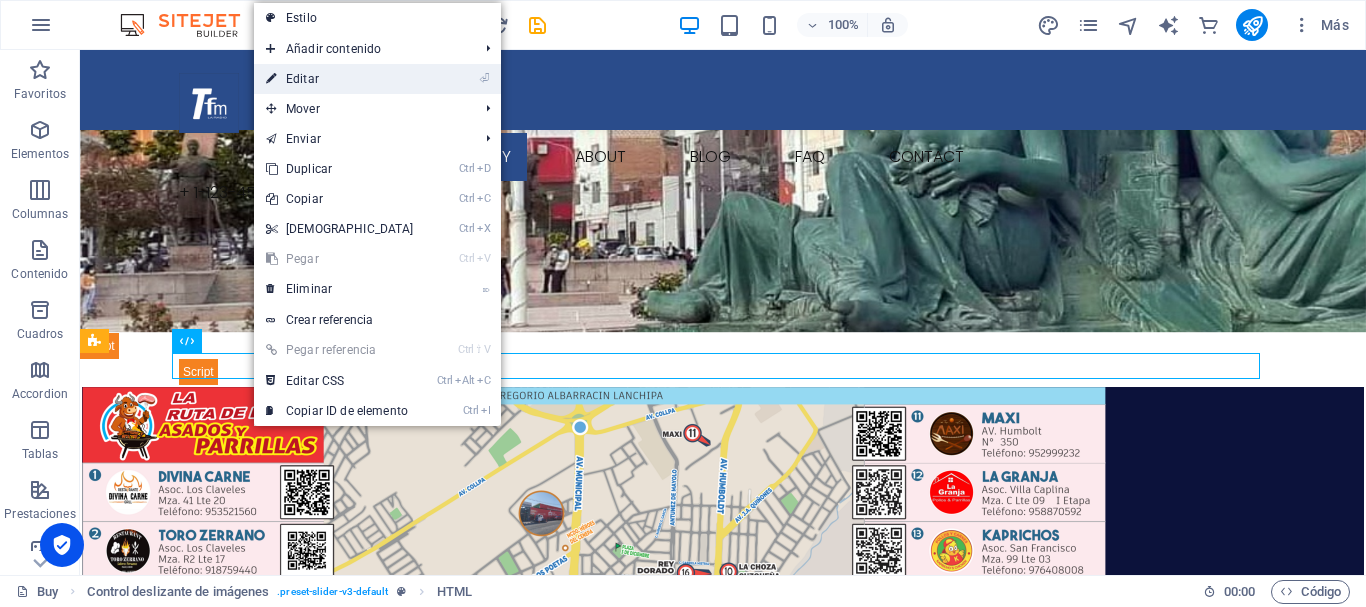 click on "⏎  Editar" at bounding box center [340, 79] 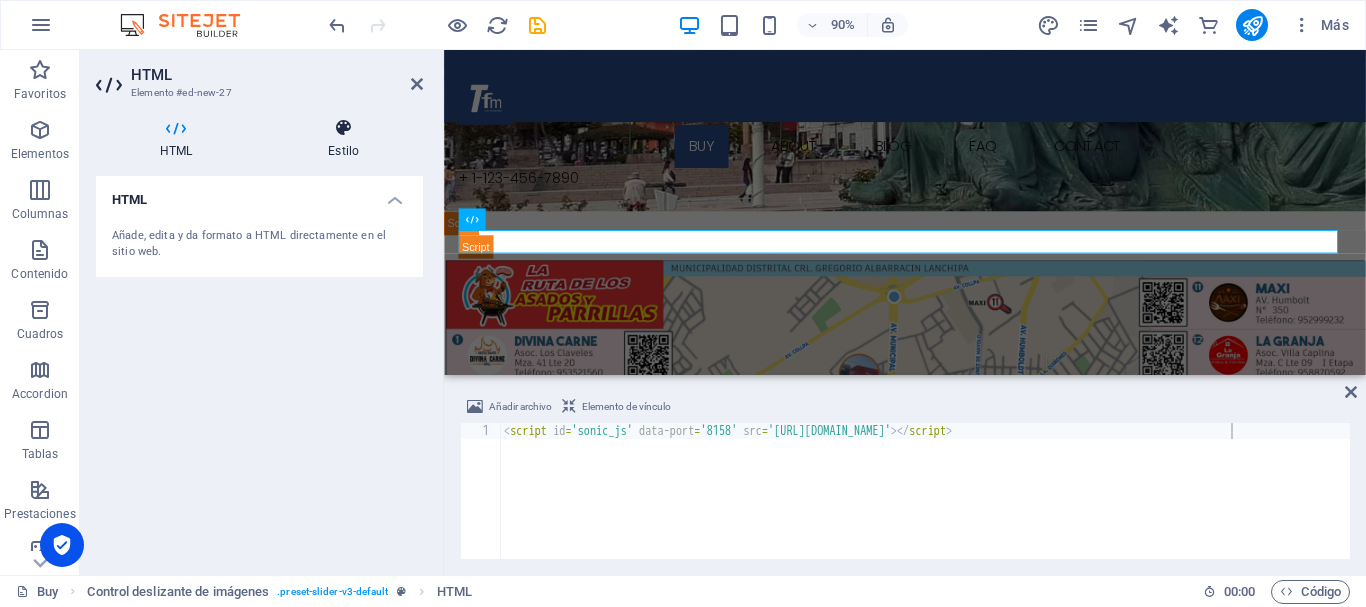 click at bounding box center (343, 128) 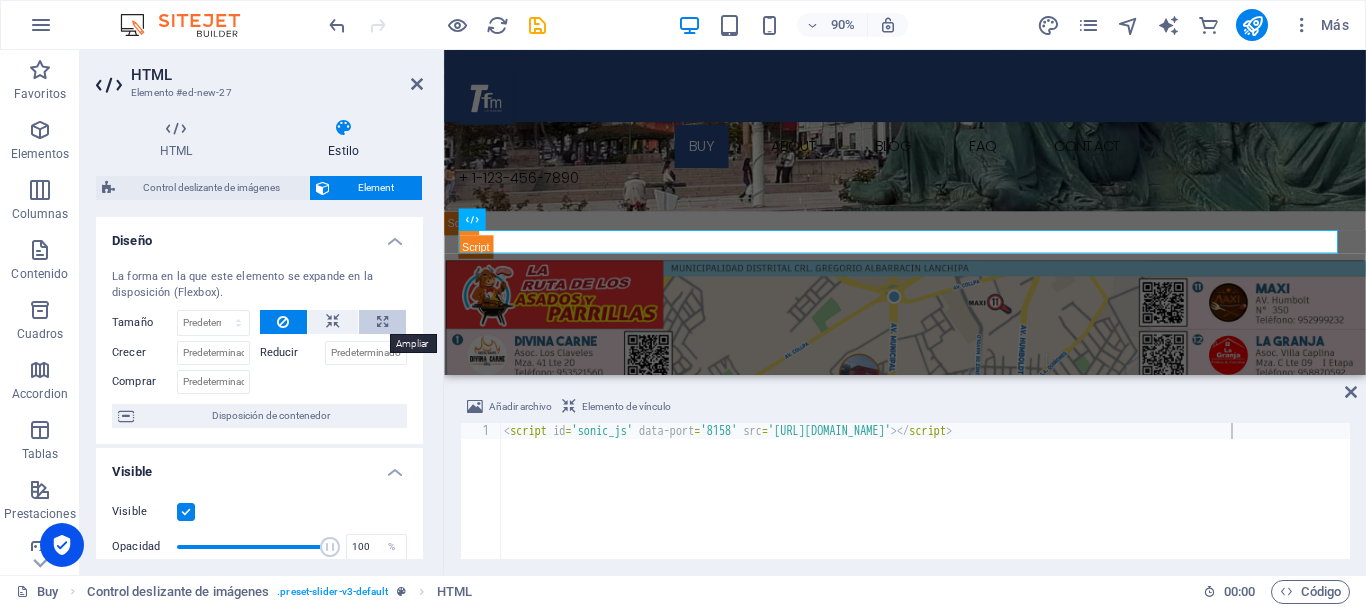 click at bounding box center [382, 322] 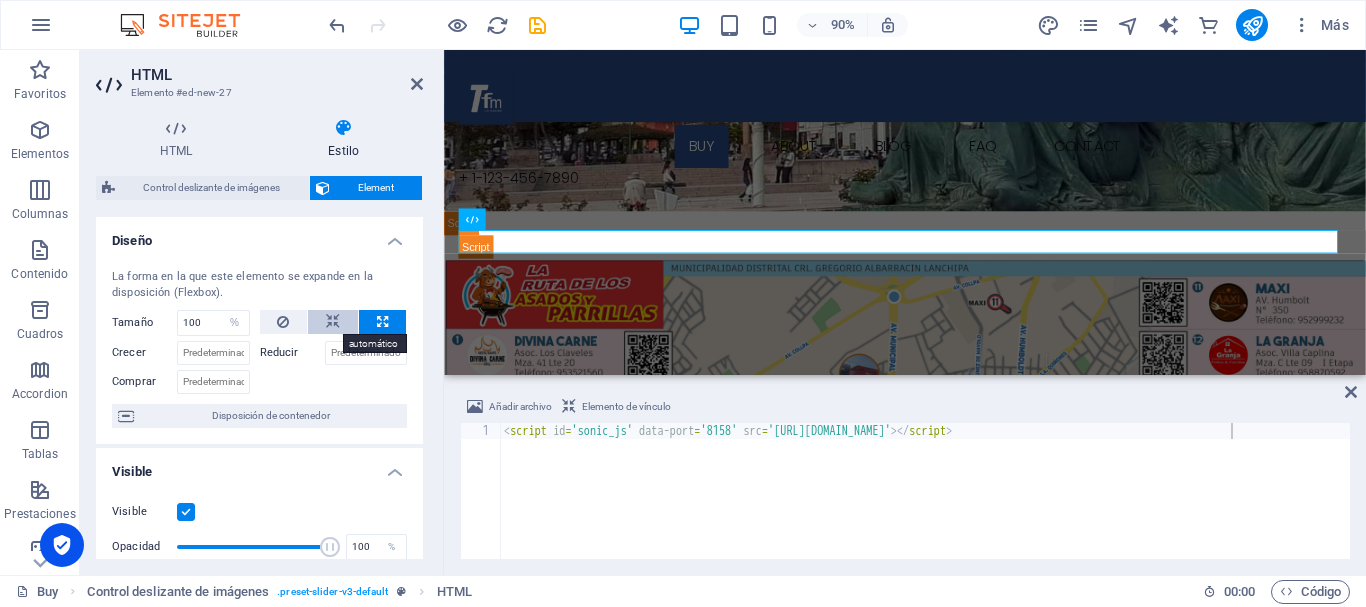 click at bounding box center [333, 322] 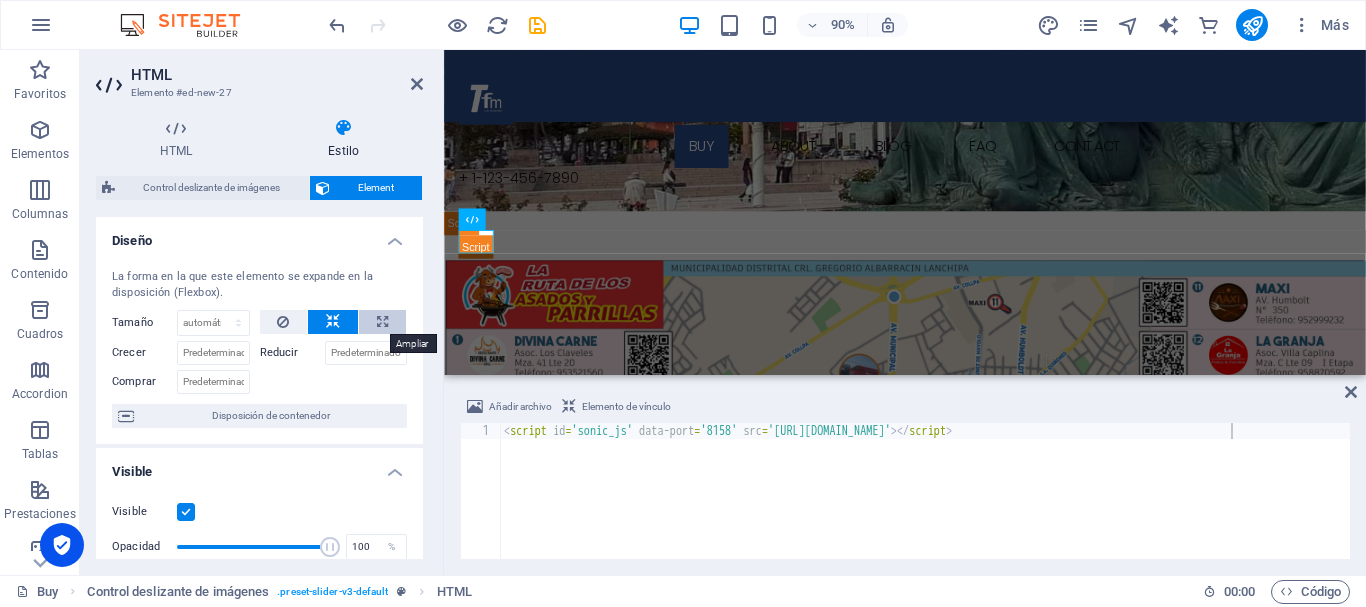 click at bounding box center [382, 322] 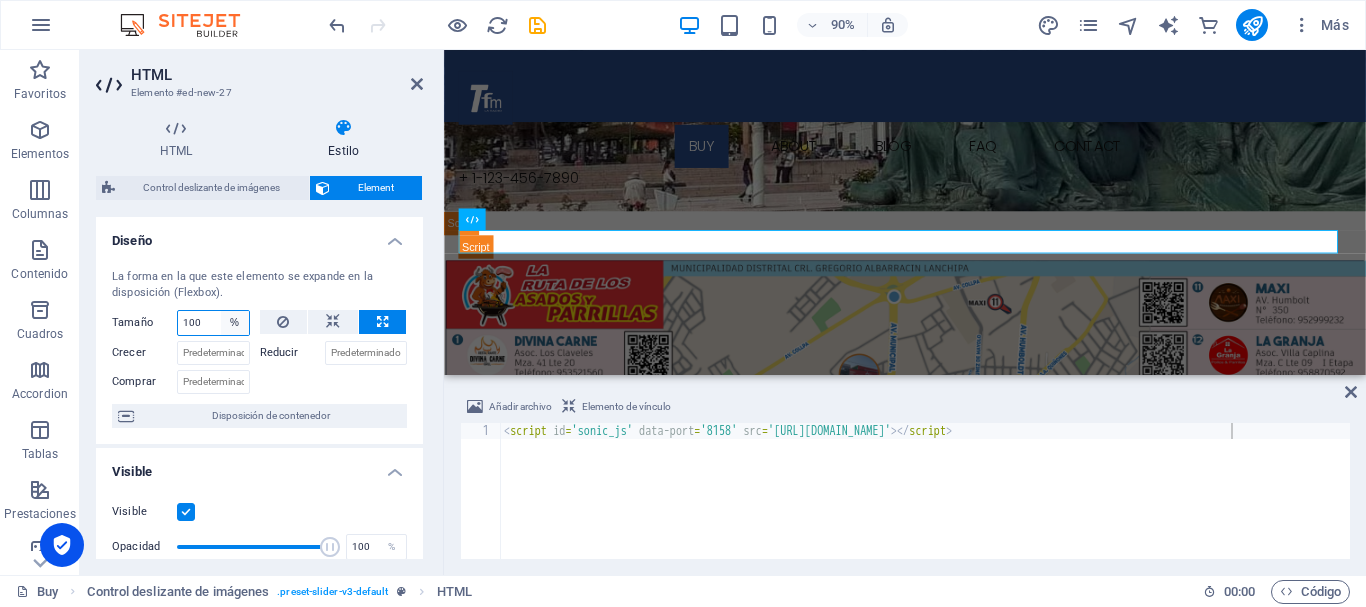 click on "Predeterminado automático px % 1/1 1/2 1/3 1/4 1/5 1/6 1/7 1/8 1/9 1/10" at bounding box center [235, 323] 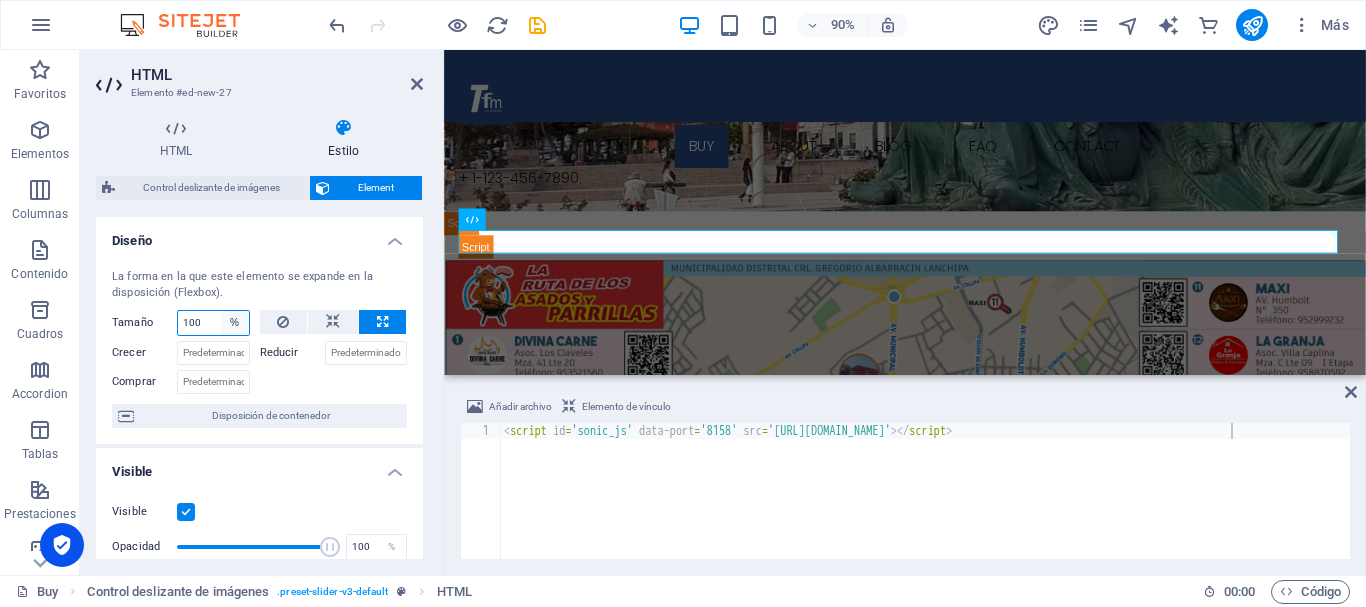 select on "1f1unfmi60k" 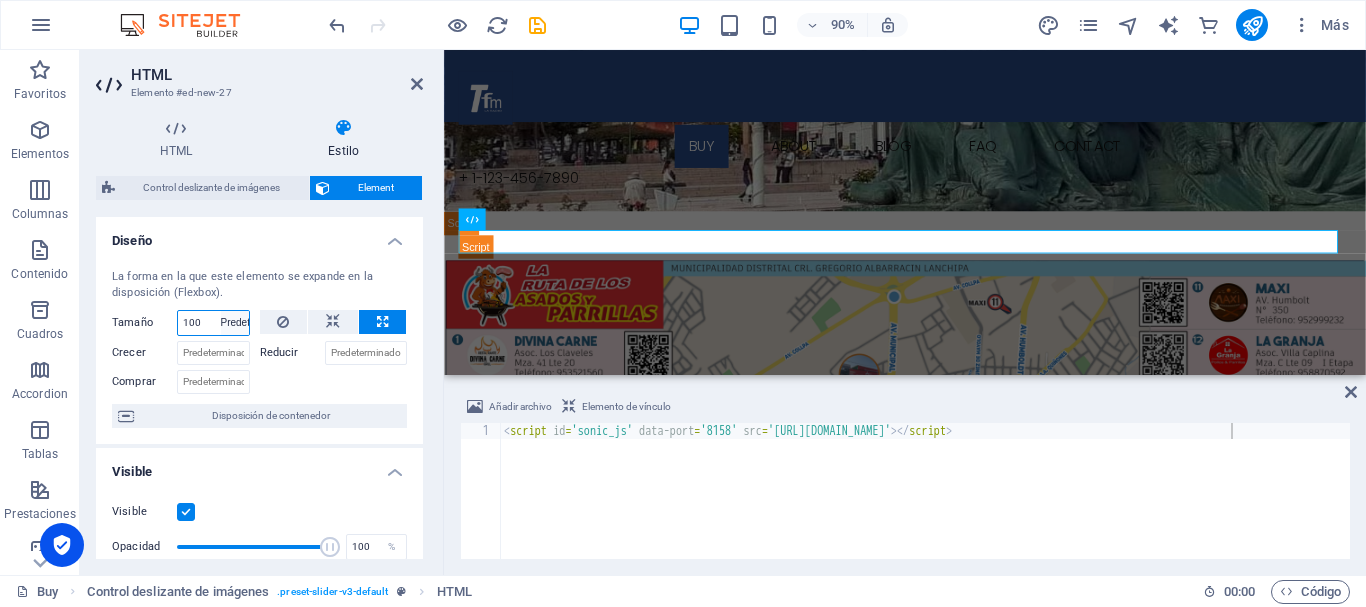 click on "Predeterminado automático px % 1/1 1/2 1/3 1/4 1/5 1/6 1/7 1/8 1/9 1/10" at bounding box center [235, 323] 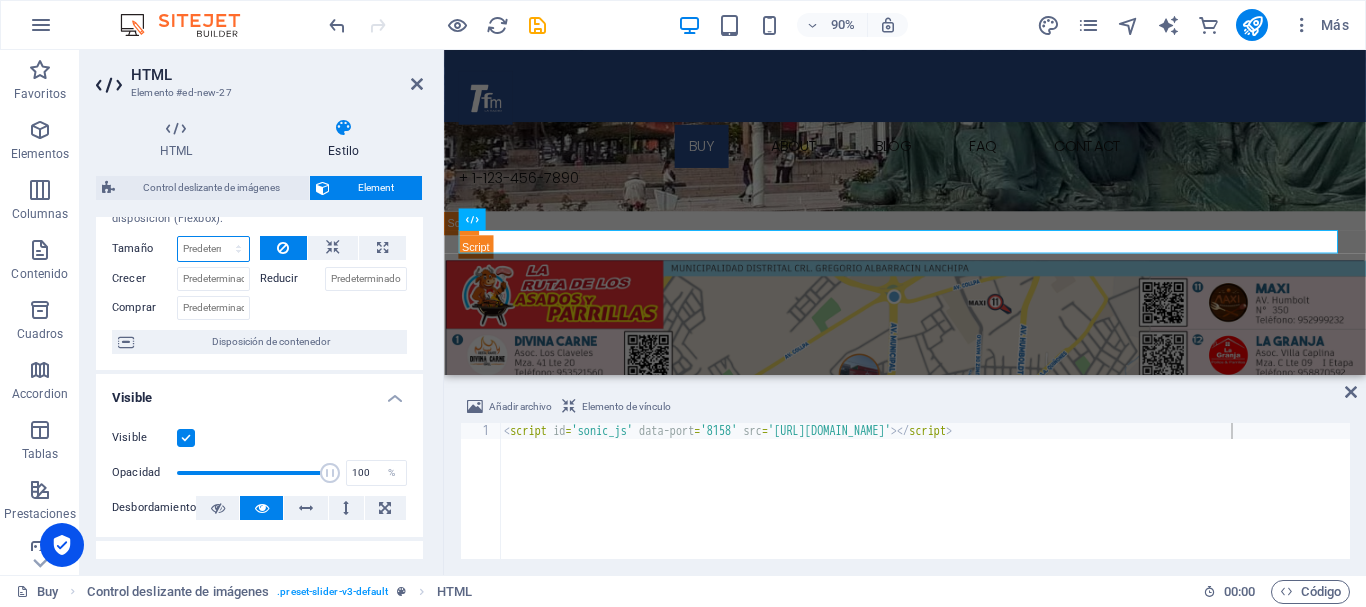 scroll, scrollTop: 0, scrollLeft: 0, axis: both 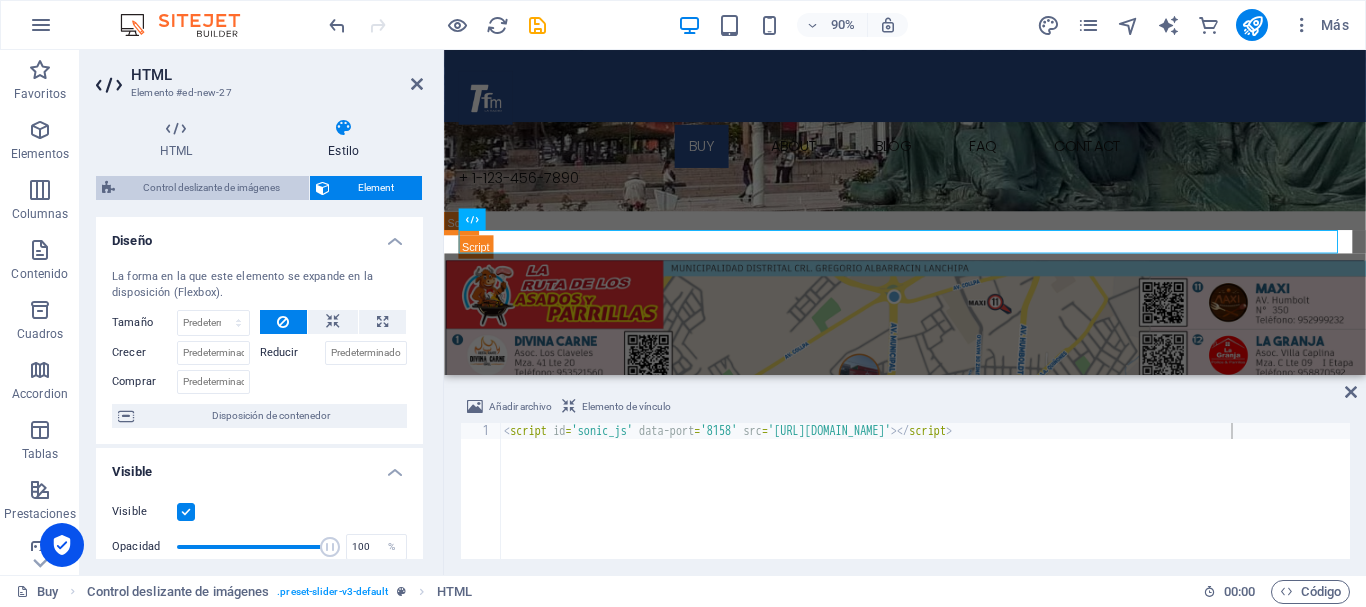 click on "Control deslizante de imágenes" at bounding box center (212, 188) 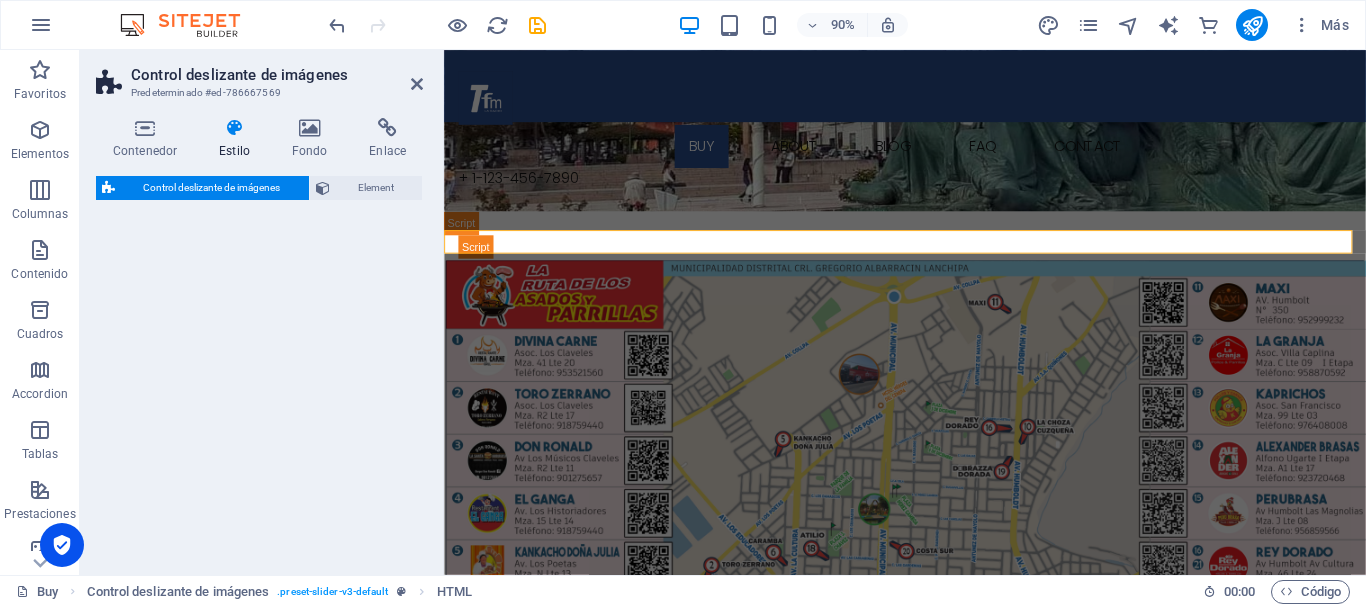 select on "rem" 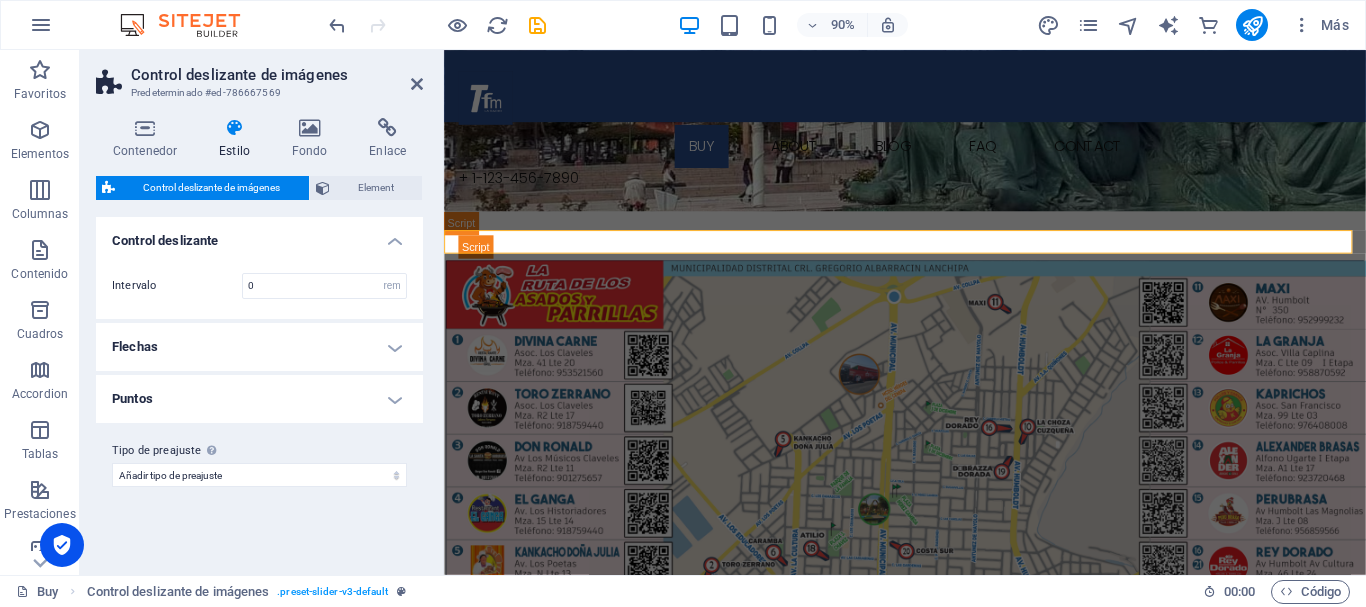 click on "Flechas" at bounding box center (259, 347) 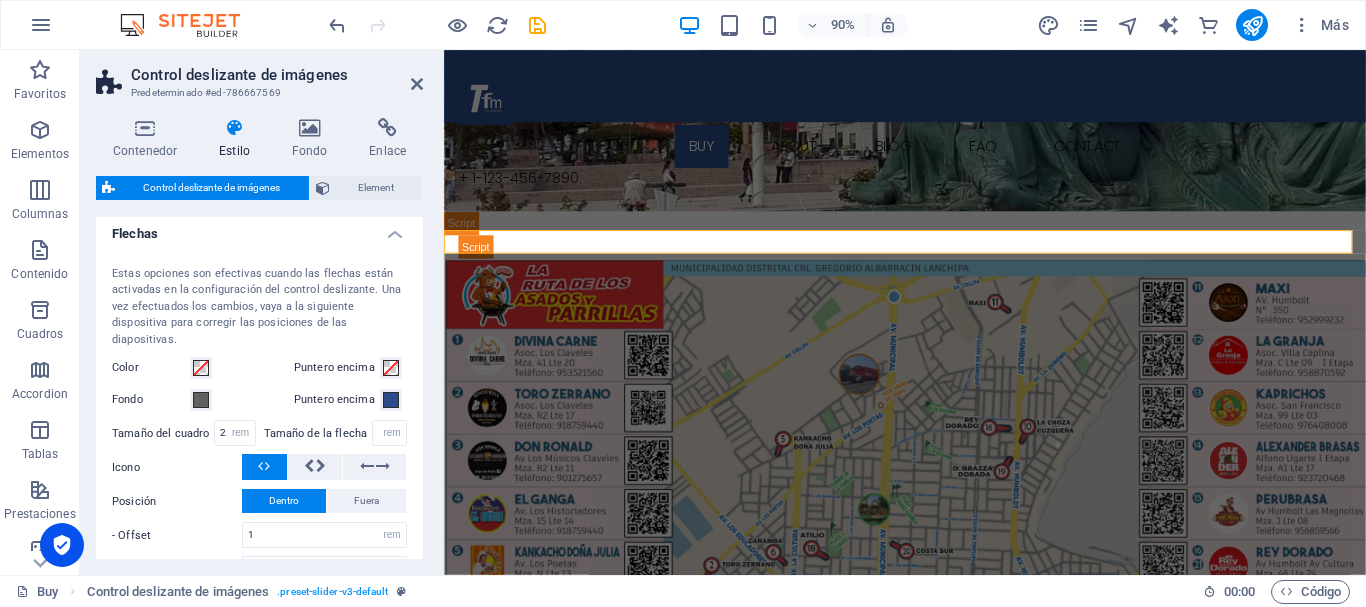 scroll, scrollTop: 0, scrollLeft: 0, axis: both 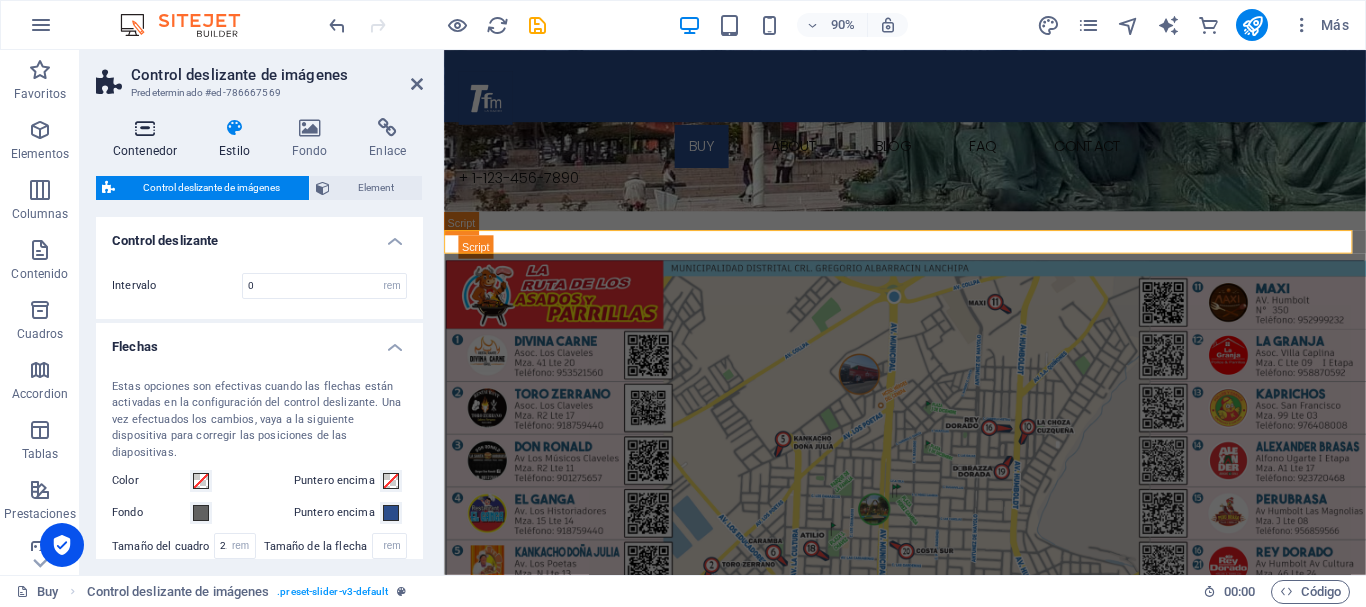 click at bounding box center [145, 128] 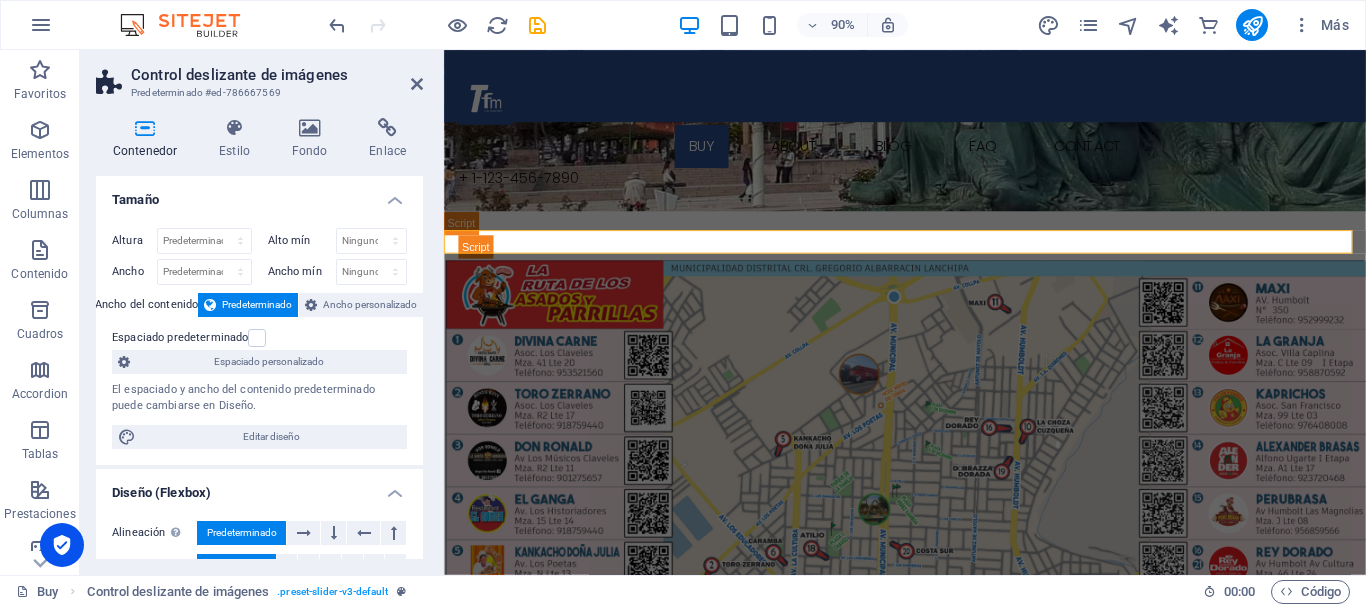 scroll, scrollTop: 100, scrollLeft: 0, axis: vertical 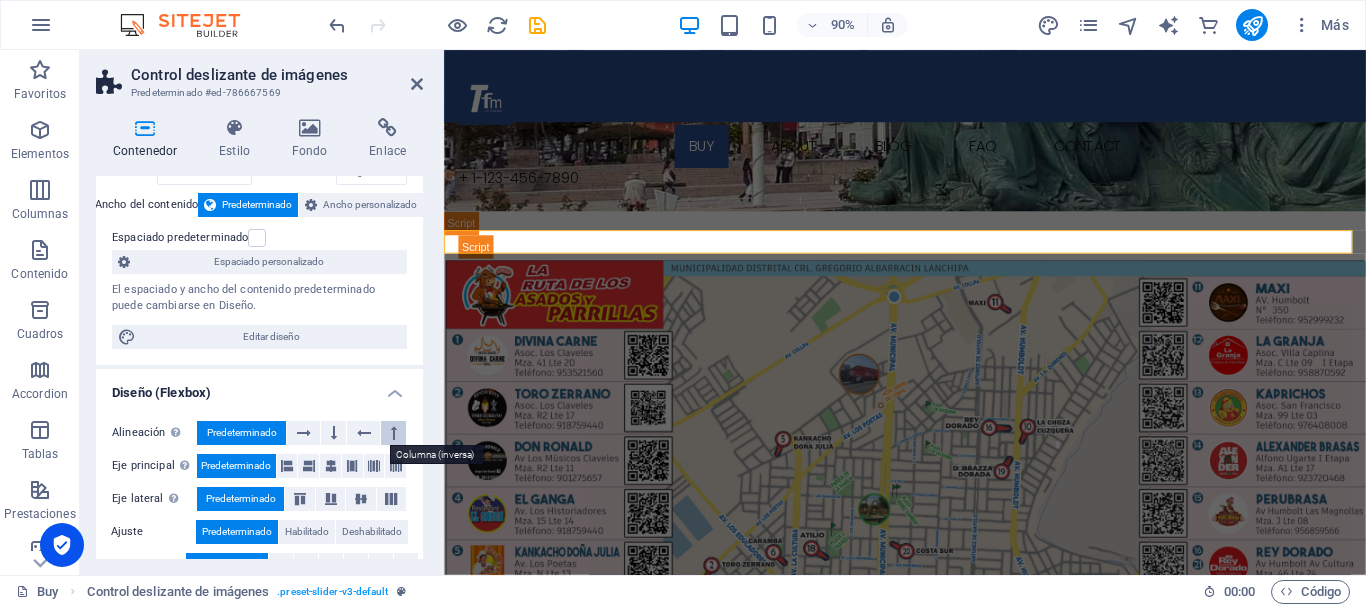 click at bounding box center [394, 433] 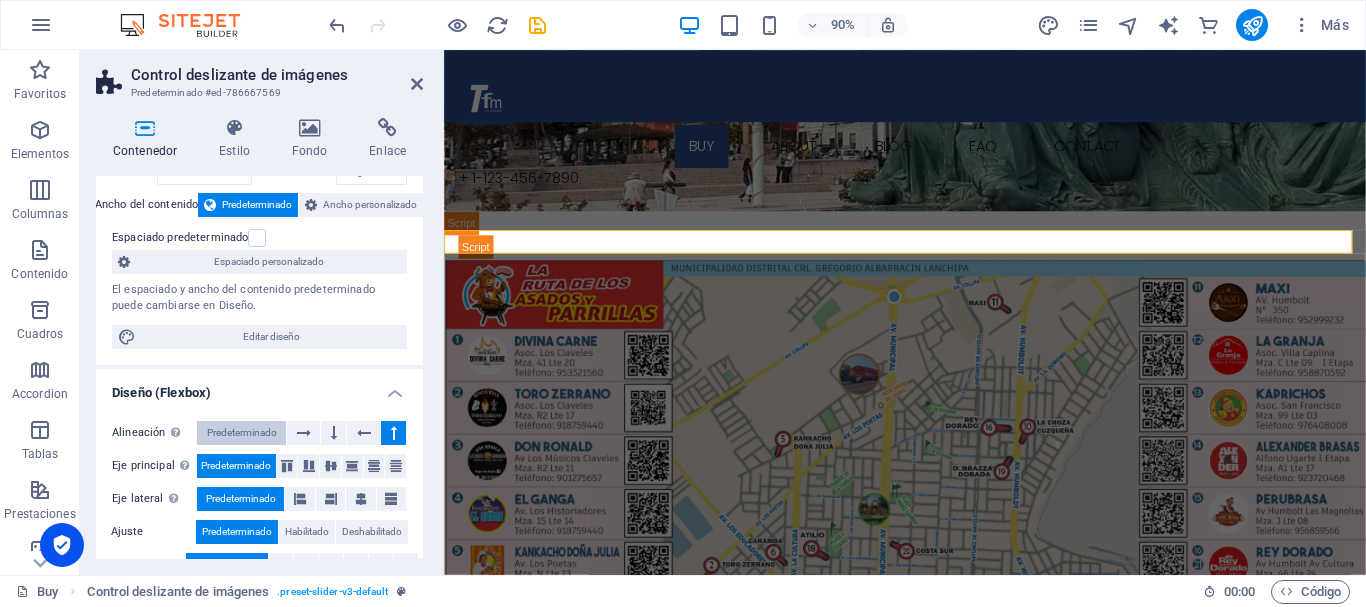 click on "Predeterminado" at bounding box center [242, 433] 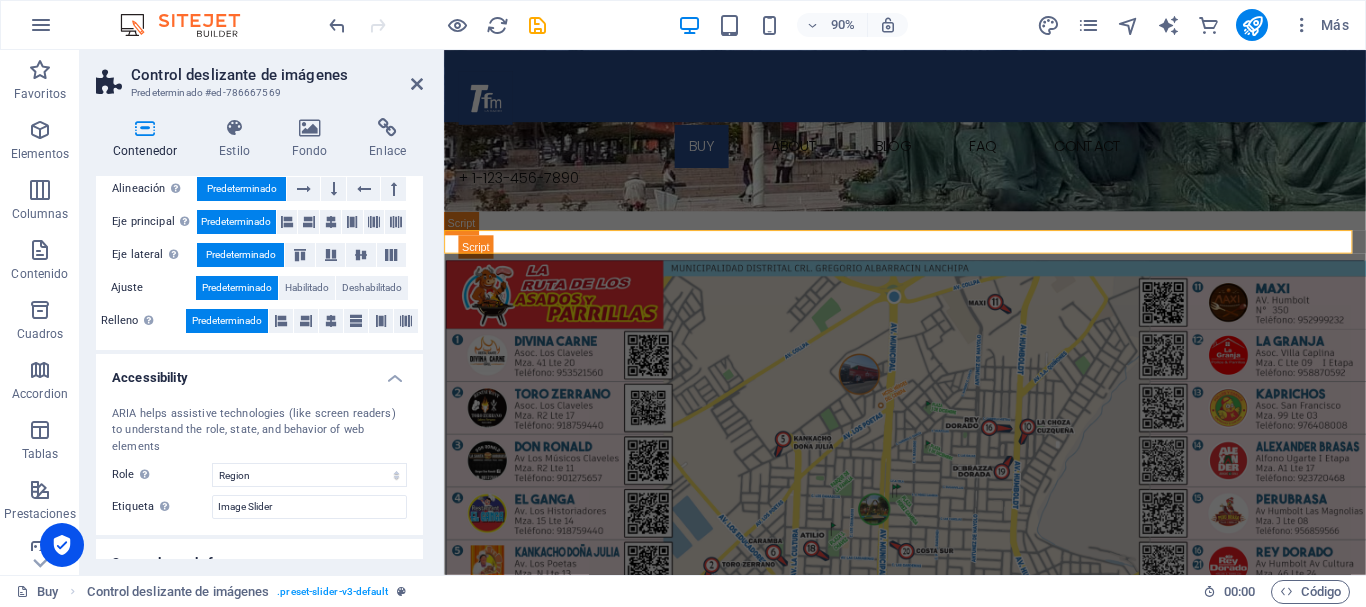 scroll, scrollTop: 400, scrollLeft: 0, axis: vertical 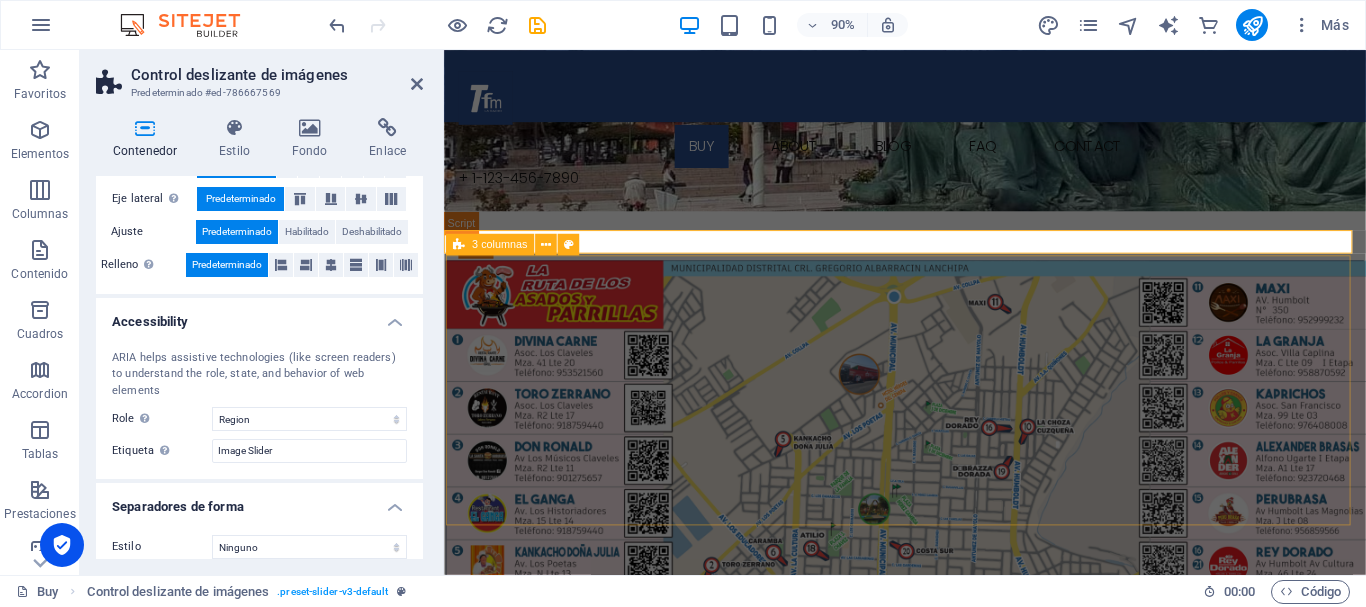 click at bounding box center (459, 245) 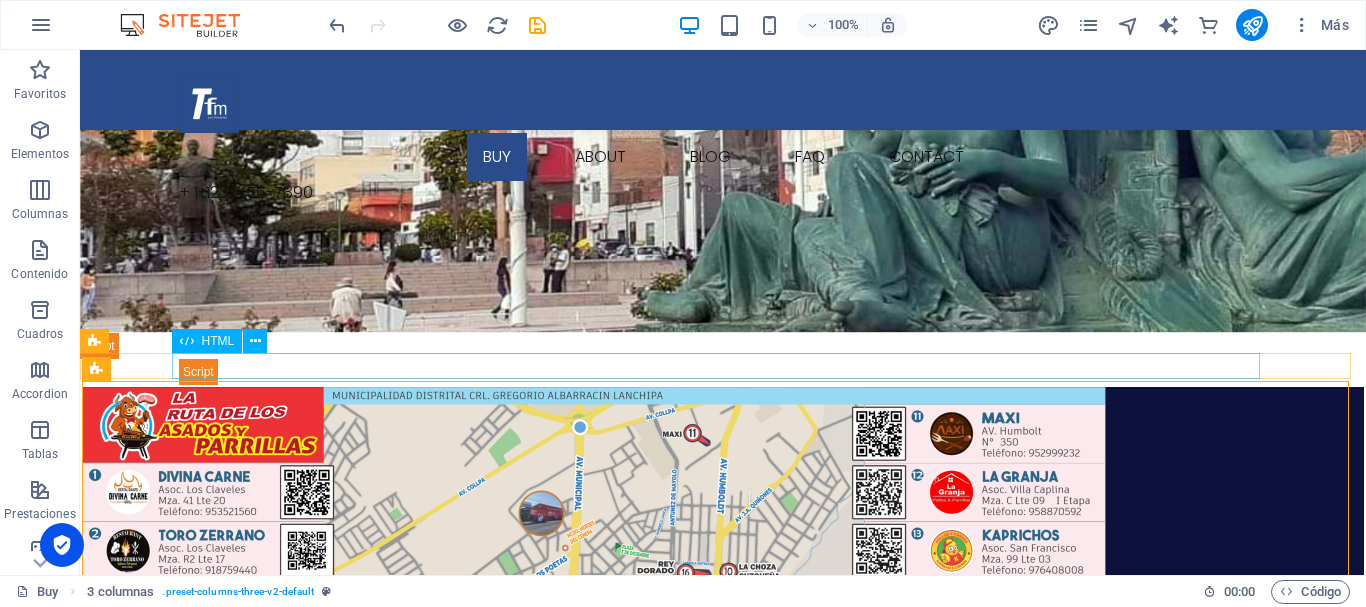 click at bounding box center (723, 372) 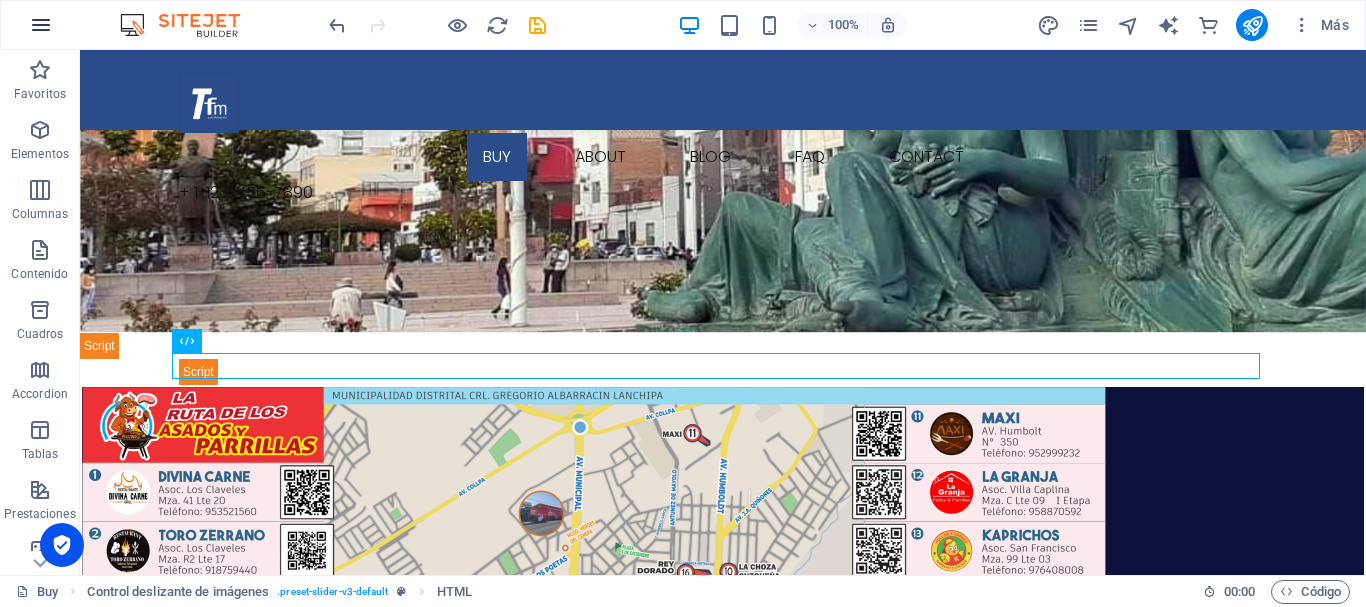 click at bounding box center [41, 25] 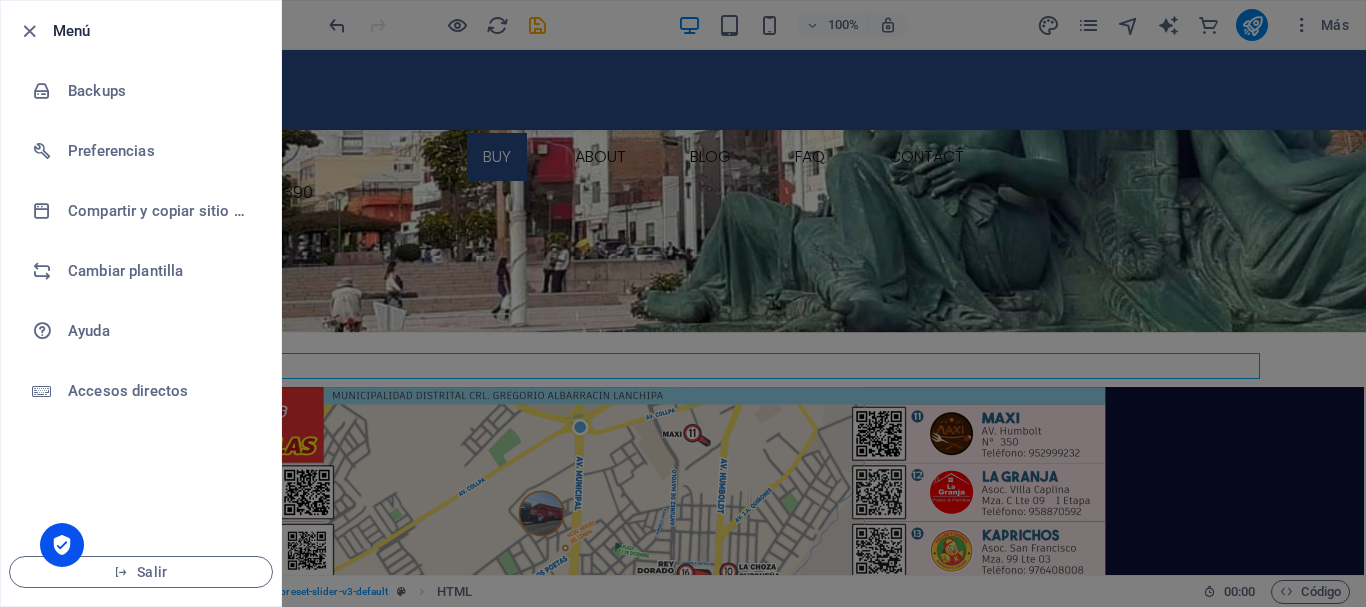 click on "Menú" at bounding box center (159, 31) 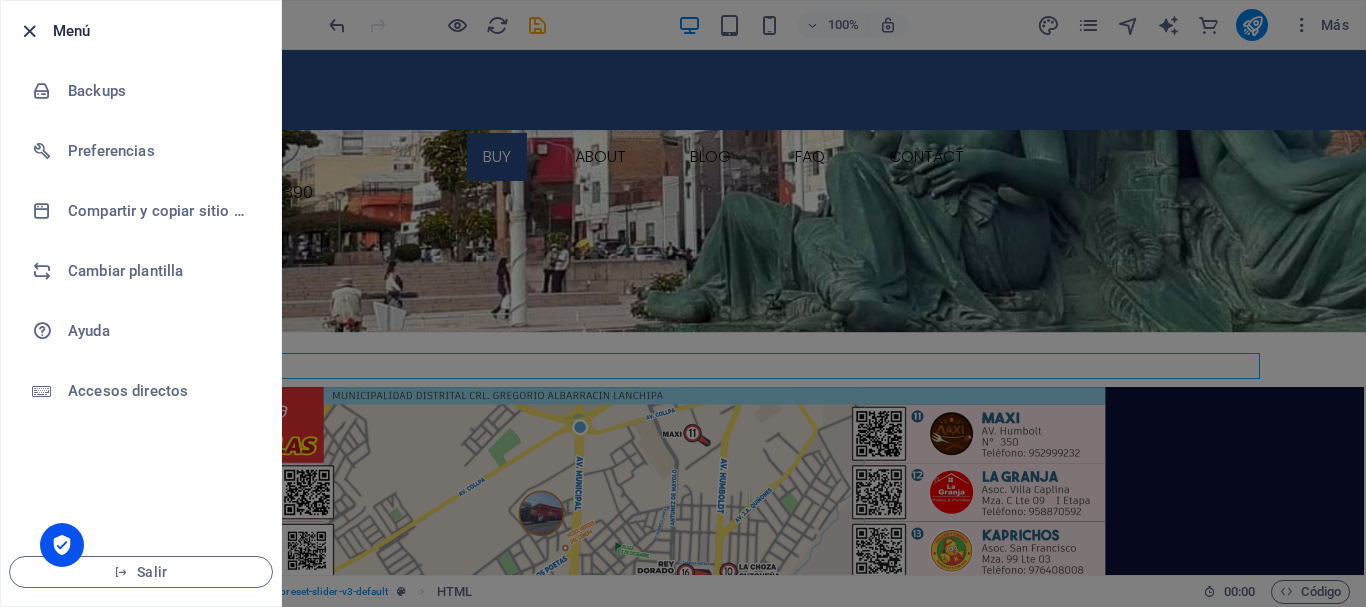 click at bounding box center [29, 31] 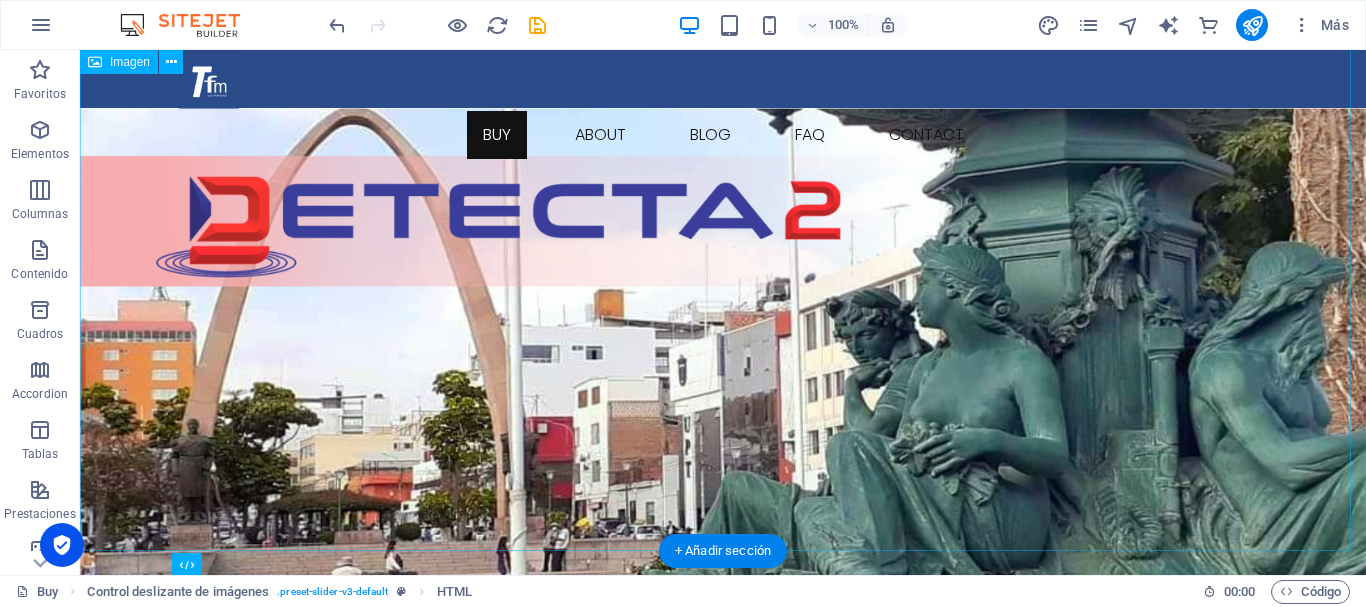 scroll, scrollTop: 1, scrollLeft: 0, axis: vertical 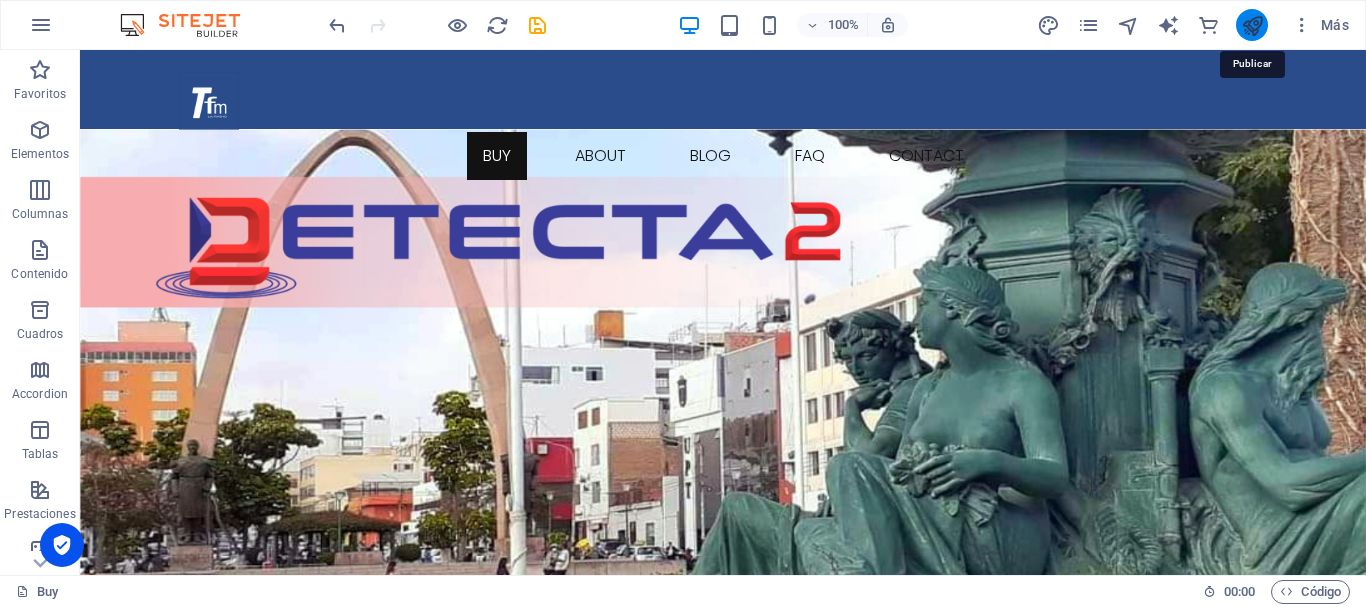 click at bounding box center [1252, 25] 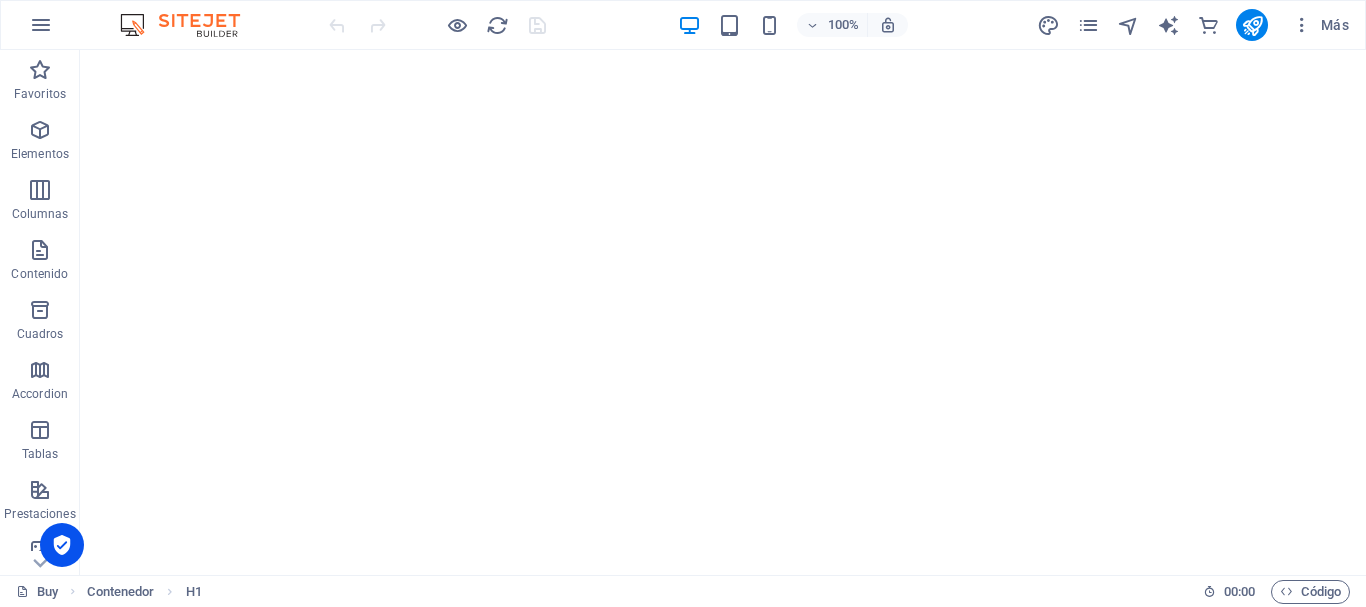 scroll, scrollTop: 0, scrollLeft: 0, axis: both 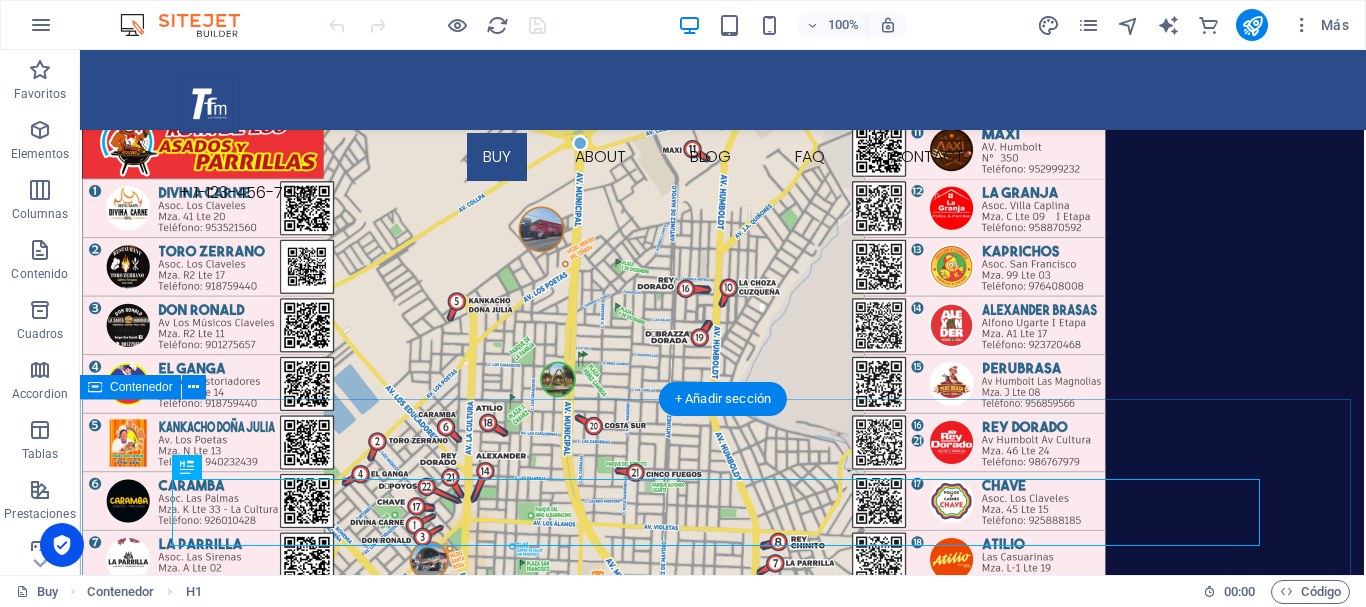 drag, startPoint x: 704, startPoint y: 435, endPoint x: 579, endPoint y: 421, distance: 125.781555 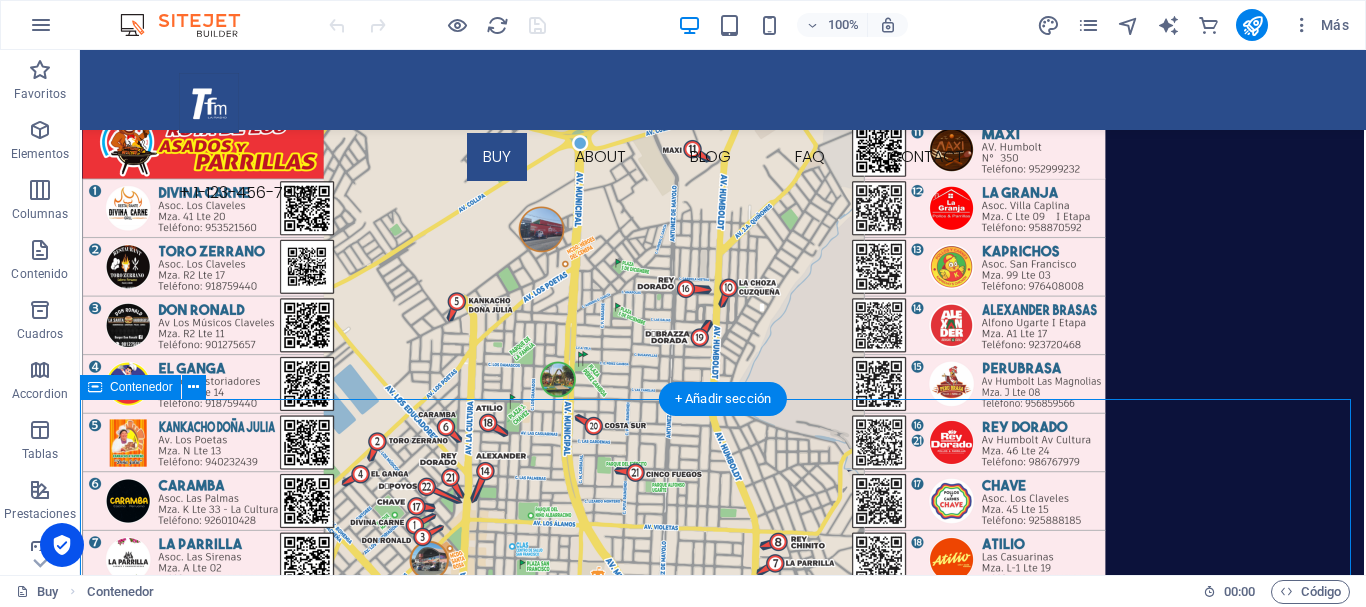 click on "Bienvenido a Ashop Nueva apariencia ¡Consigue el look perfecto! Nueva tendencia Más estilos para ti Moda Moda y estilo de vida Envío gratis Envío gratuito en todos los pedidos. Soporte 24/7 Soporte 24 horas al día Devoluciones en 30 días 30 días de devoluciones gratuitas Alta calidad Productos de la mejor calidad Las mejores marcas" at bounding box center [723, 4246] 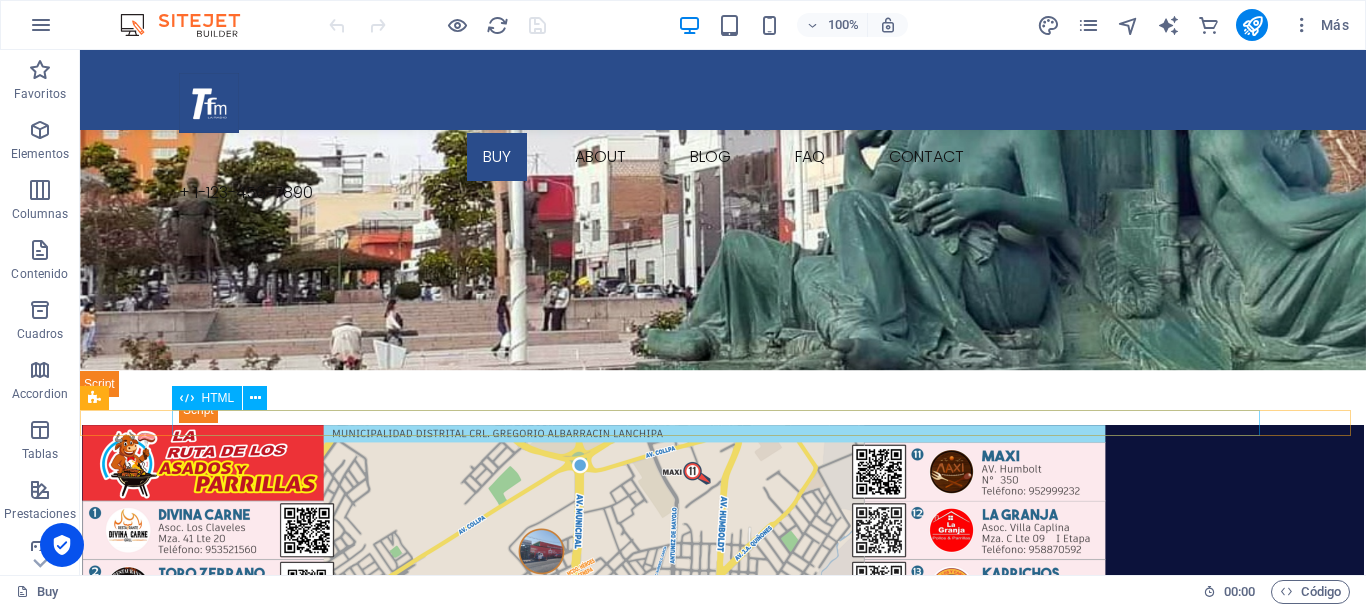 scroll, scrollTop: 285, scrollLeft: 0, axis: vertical 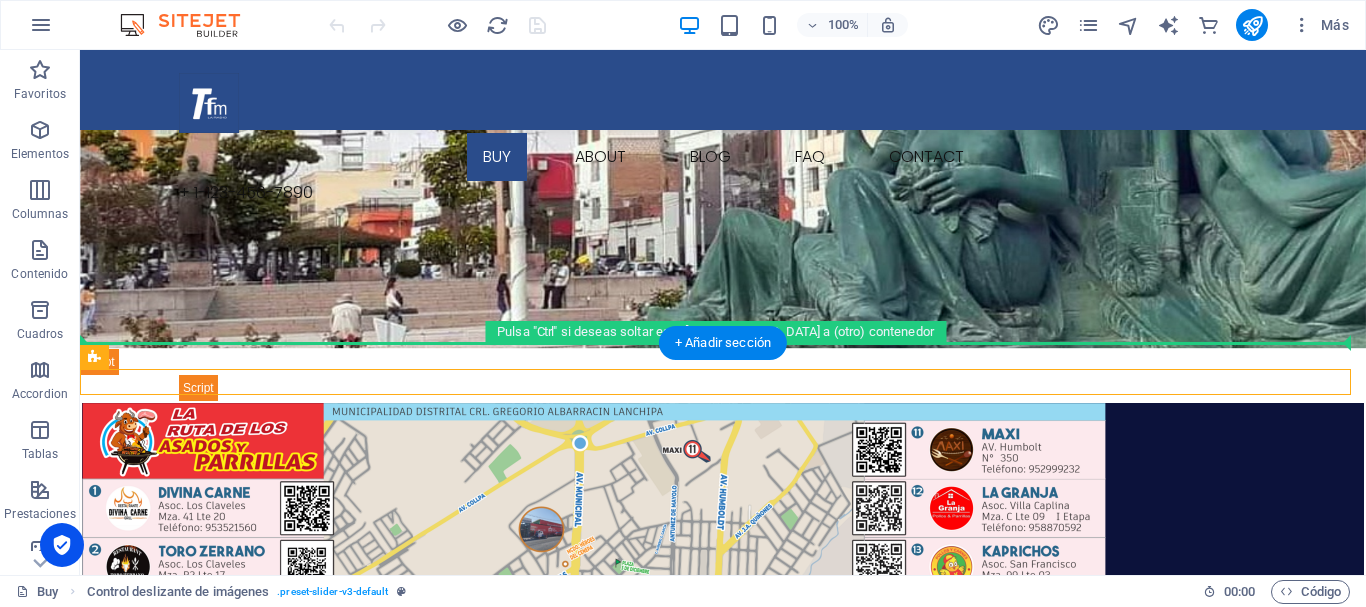 drag, startPoint x: 286, startPoint y: 410, endPoint x: 973, endPoint y: 204, distance: 717.22034 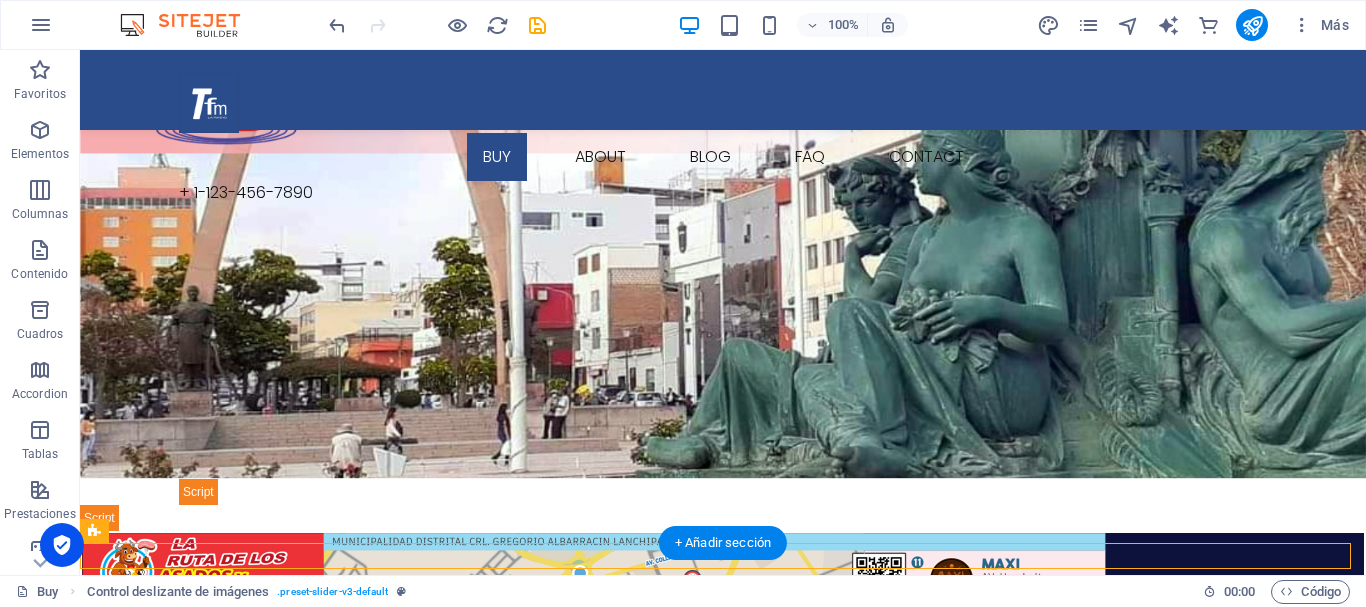 scroll, scrollTop: 185, scrollLeft: 0, axis: vertical 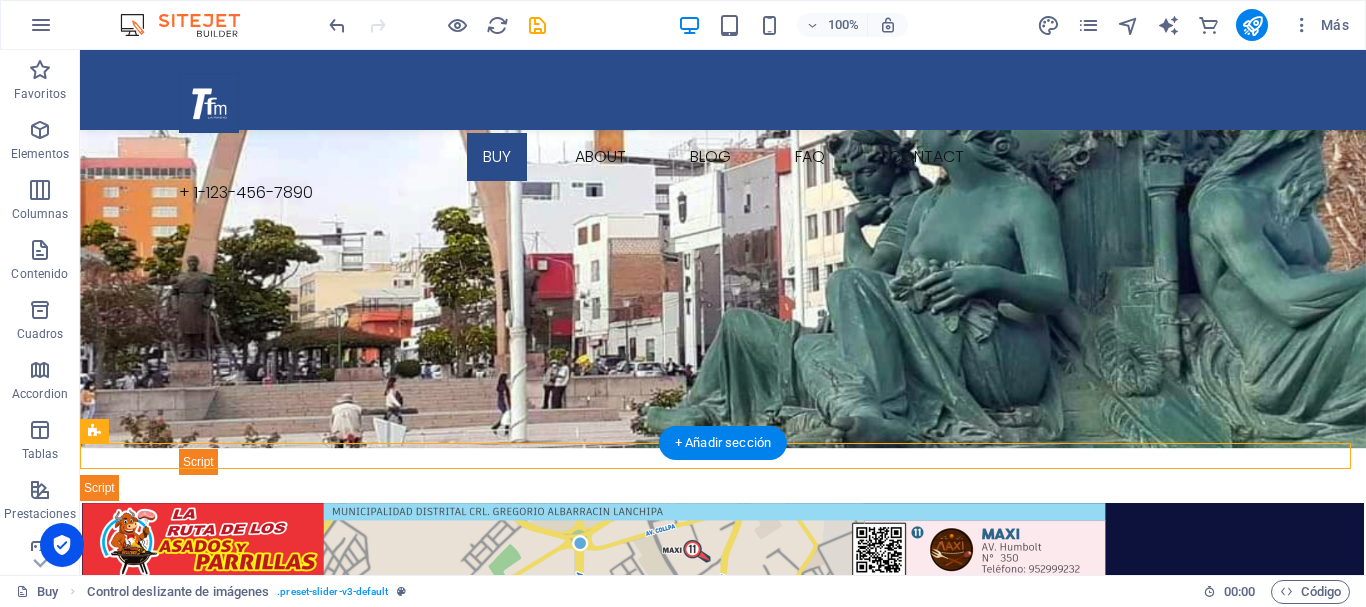 click at bounding box center (723, 157) 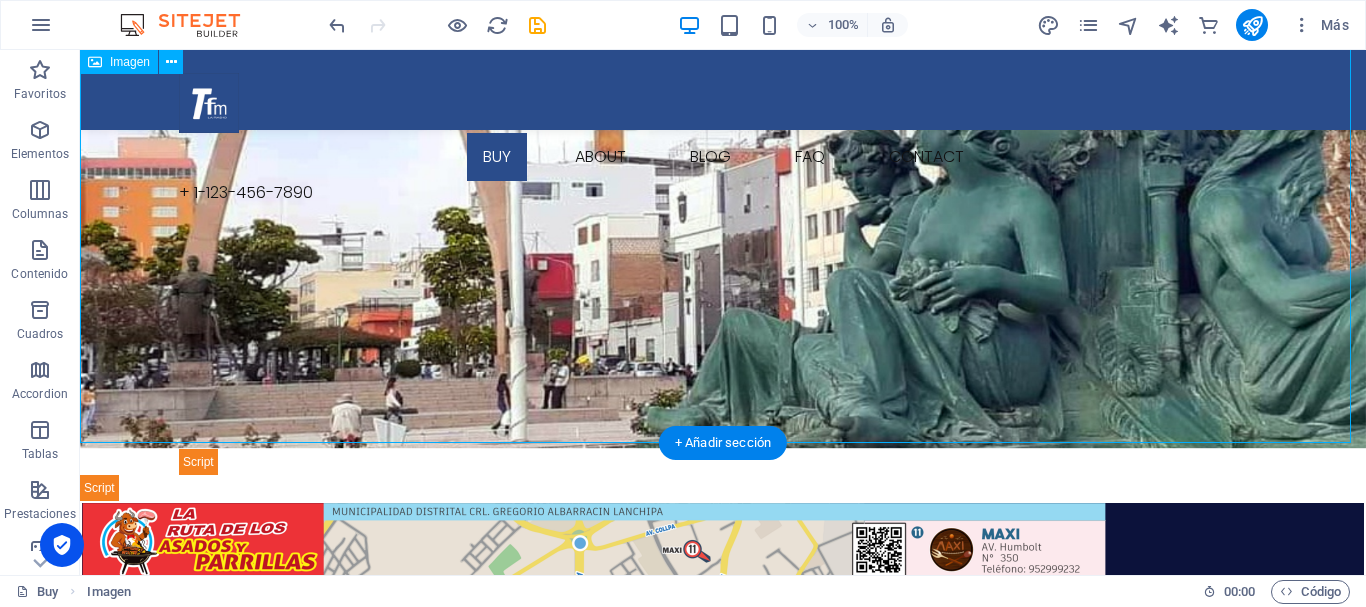 drag, startPoint x: 148, startPoint y: 392, endPoint x: 420, endPoint y: 259, distance: 302.77548 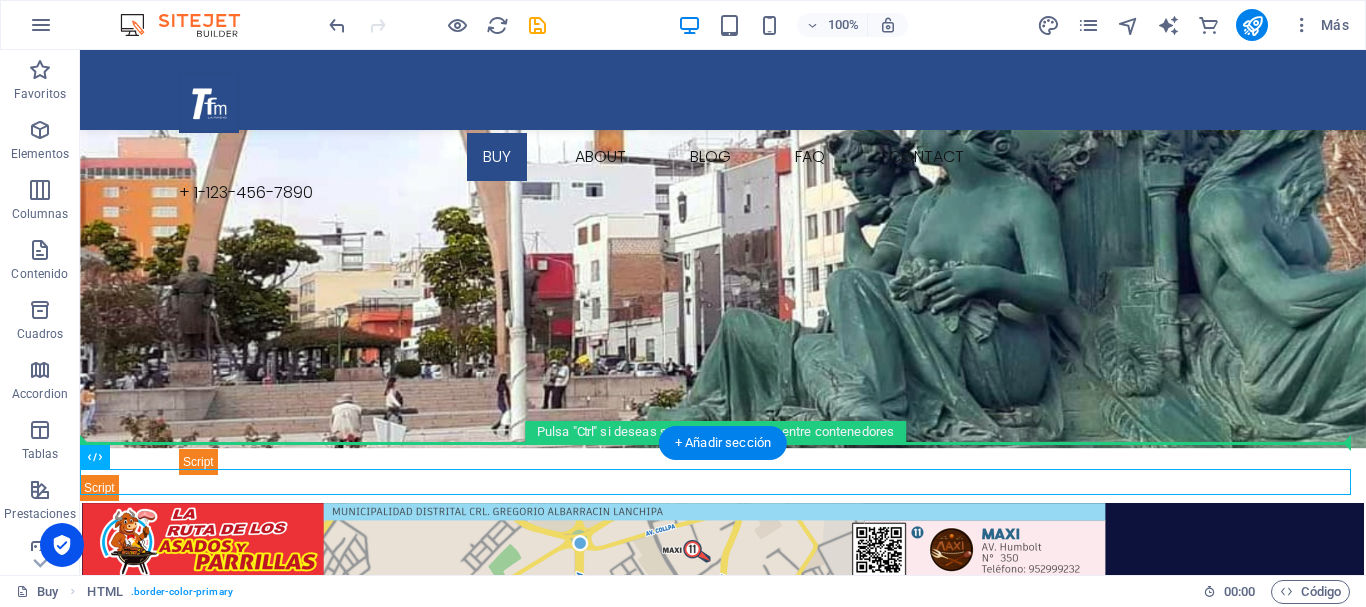 drag, startPoint x: 209, startPoint y: 505, endPoint x: 429, endPoint y: 411, distance: 239.24046 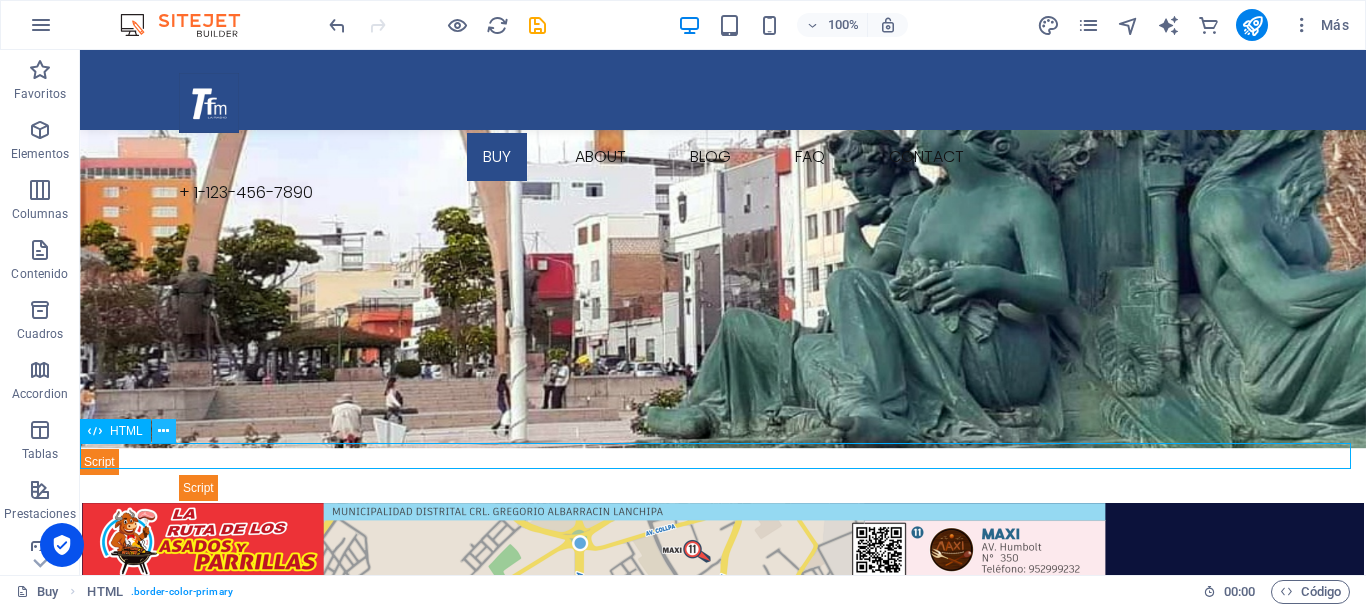 click at bounding box center (163, 431) 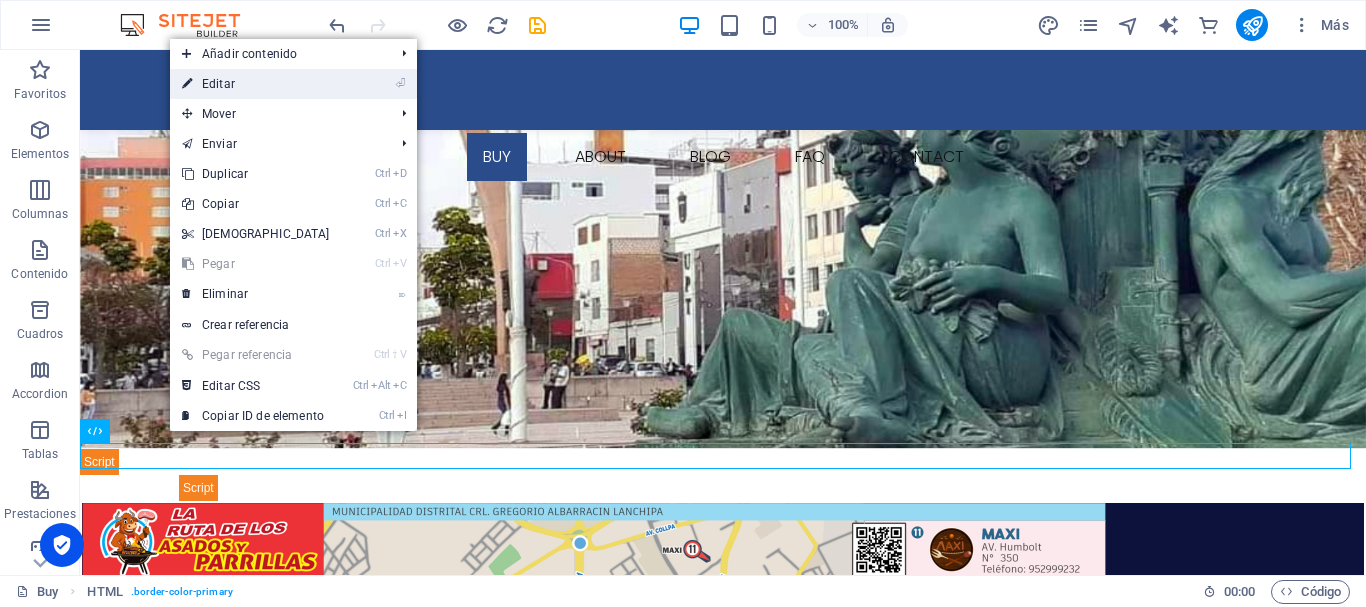 click on "⏎  Editar" at bounding box center [256, 84] 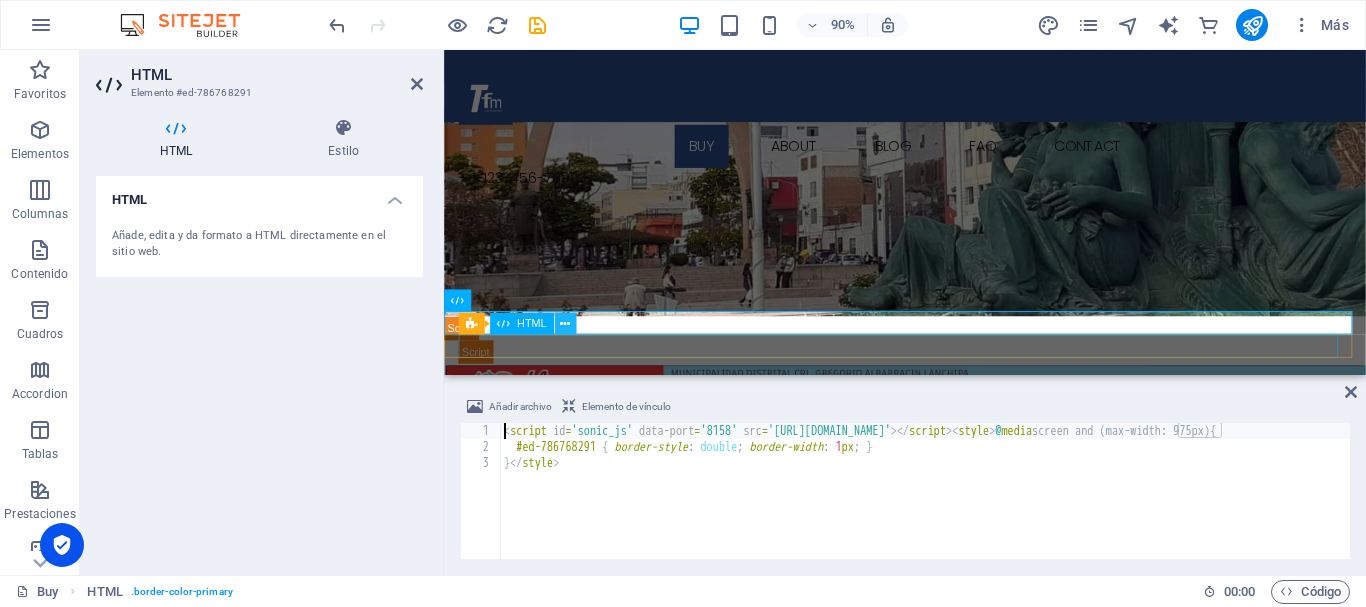 click at bounding box center [565, 323] 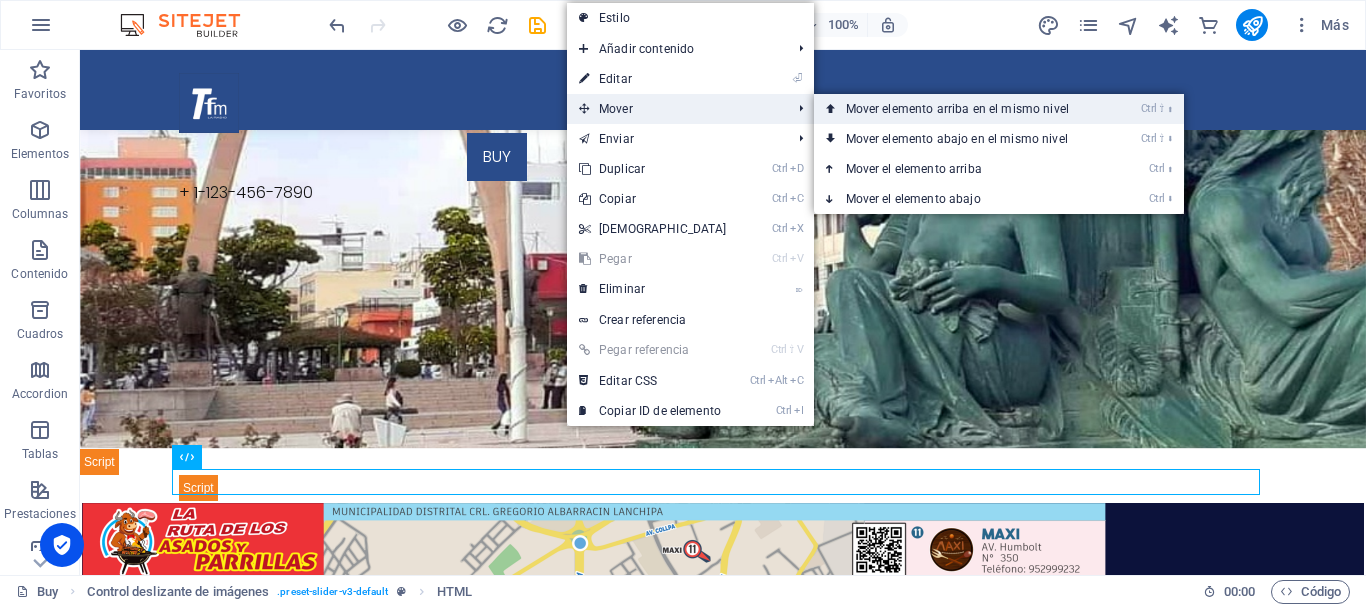 drag, startPoint x: 621, startPoint y: 107, endPoint x: 868, endPoint y: 111, distance: 247.03238 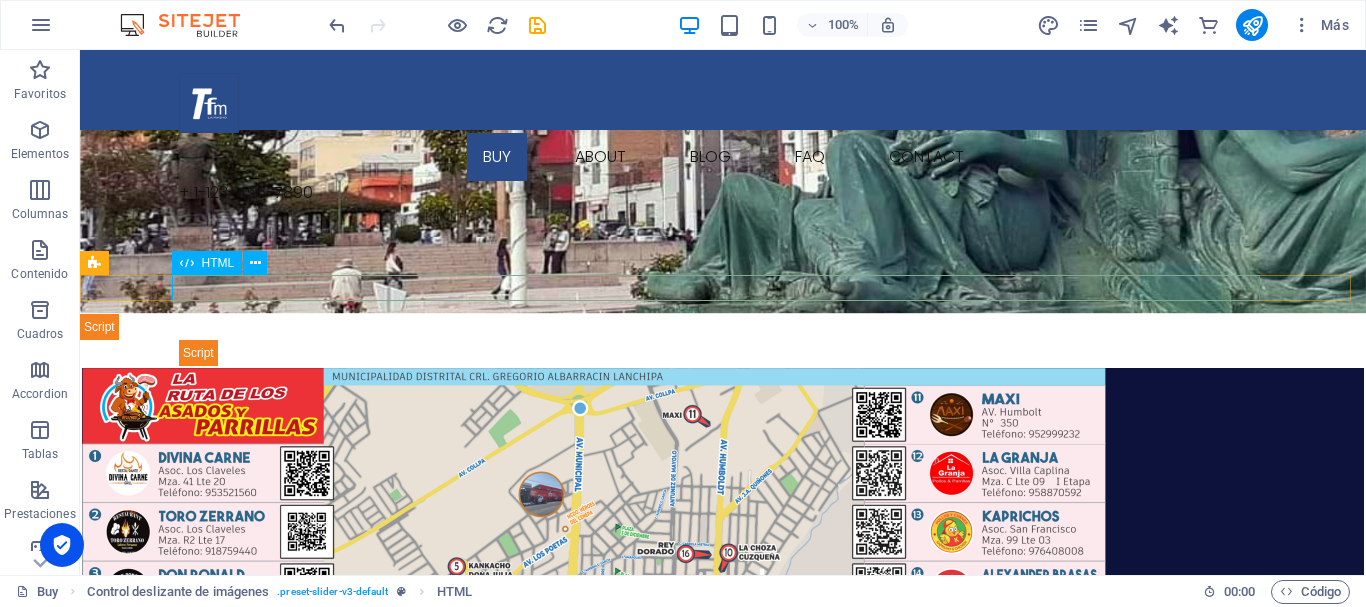 scroll, scrollTop: 285, scrollLeft: 0, axis: vertical 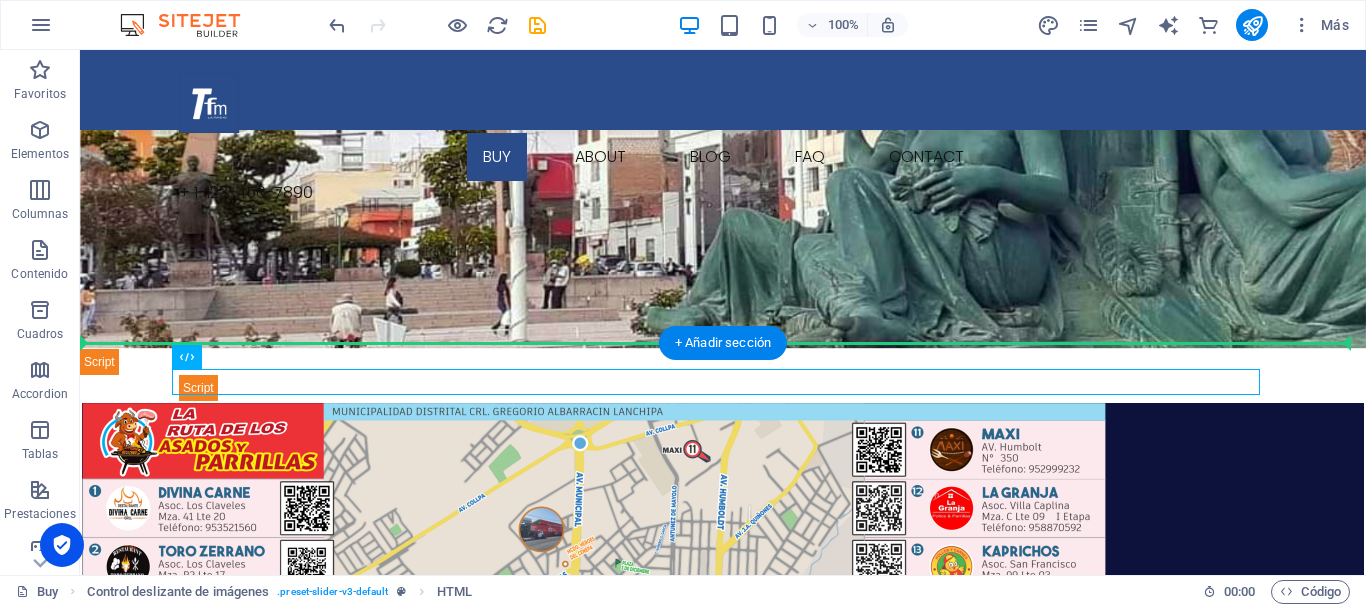 drag, startPoint x: 287, startPoint y: 301, endPoint x: 350, endPoint y: 198, distance: 120.73939 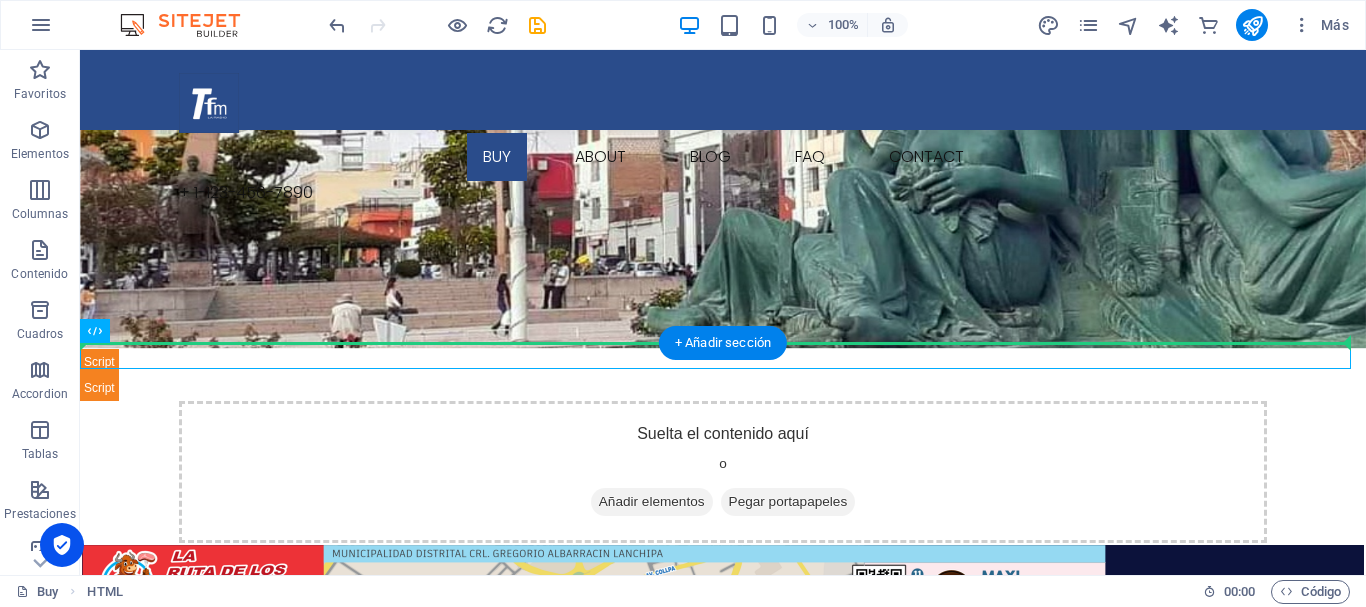 drag, startPoint x: 183, startPoint y: 378, endPoint x: 303, endPoint y: 214, distance: 203.21417 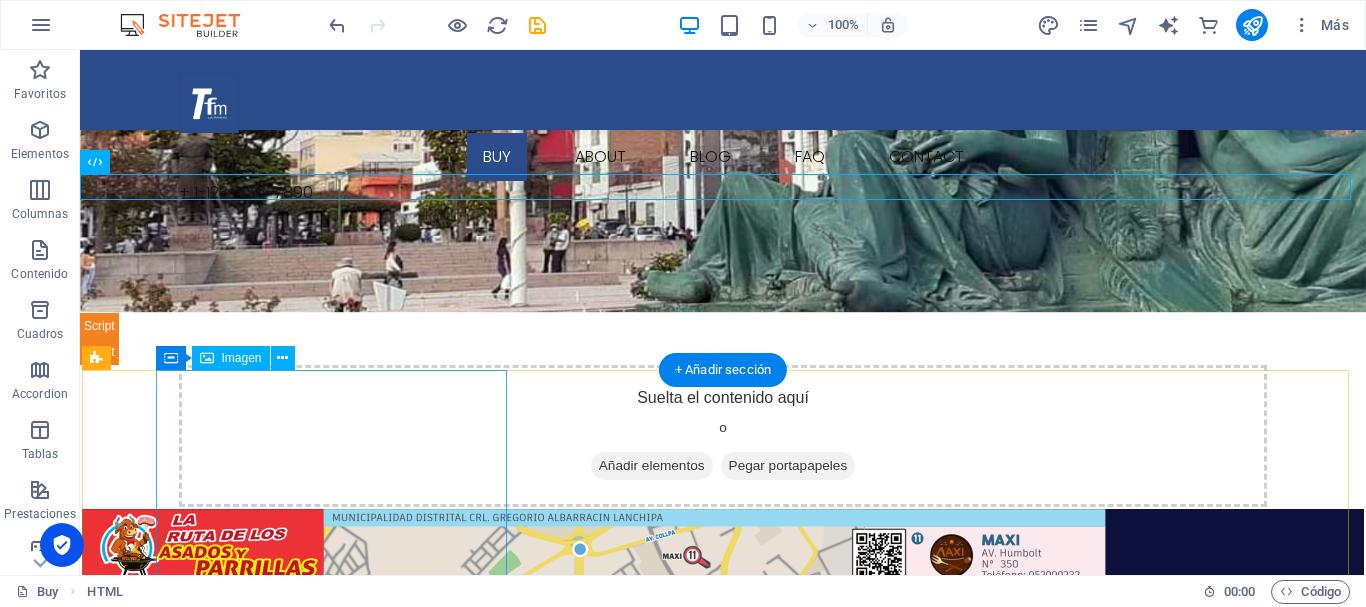 scroll, scrollTop: 285, scrollLeft: 0, axis: vertical 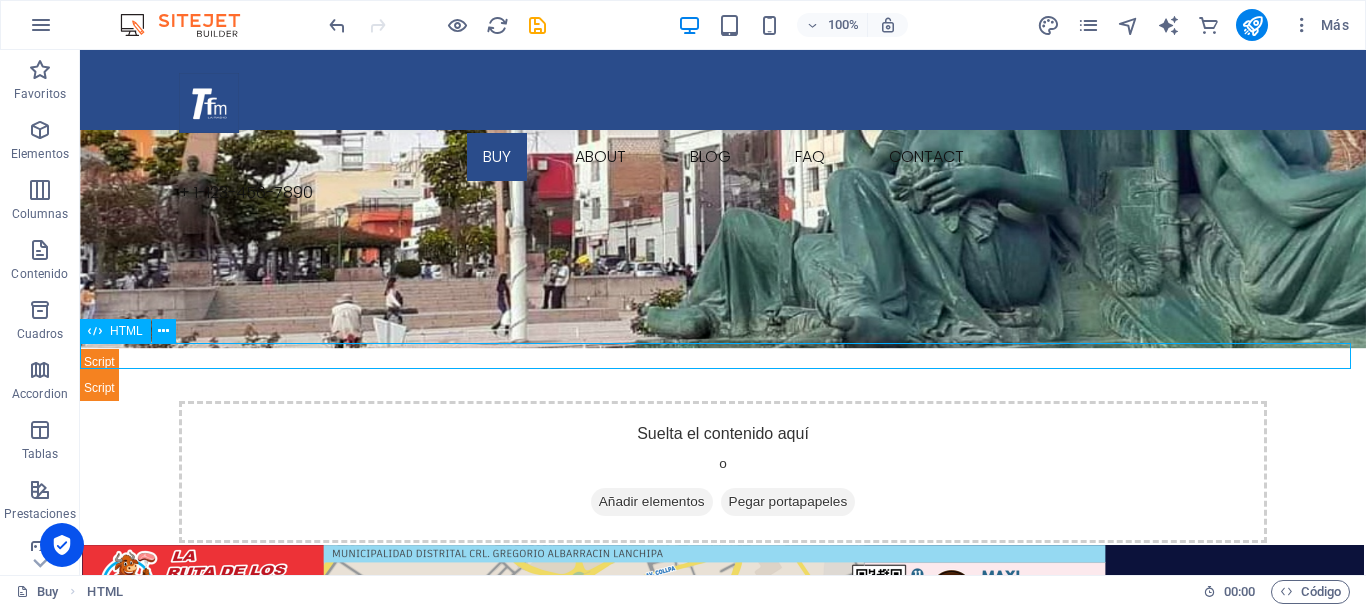 click on "HTML" at bounding box center [115, 331] 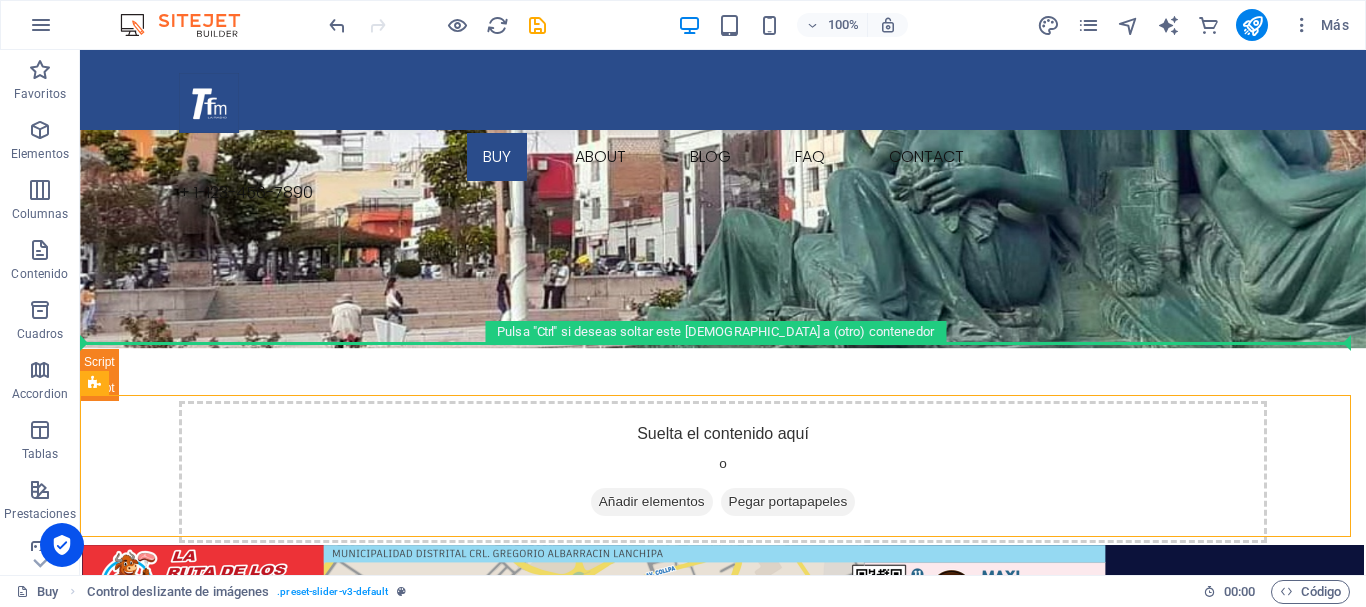 drag, startPoint x: 602, startPoint y: 309, endPoint x: 576, endPoint y: 352, distance: 50.24938 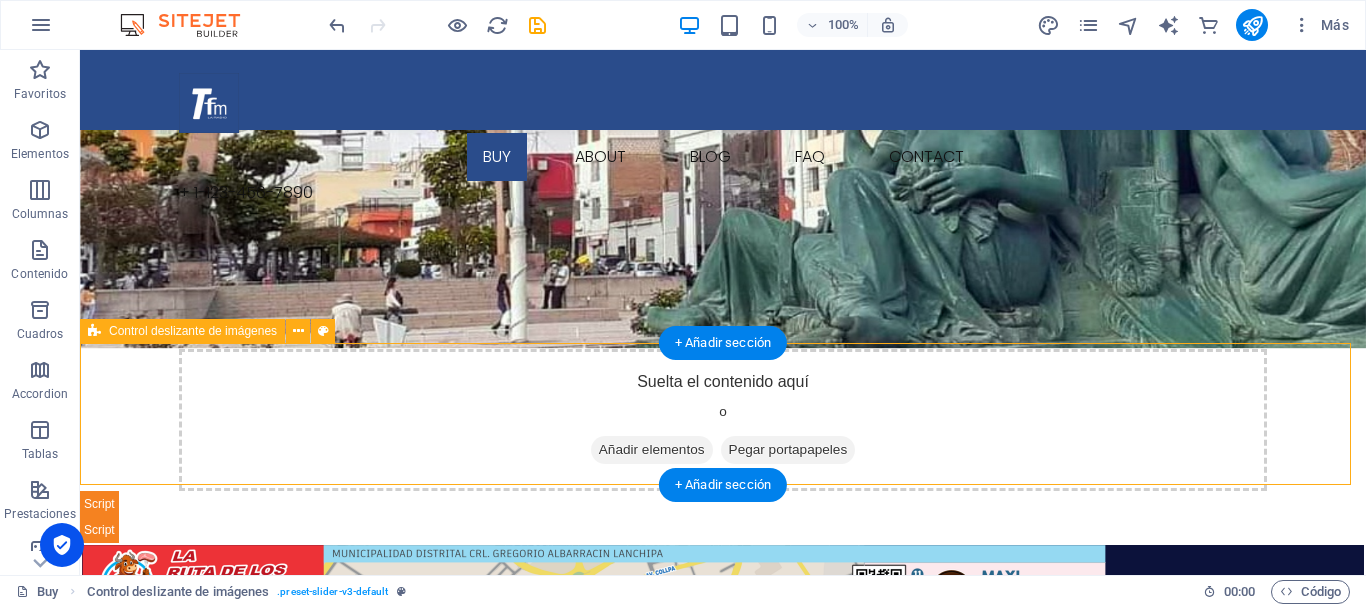 click on "Suelta el contenido aquí o  Añadir elementos  Pegar portapapeles" at bounding box center [723, 420] 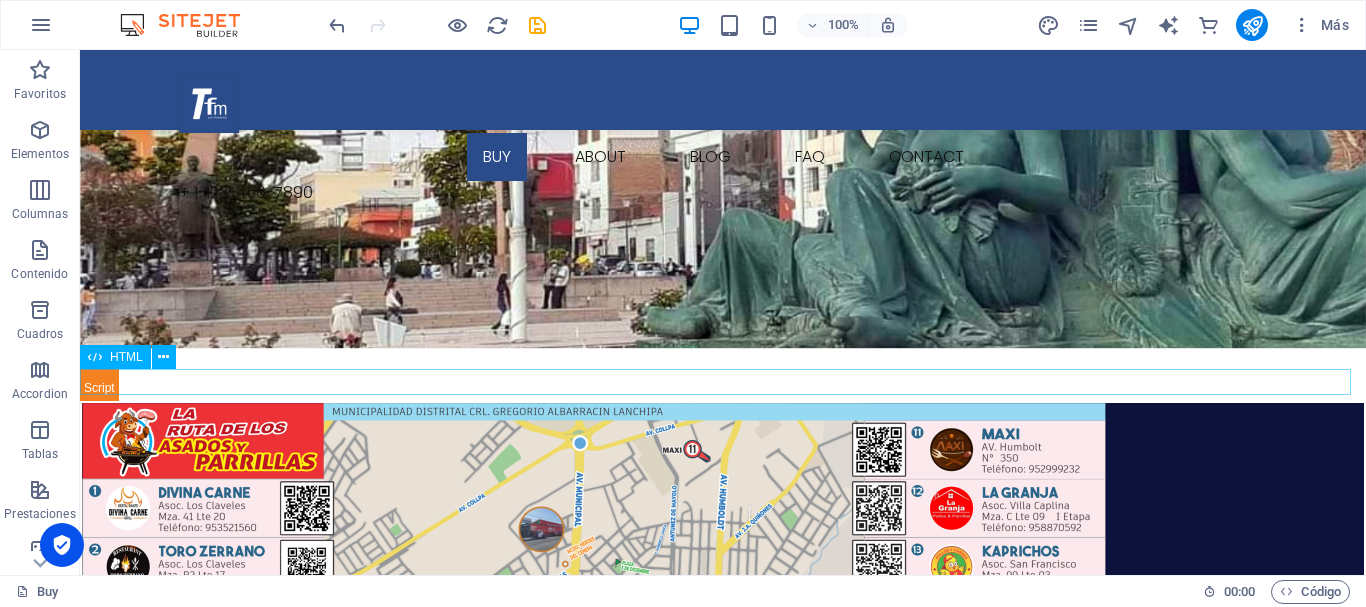 click at bounding box center [723, 388] 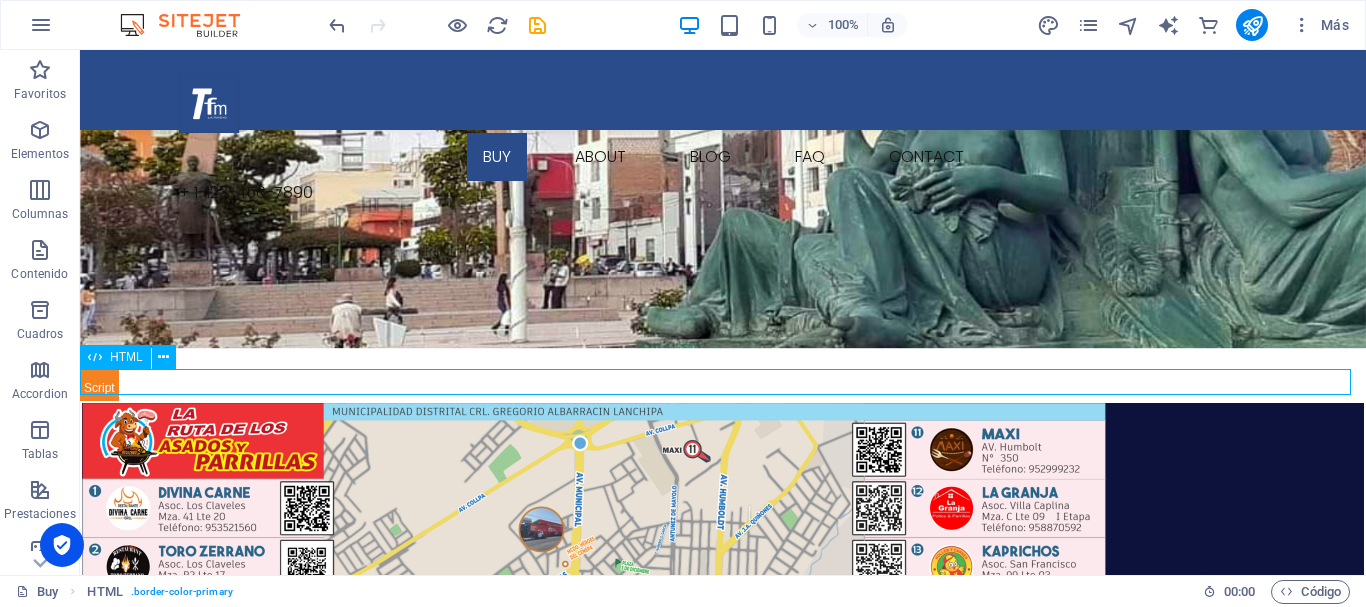 click at bounding box center [723, 388] 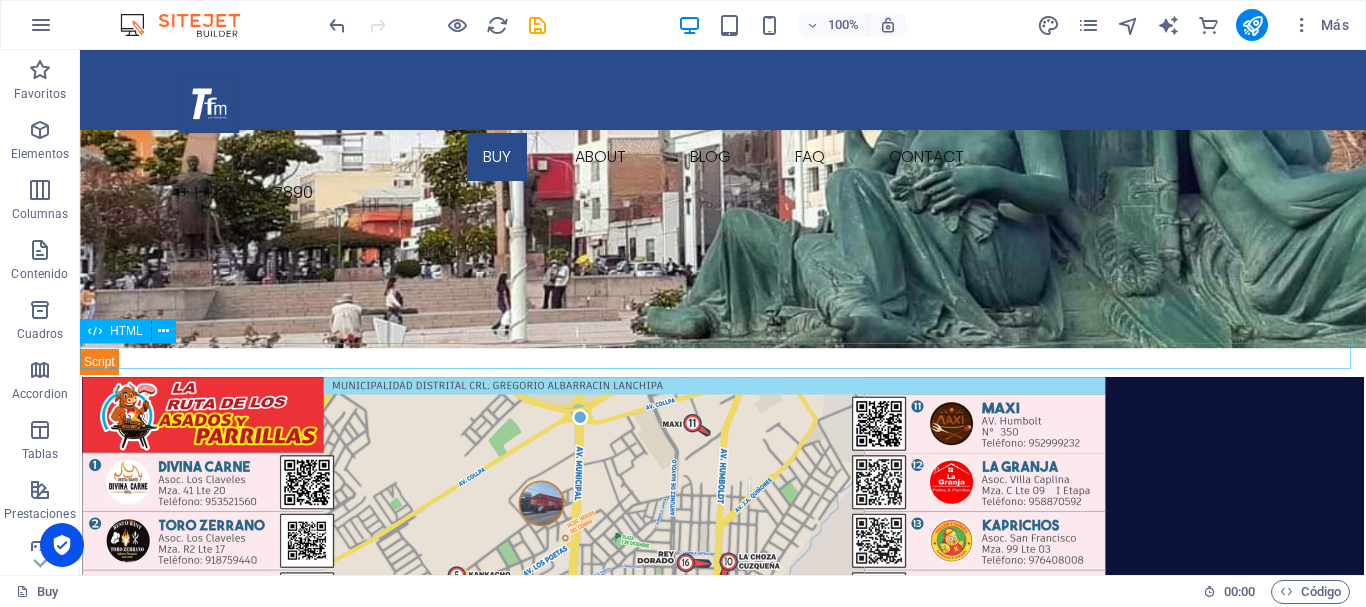 click at bounding box center [723, 362] 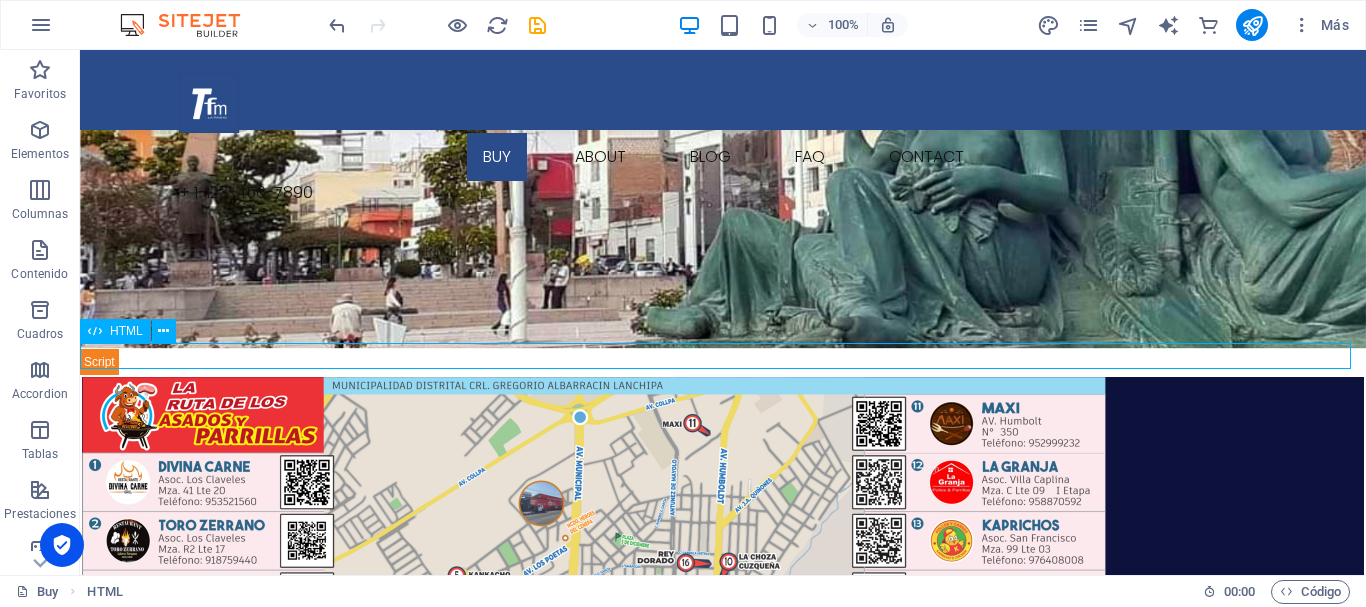 click at bounding box center [723, 362] 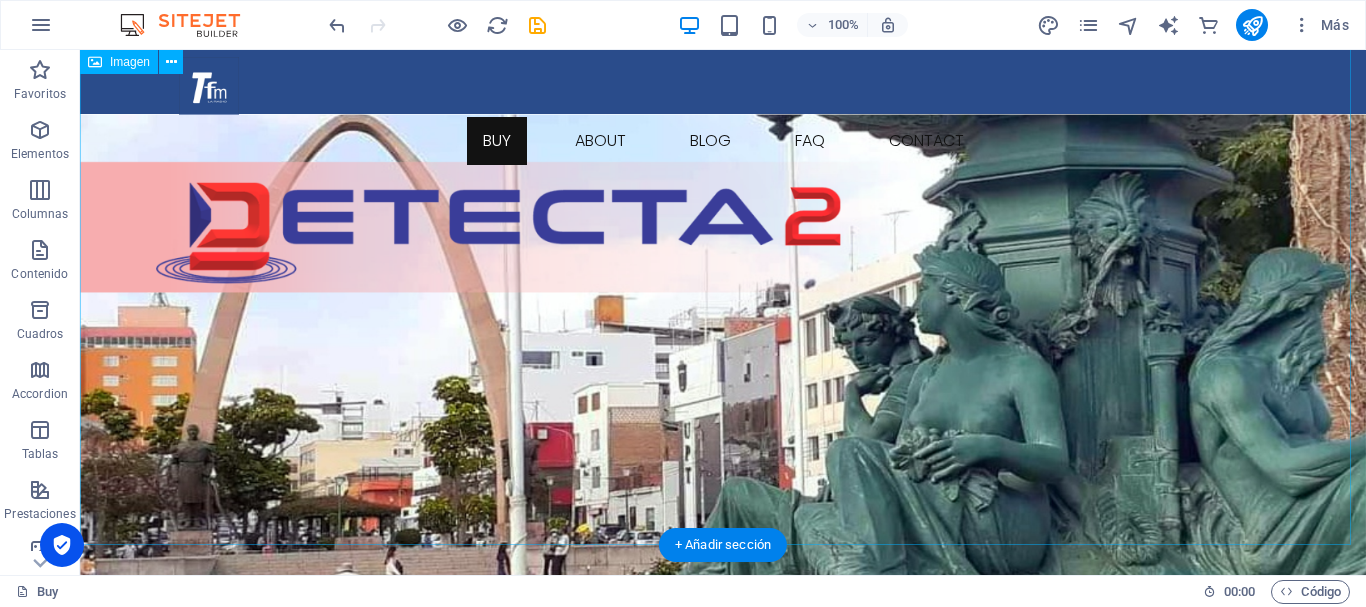 scroll, scrollTop: 0, scrollLeft: 0, axis: both 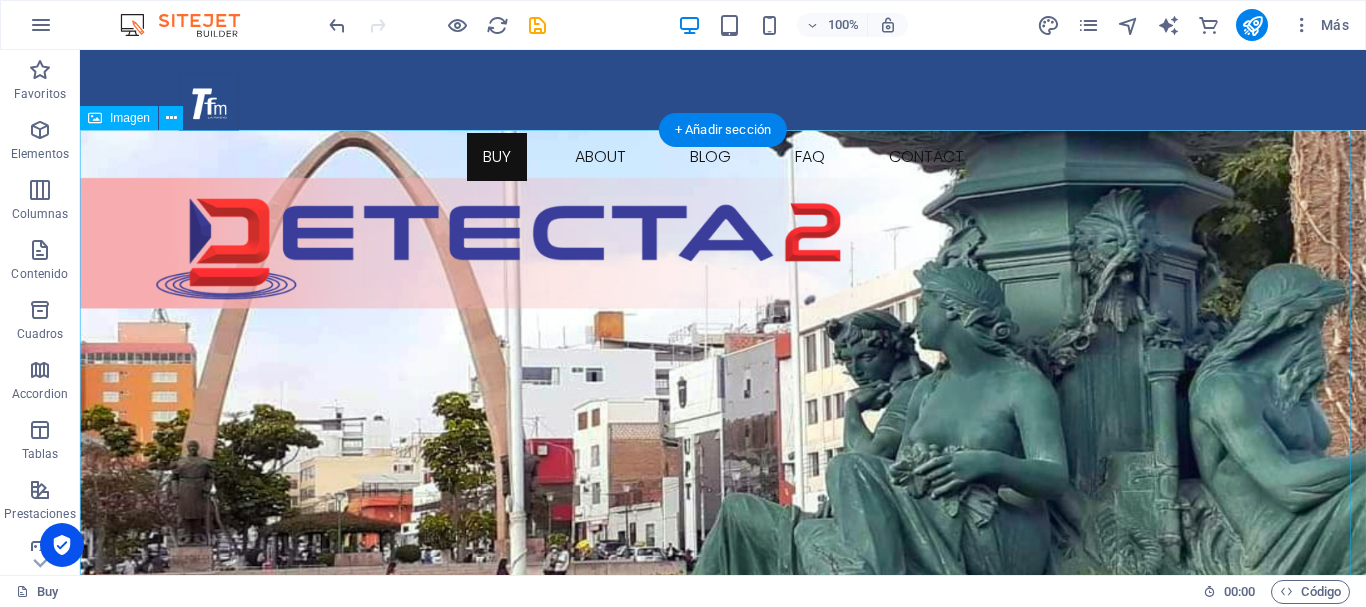 click at bounding box center (723, 382) 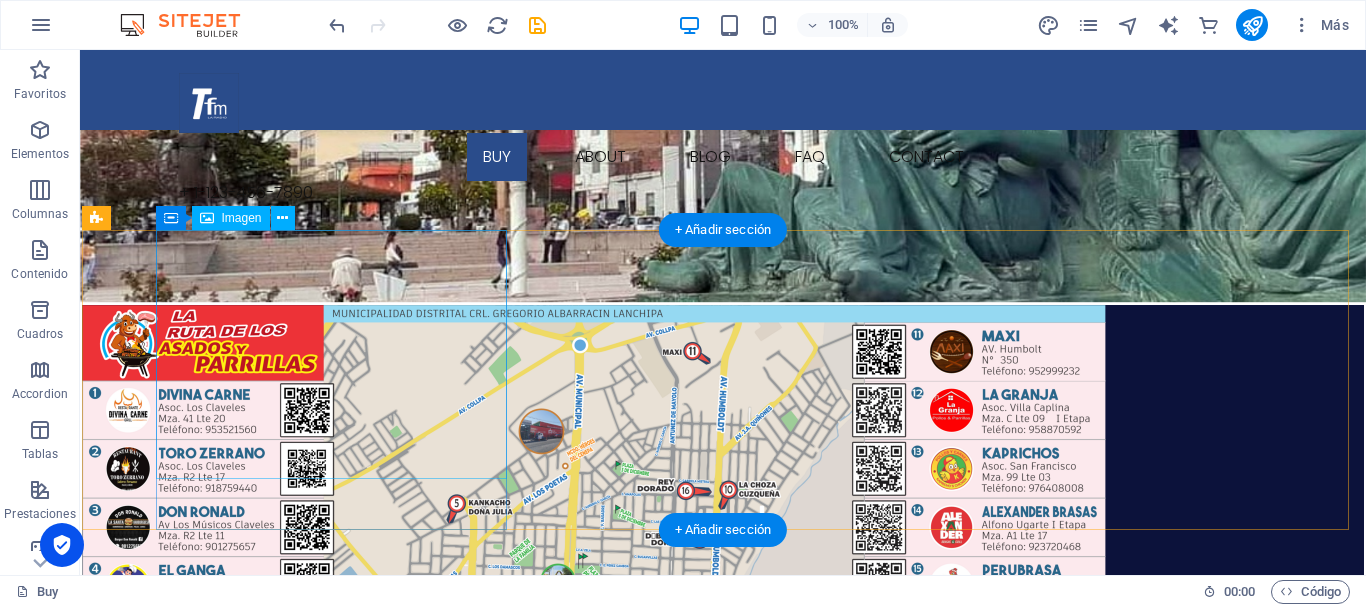 scroll, scrollTop: 300, scrollLeft: 0, axis: vertical 